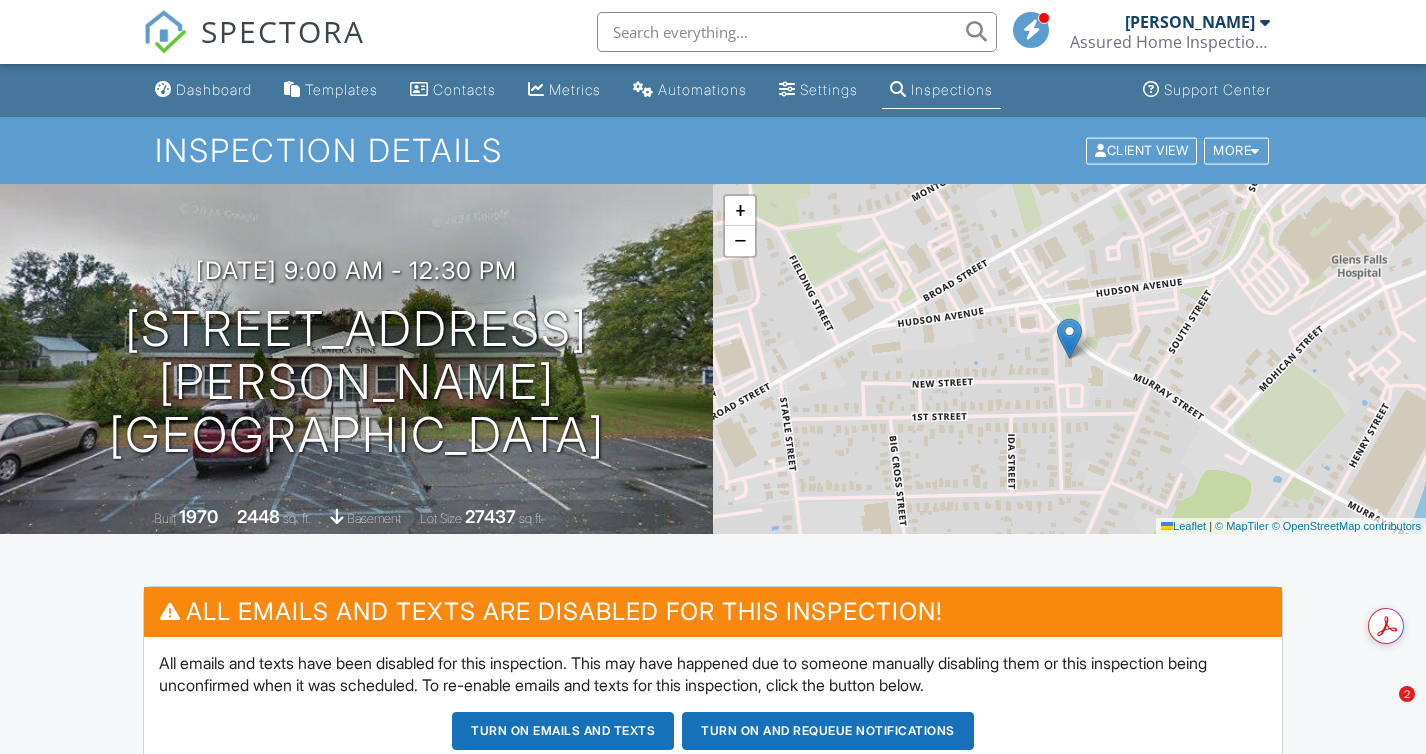 scroll, scrollTop: 766, scrollLeft: 0, axis: vertical 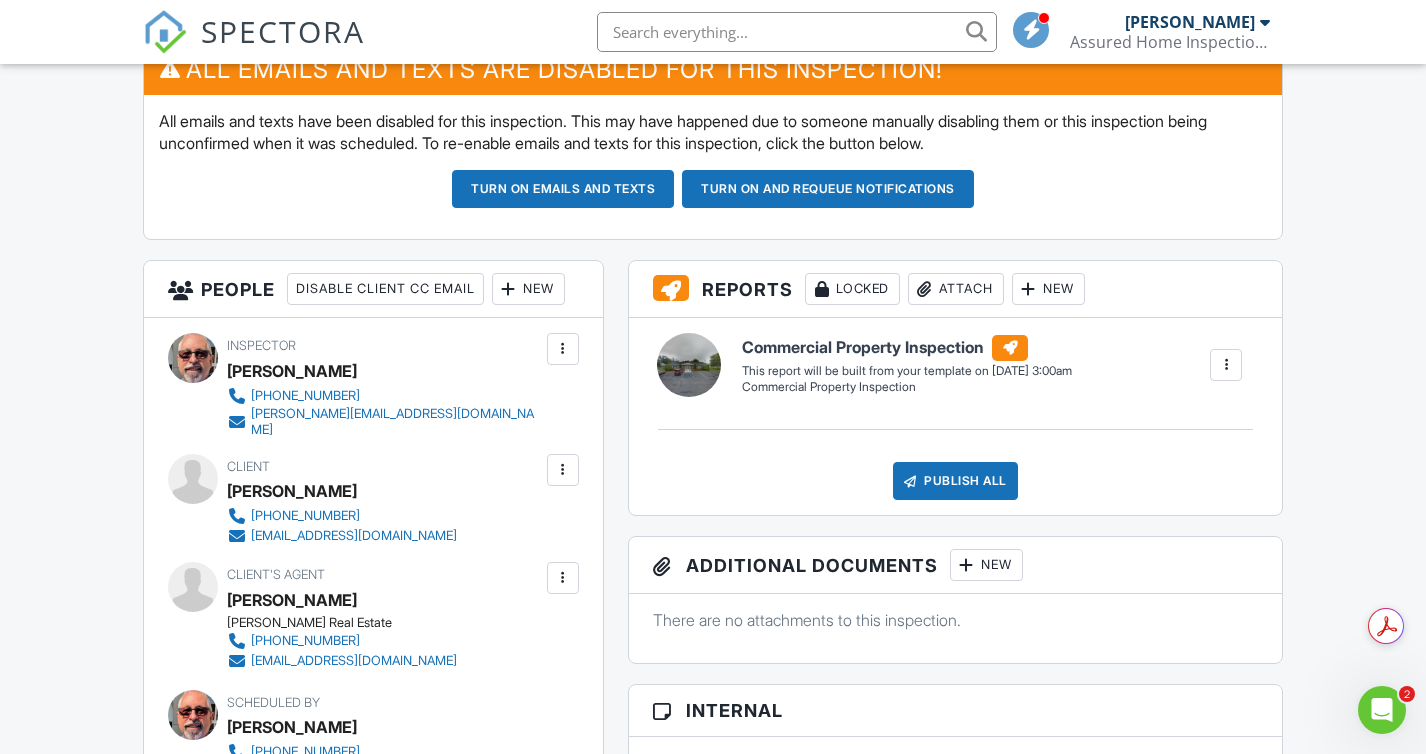 click at bounding box center (563, 470) 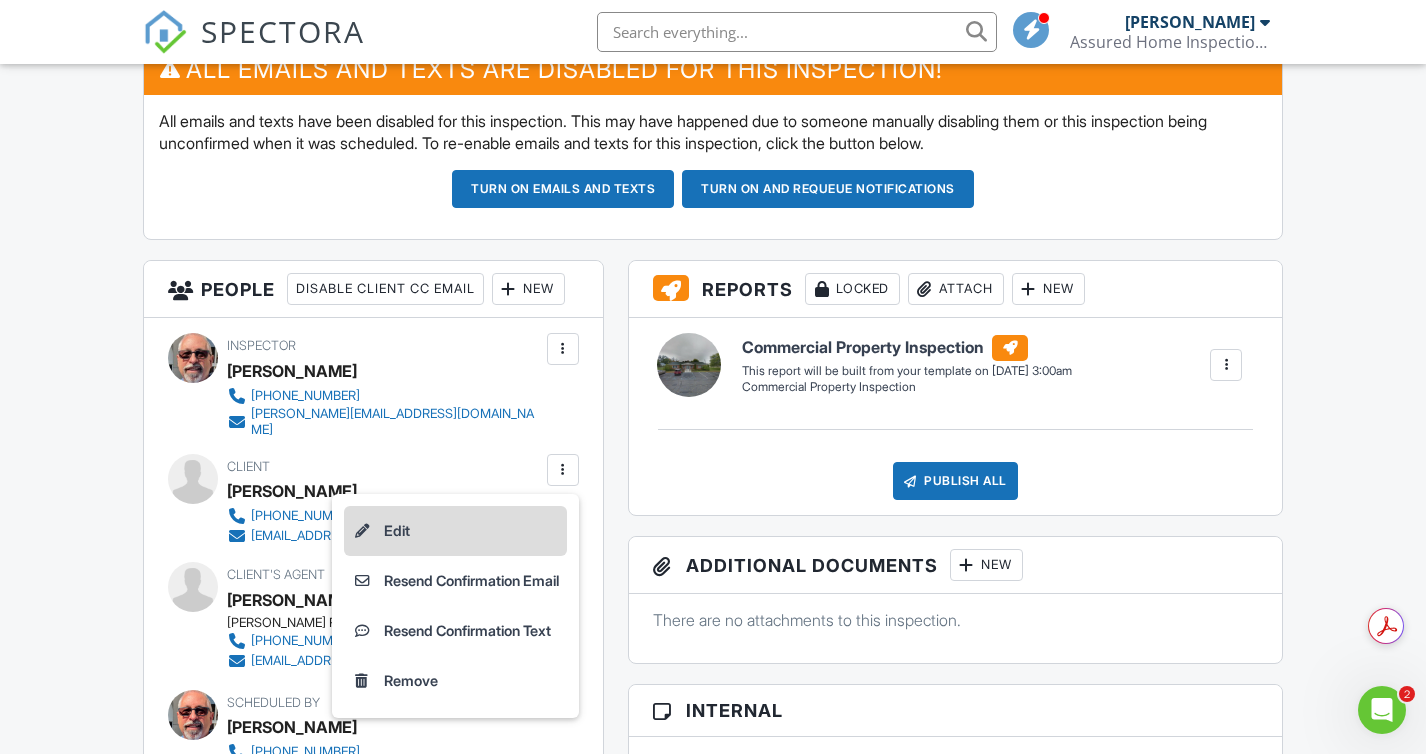click on "Edit" at bounding box center (455, 531) 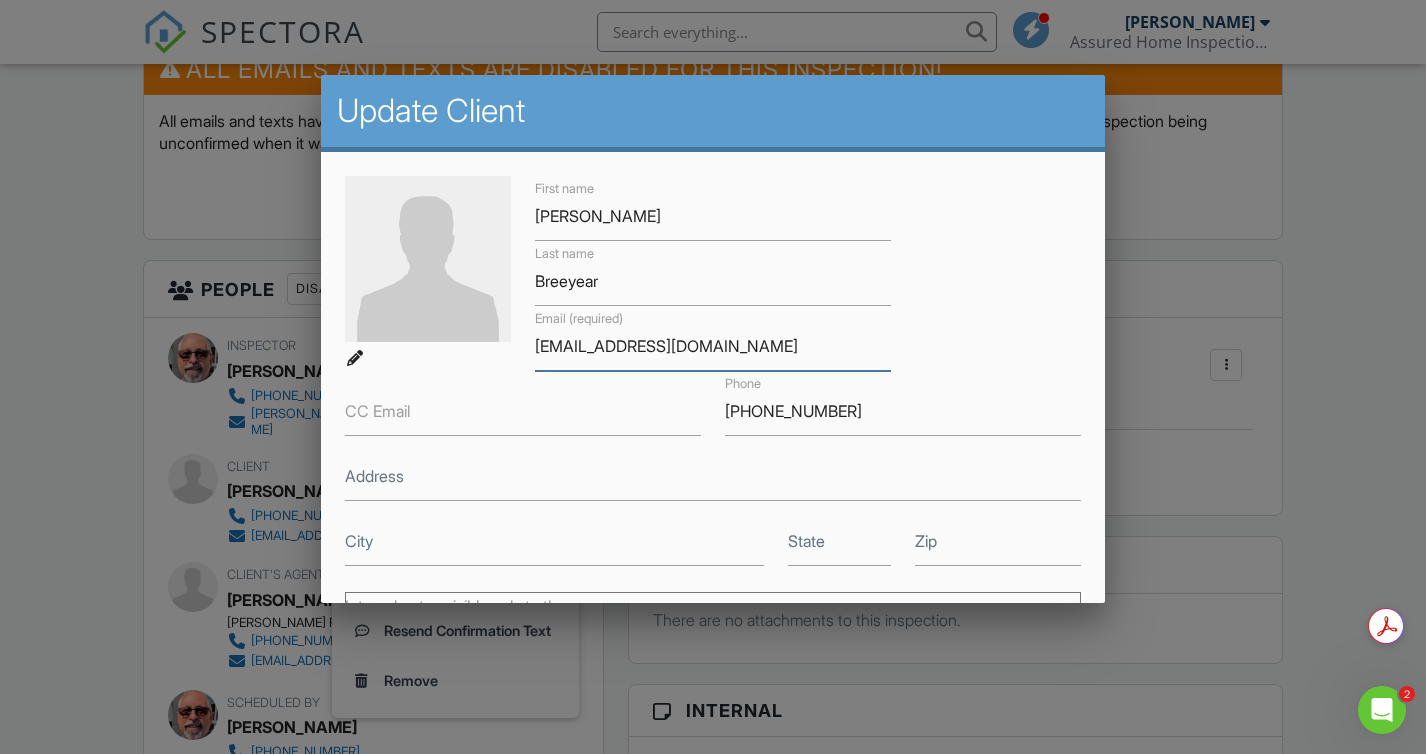 click on "rdi965@yahoo.com" at bounding box center [713, 346] 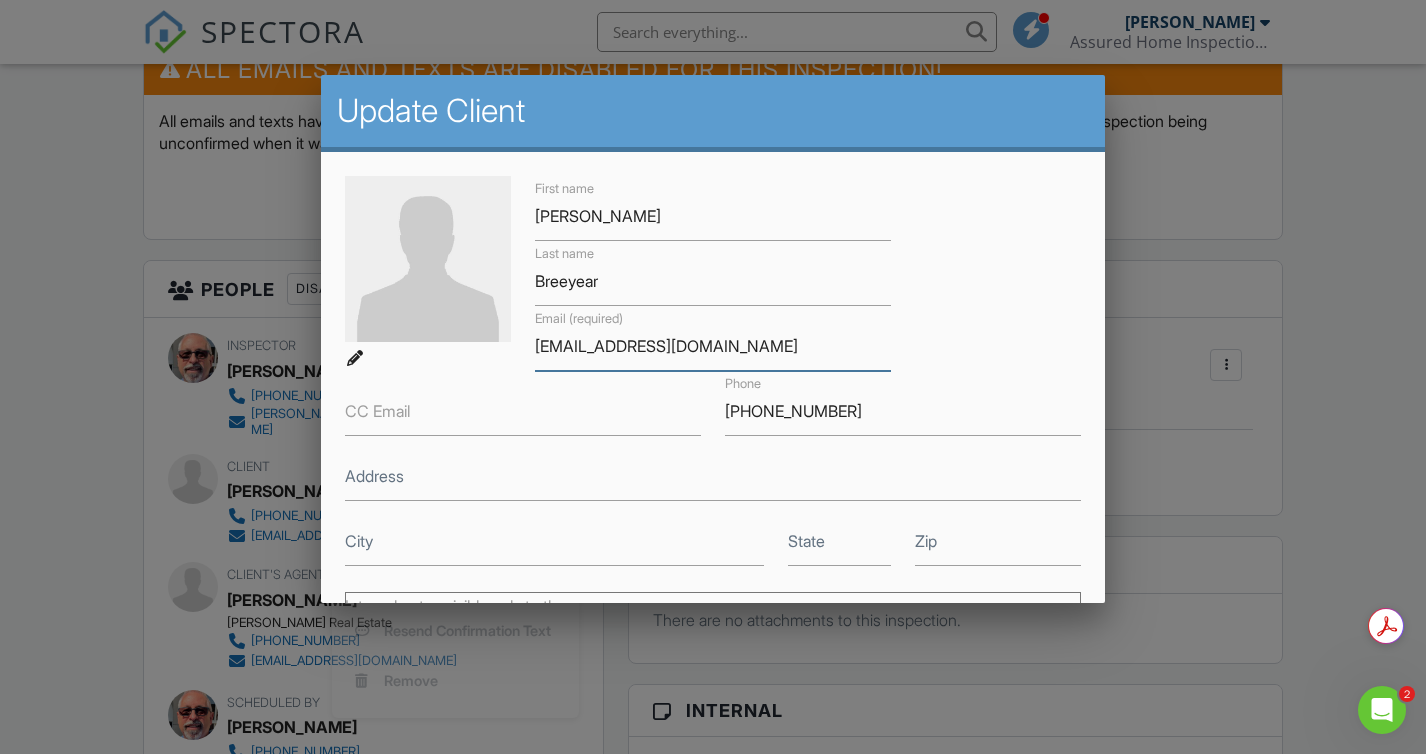 click on "rdi965@yahoo.com" at bounding box center (713, 346) 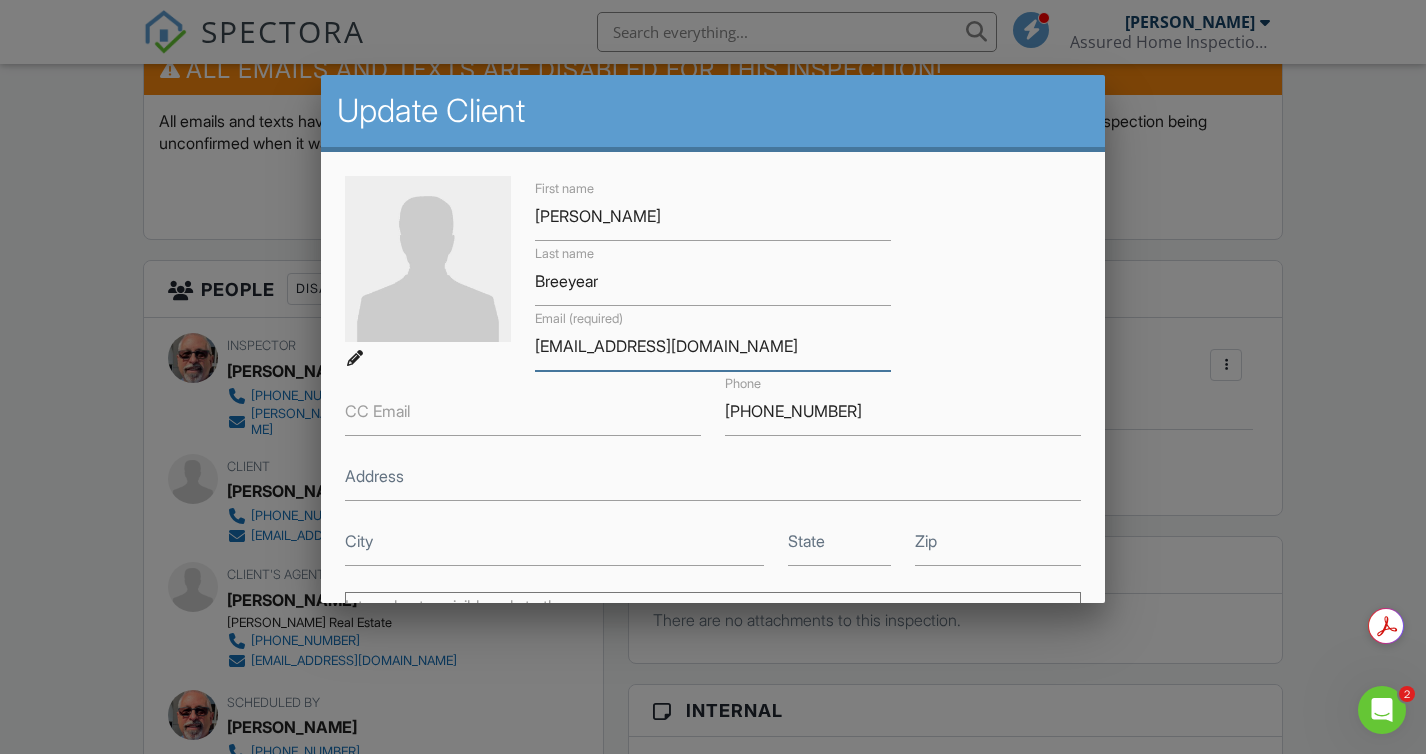 click on "rdi965@yahoo.com" at bounding box center (713, 346) 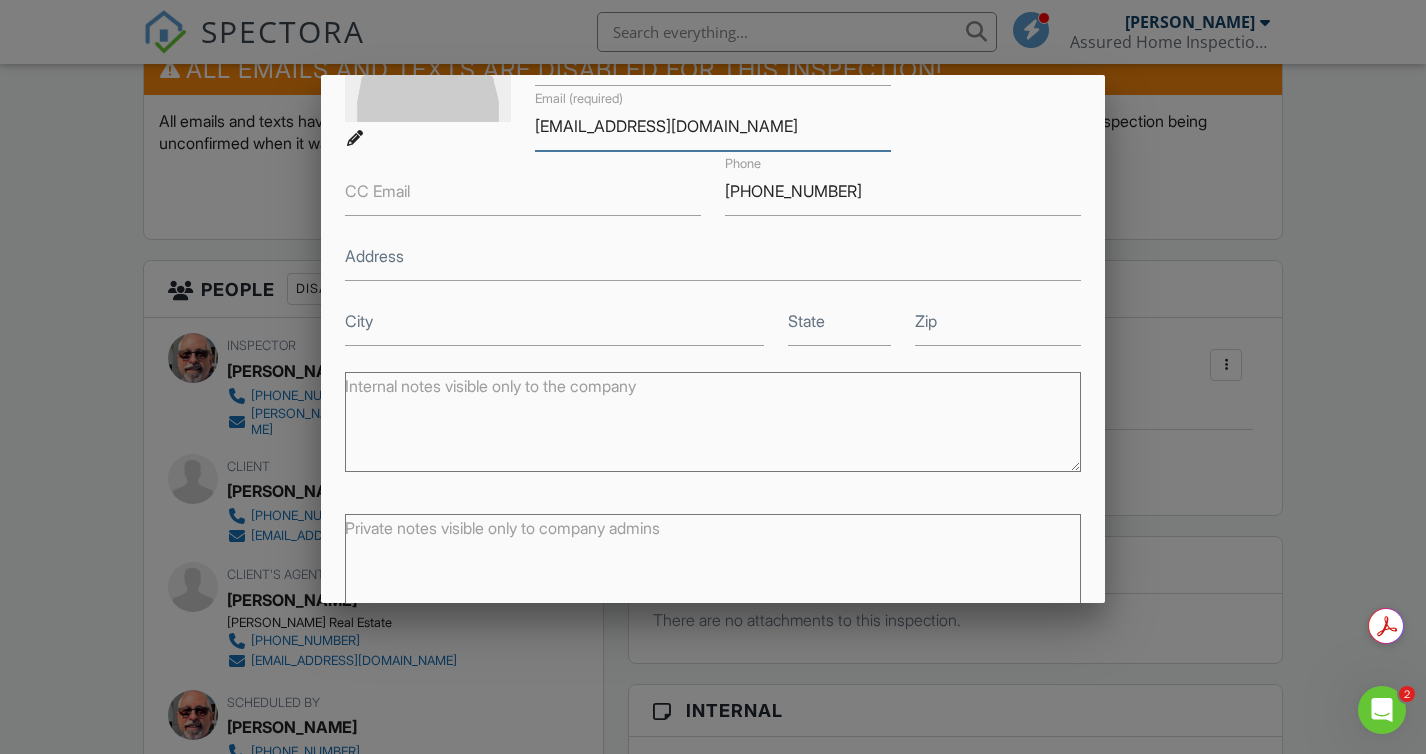 scroll, scrollTop: 322, scrollLeft: 0, axis: vertical 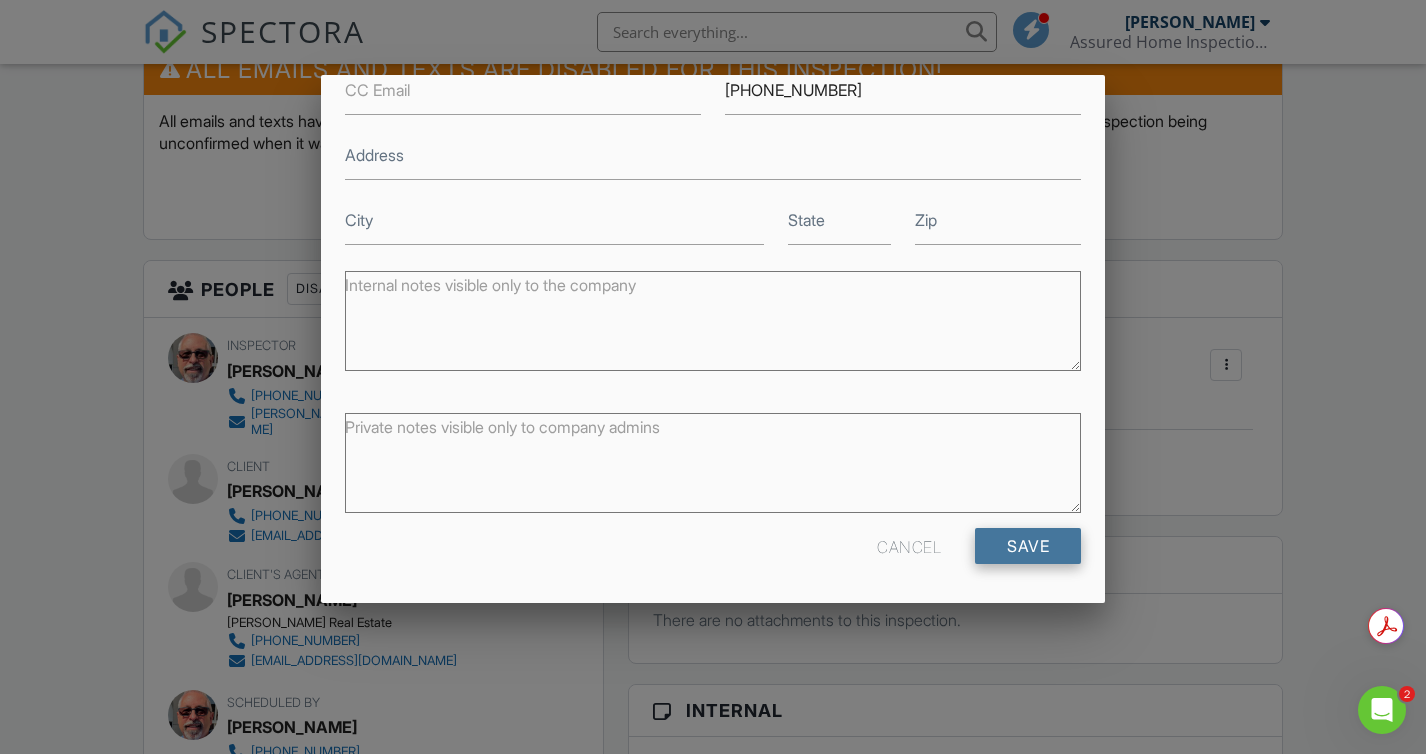 type on "dbreeyear@theedencarecenter.com" 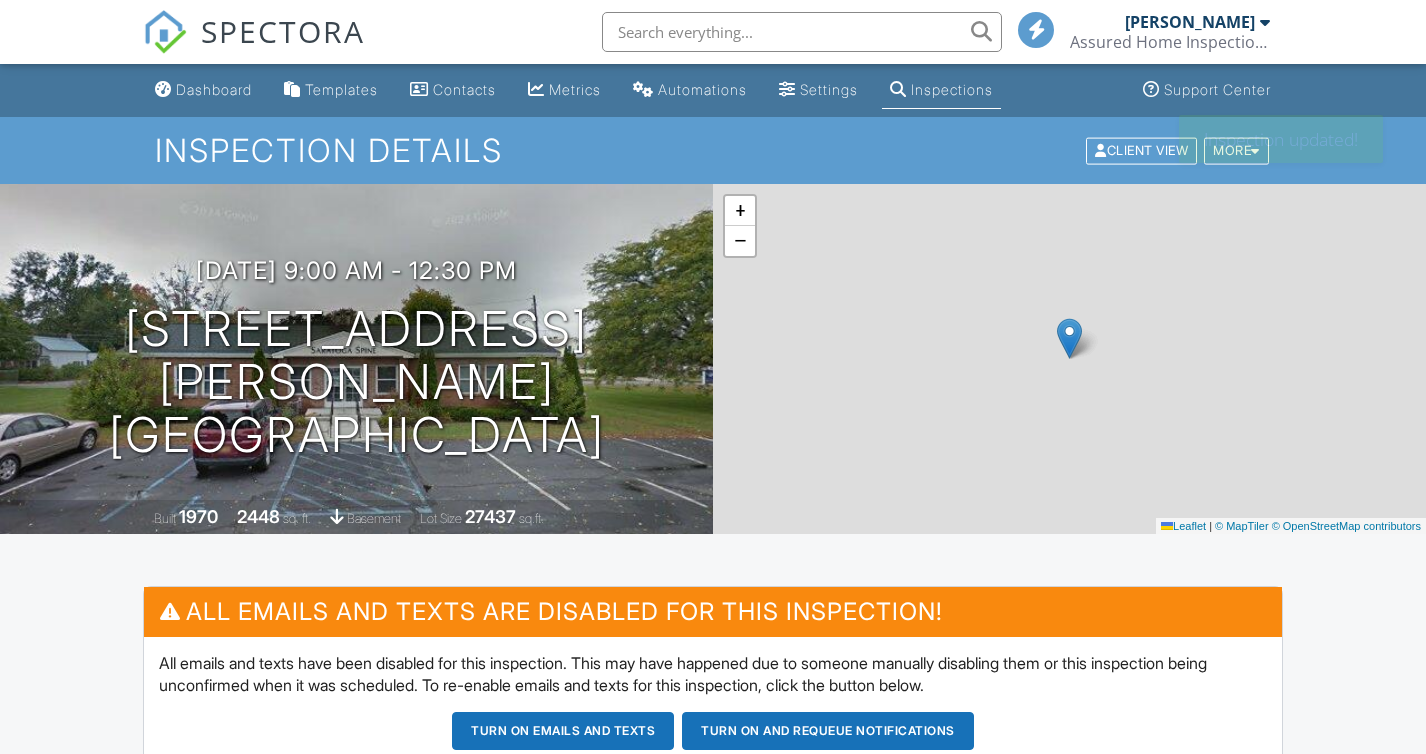 scroll, scrollTop: 0, scrollLeft: 0, axis: both 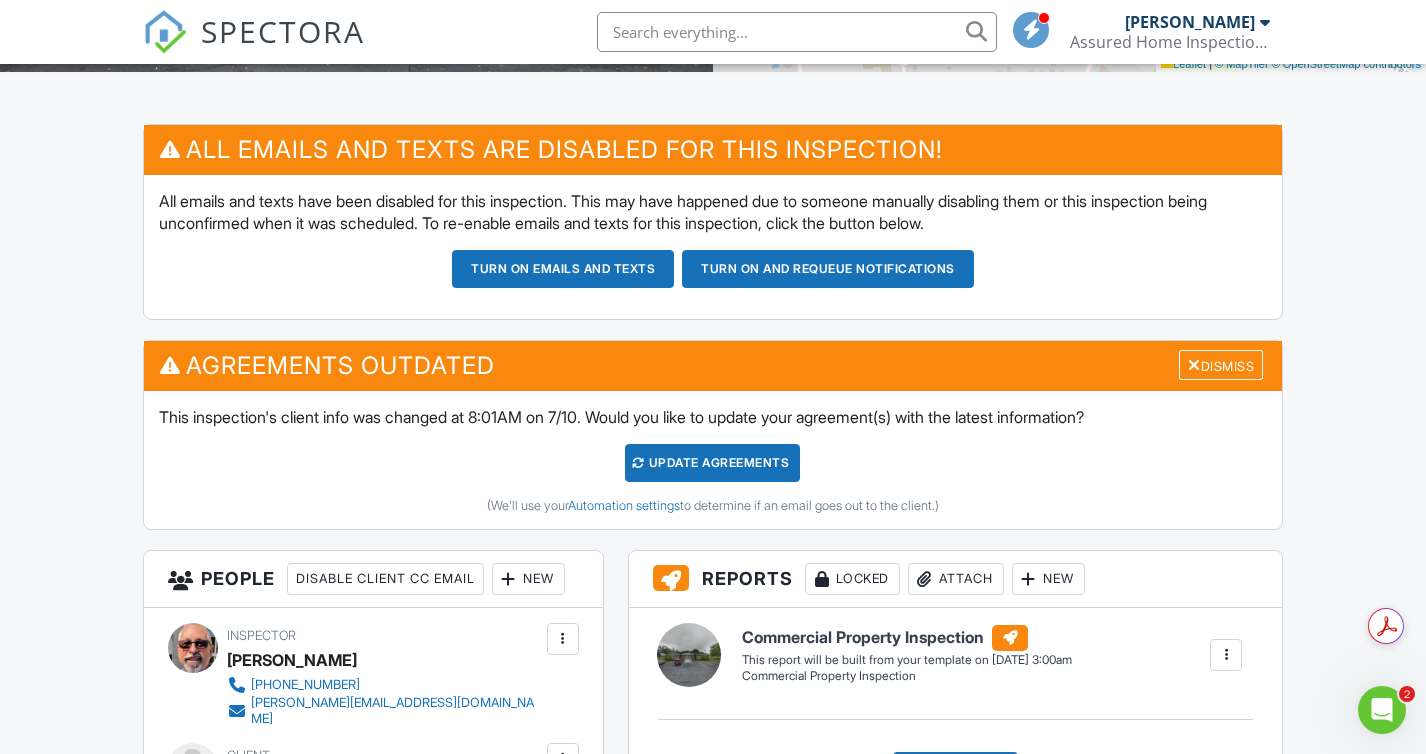 click on "New" at bounding box center [528, 579] 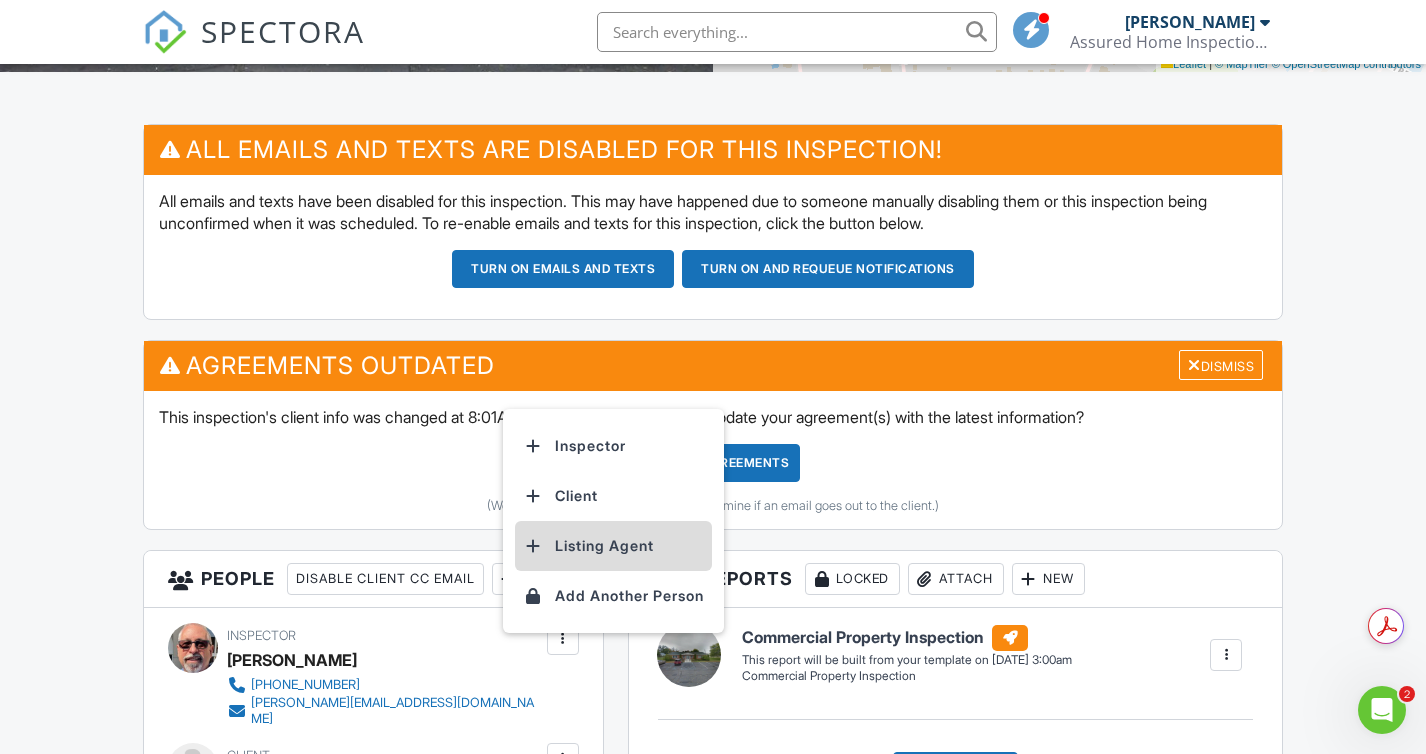 click on "Listing Agent" at bounding box center [613, 546] 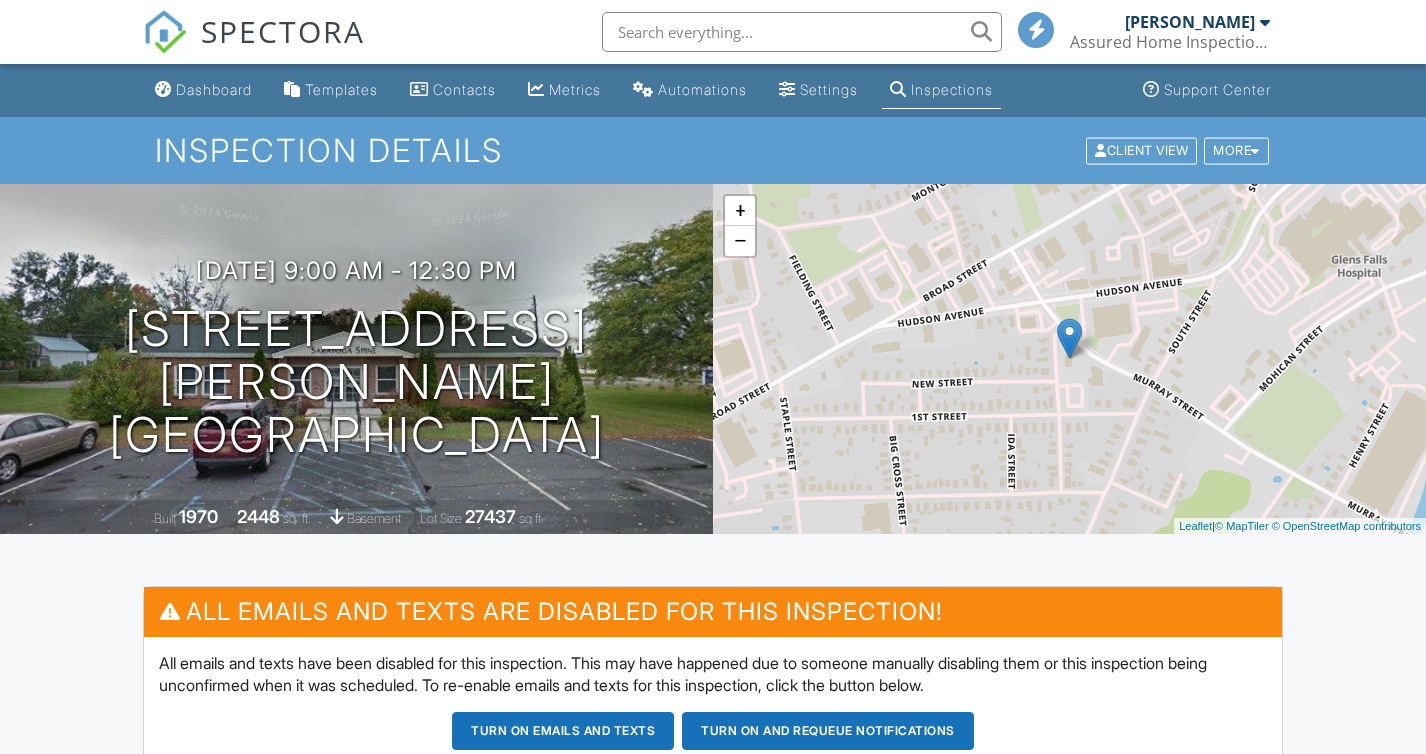 scroll, scrollTop: 462, scrollLeft: 0, axis: vertical 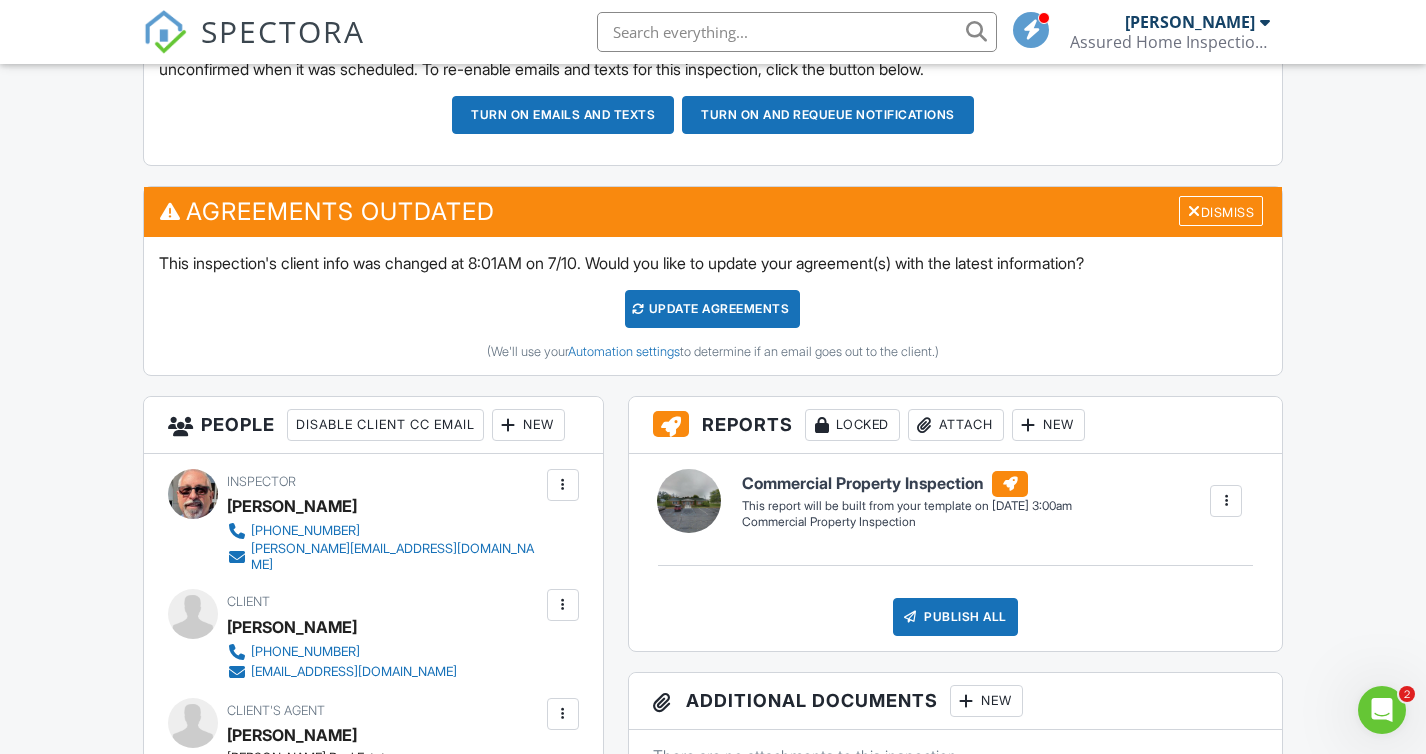 click on "Update Agreements" at bounding box center [712, 309] 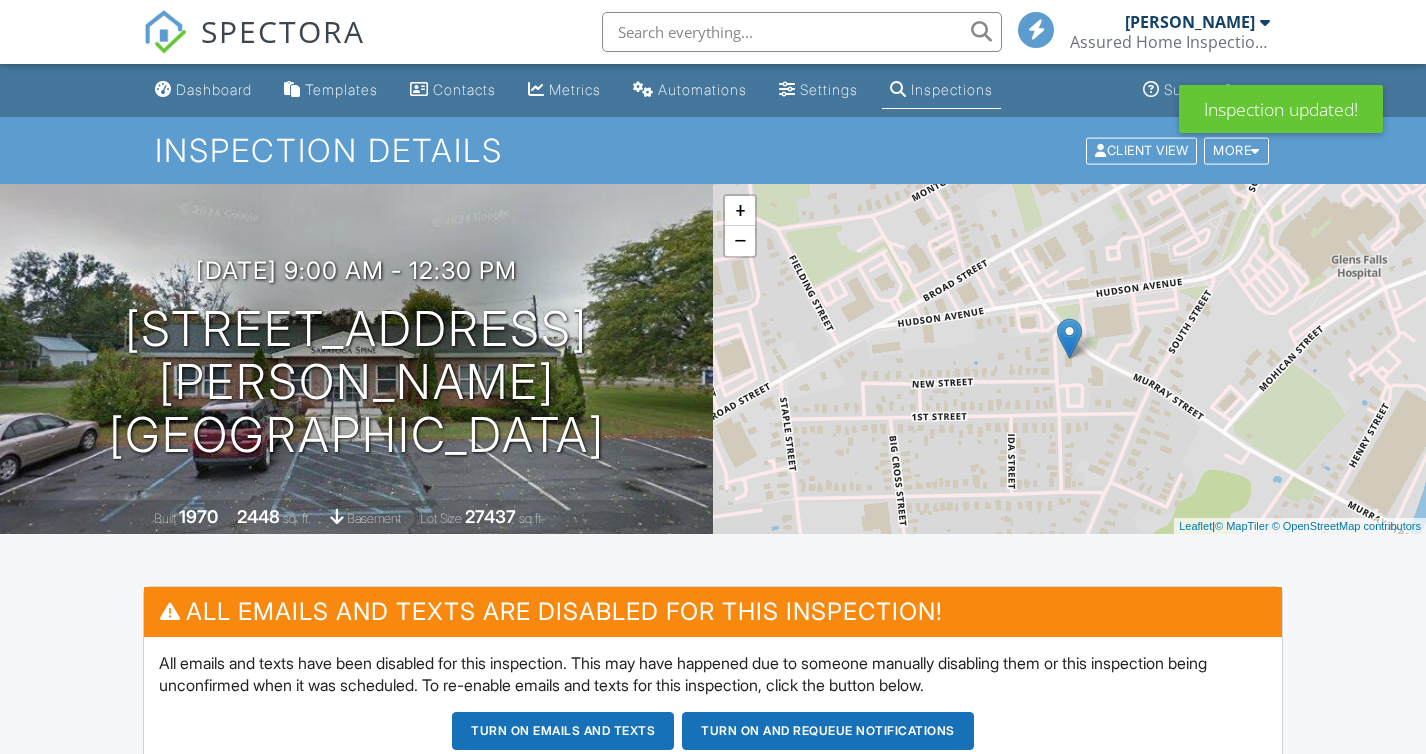 scroll, scrollTop: 0, scrollLeft: 0, axis: both 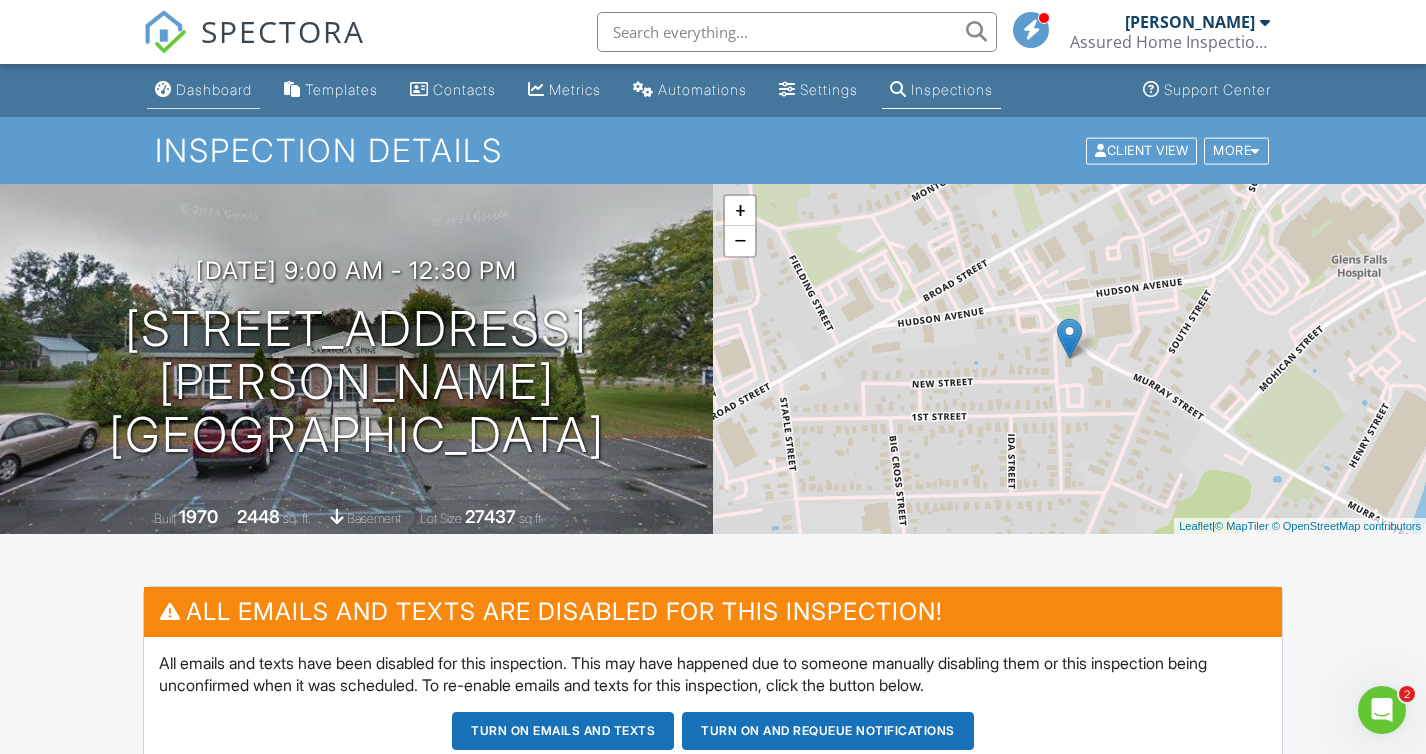 click on "Dashboard" at bounding box center [214, 89] 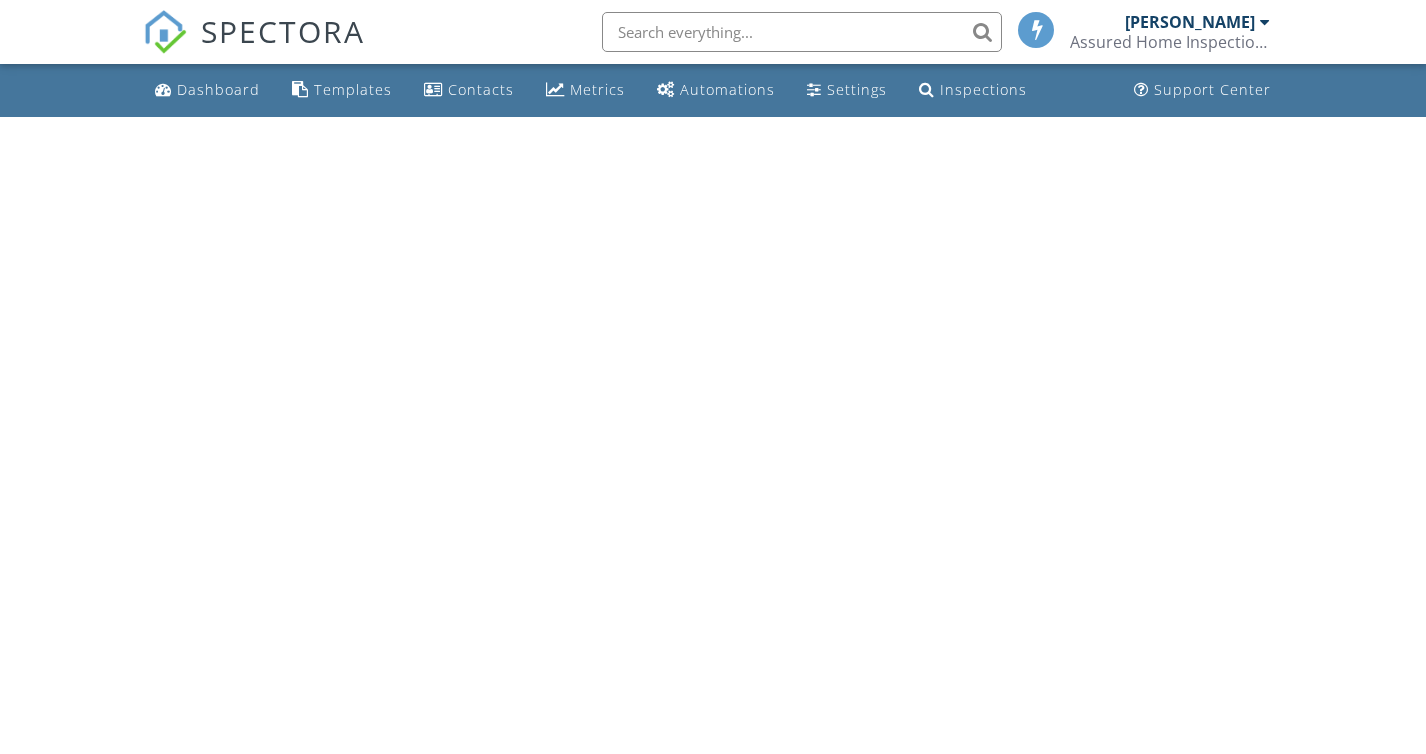 scroll, scrollTop: 0, scrollLeft: 0, axis: both 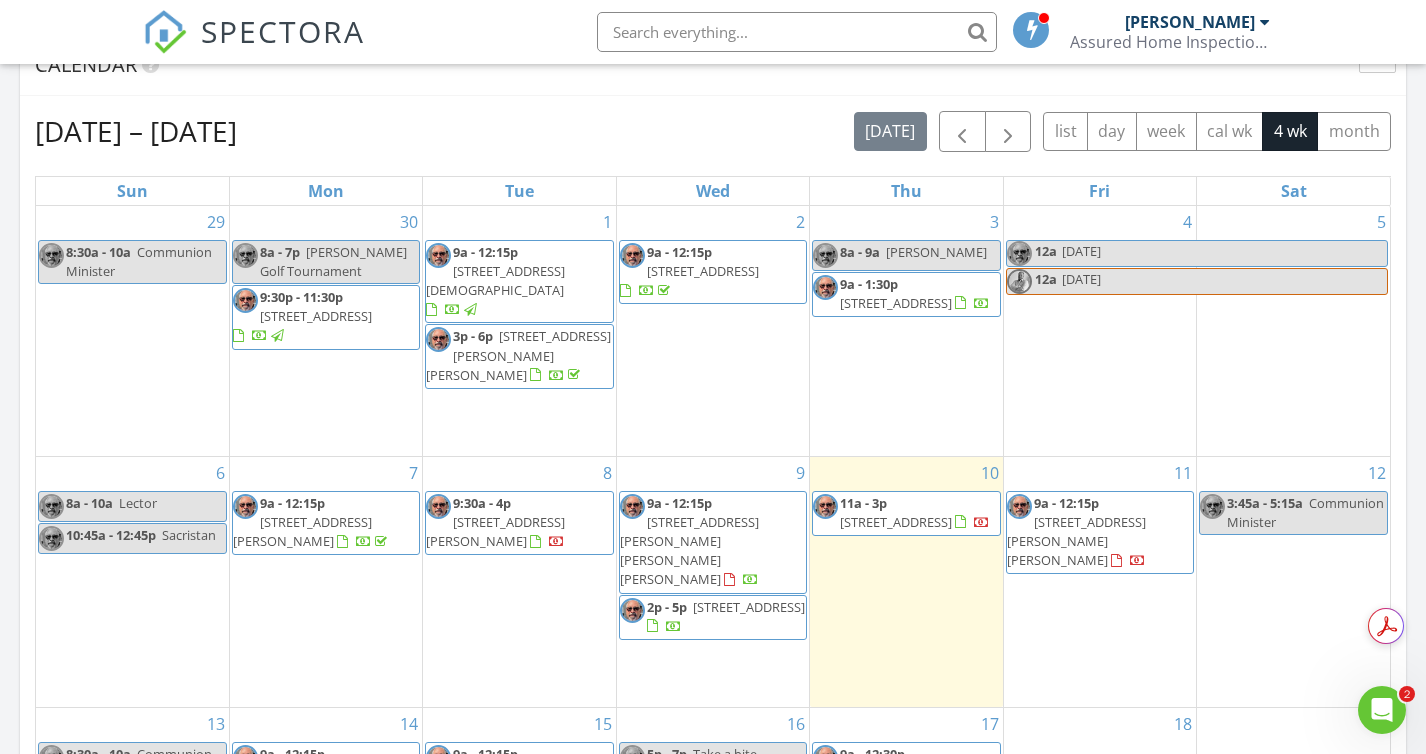 click on "[STREET_ADDRESS][PERSON_NAME][PERSON_NAME]" at bounding box center (1076, 541) 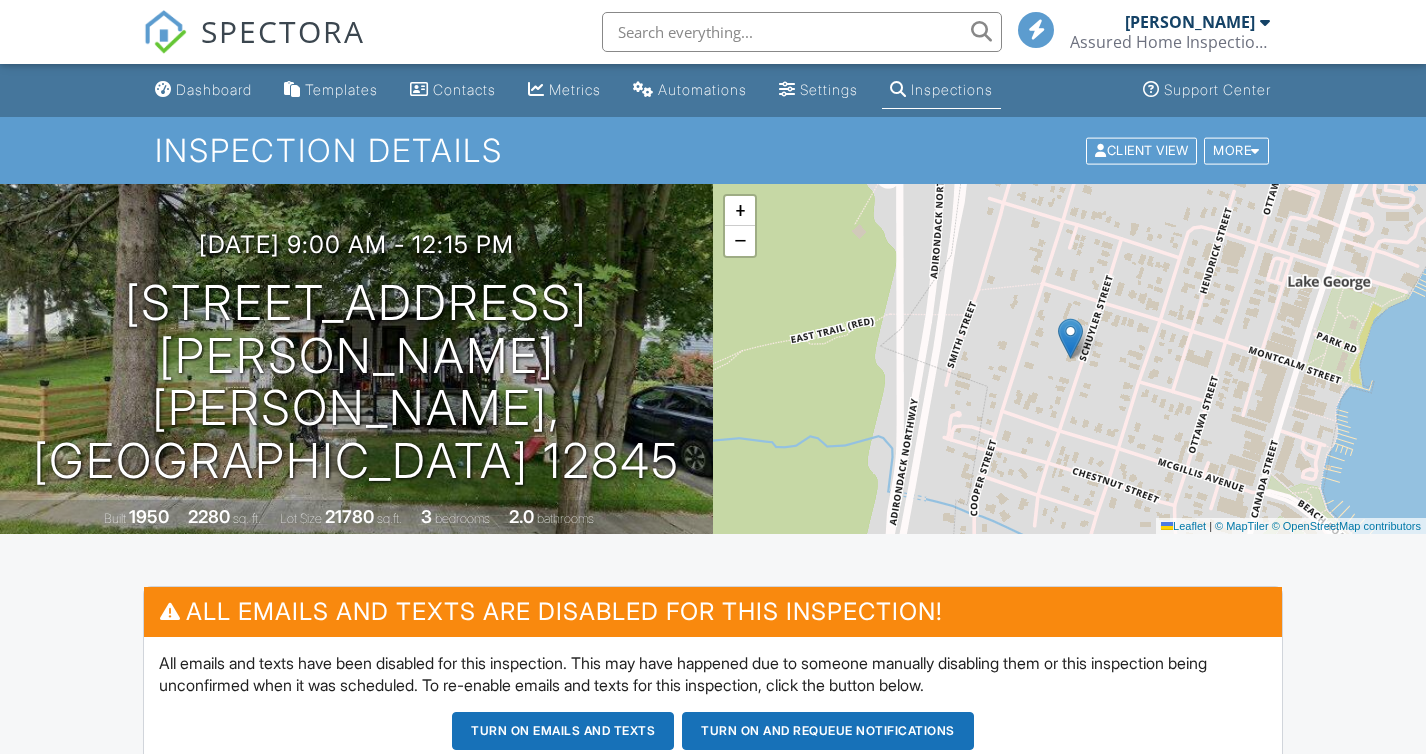 scroll, scrollTop: 0, scrollLeft: 0, axis: both 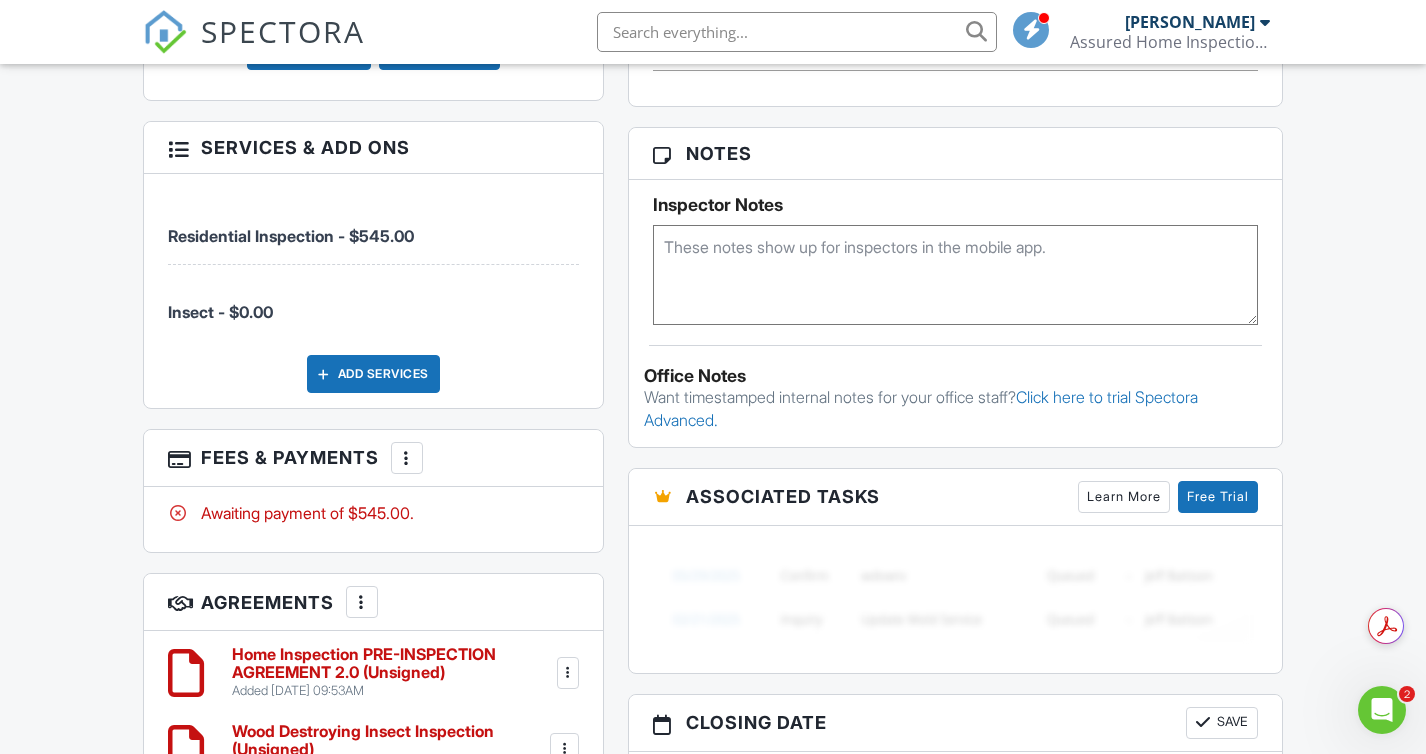 click at bounding box center (407, 458) 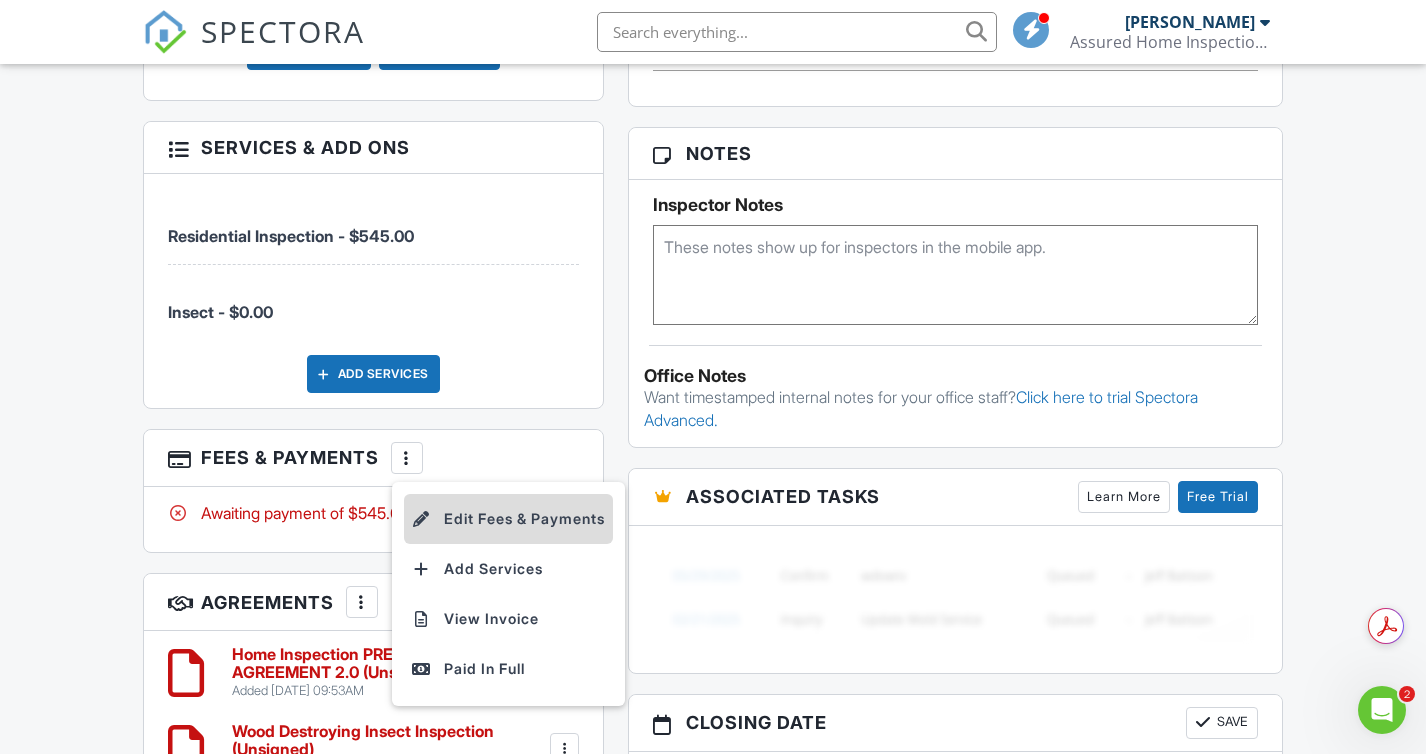 click on "Edit Fees & Payments" at bounding box center (508, 519) 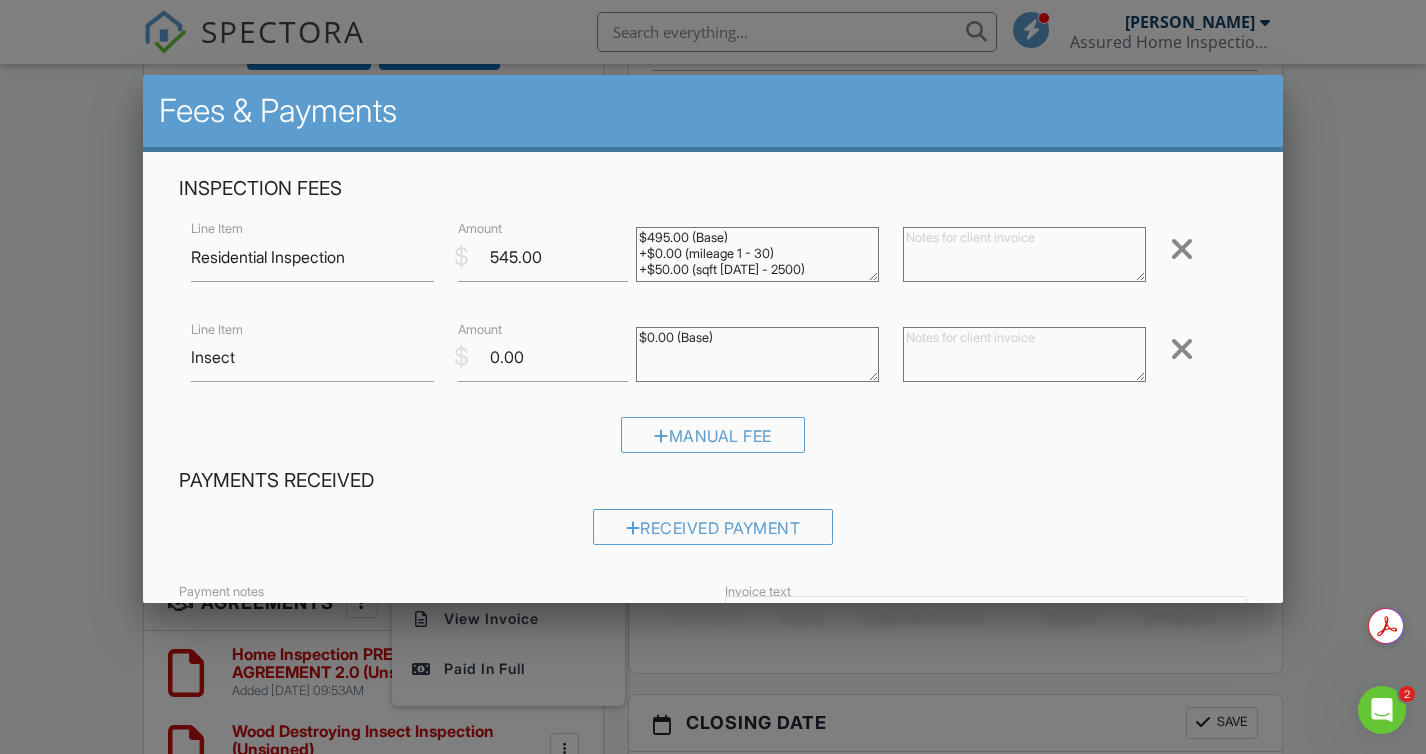 click at bounding box center (713, 371) 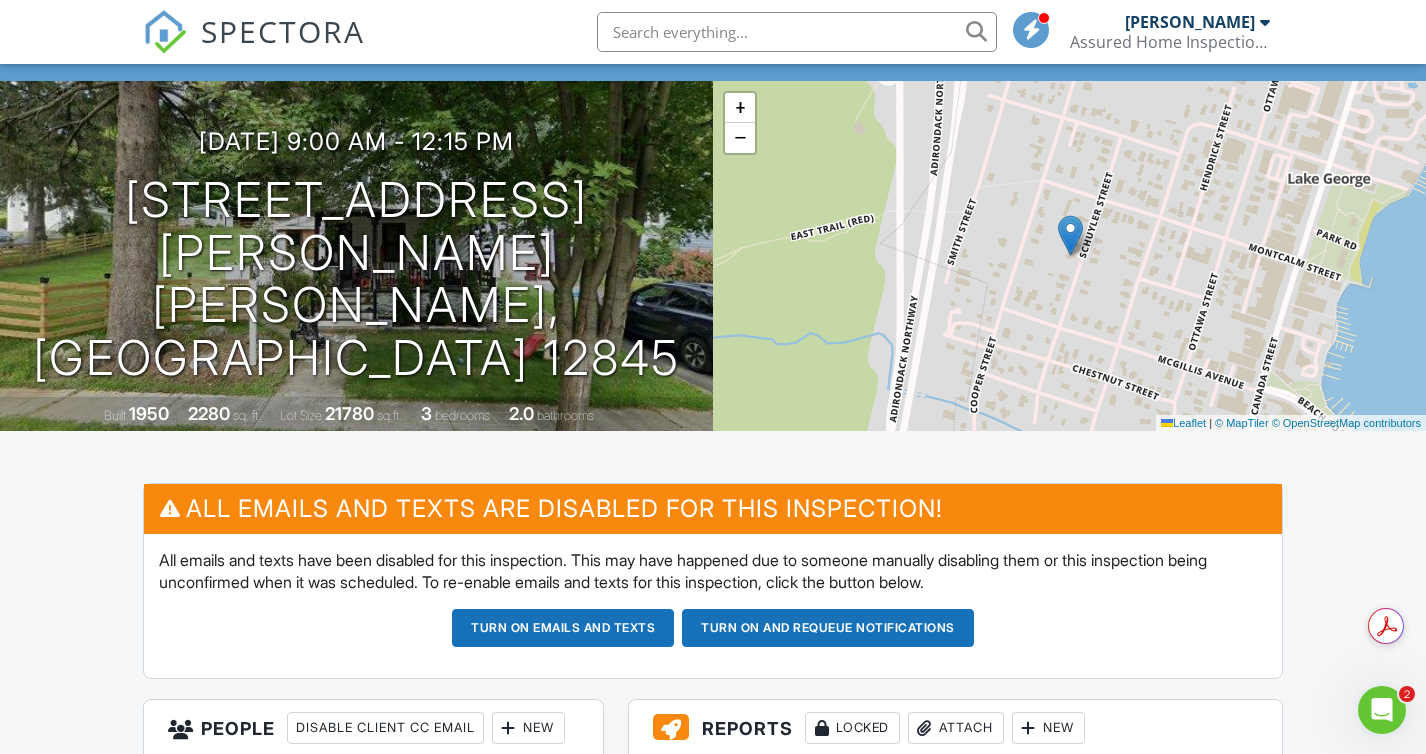 scroll, scrollTop: 100, scrollLeft: 0, axis: vertical 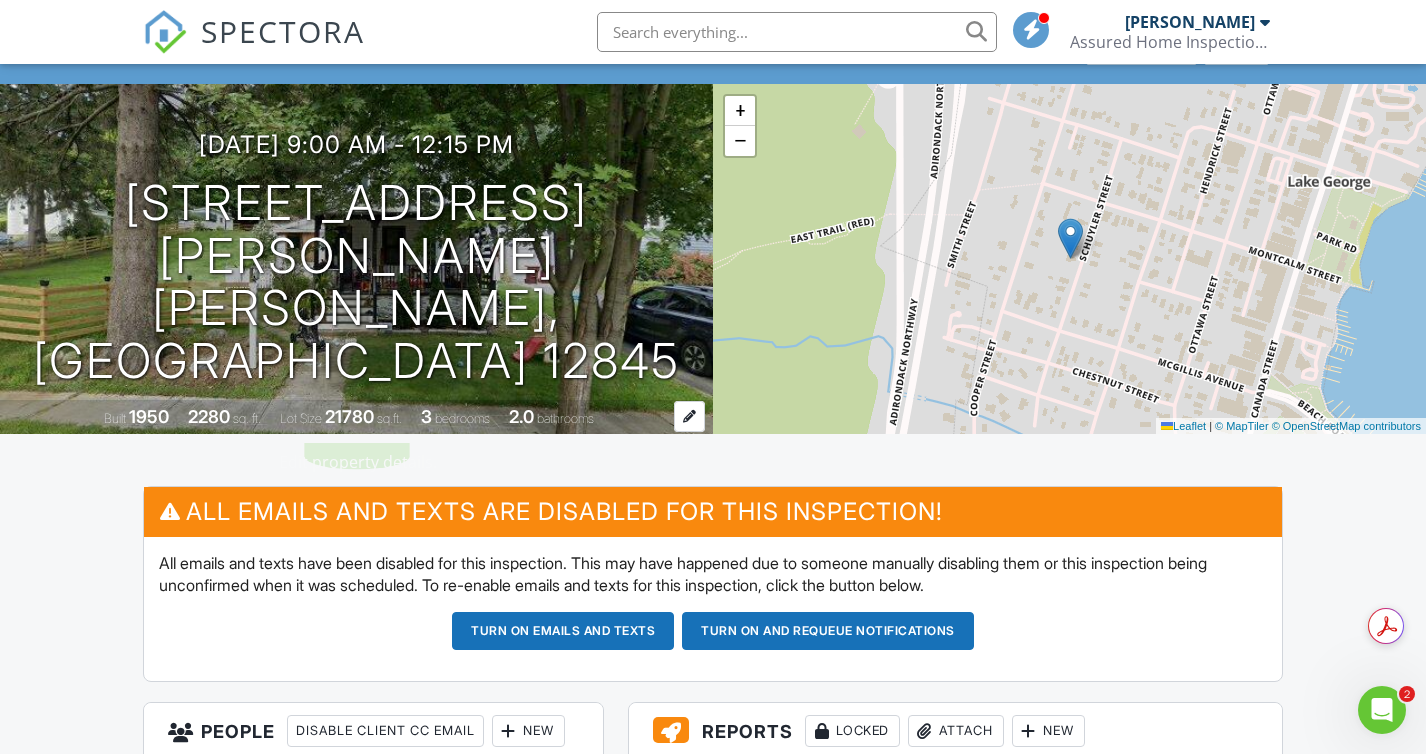 click on "2280" at bounding box center (209, 416) 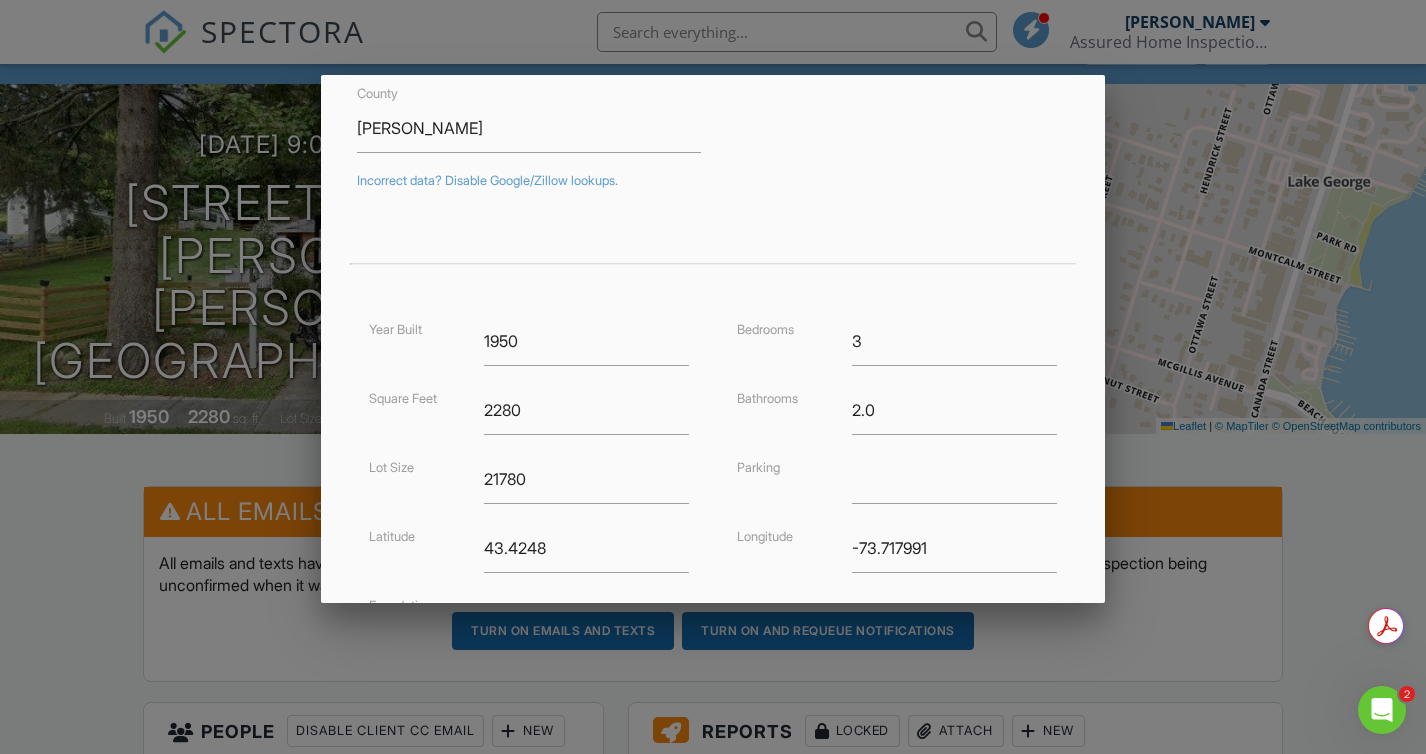 scroll, scrollTop: 286, scrollLeft: 0, axis: vertical 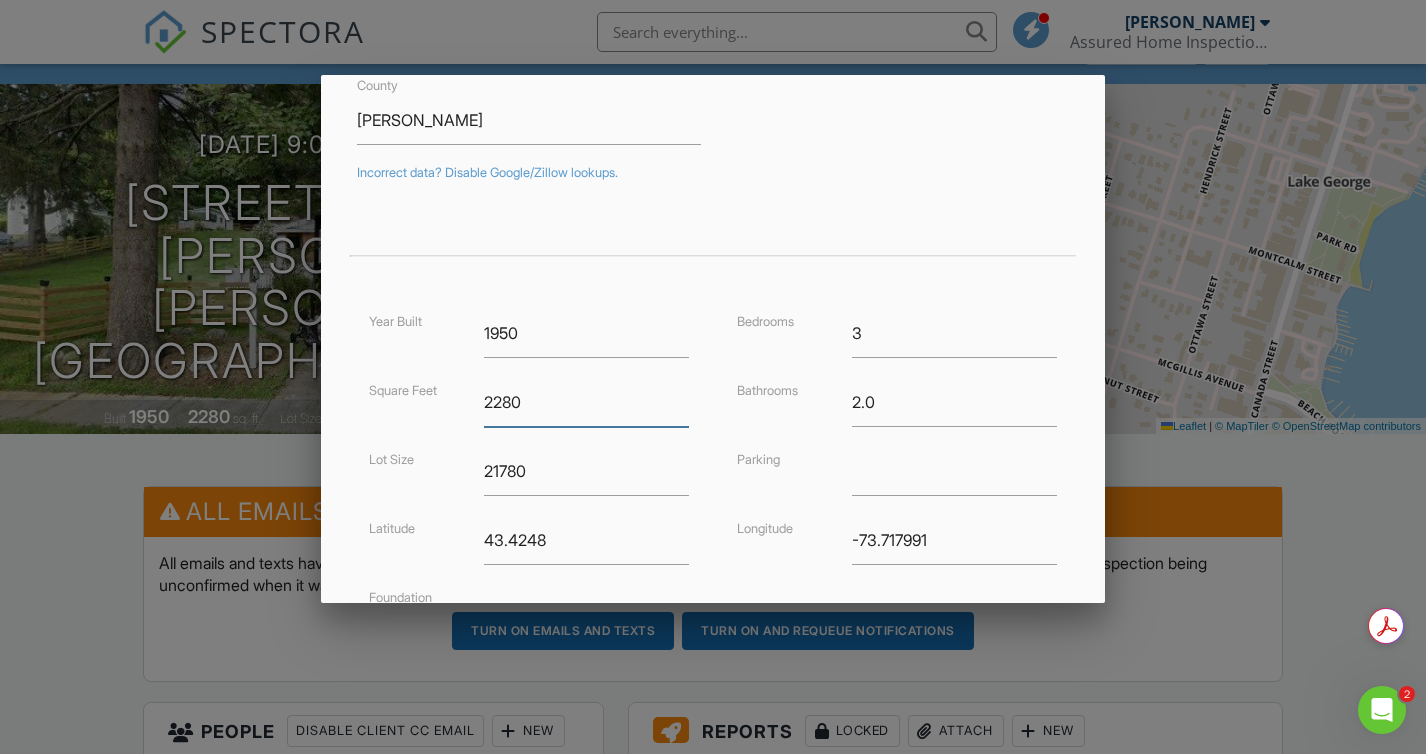 click on "2280" at bounding box center [586, 402] 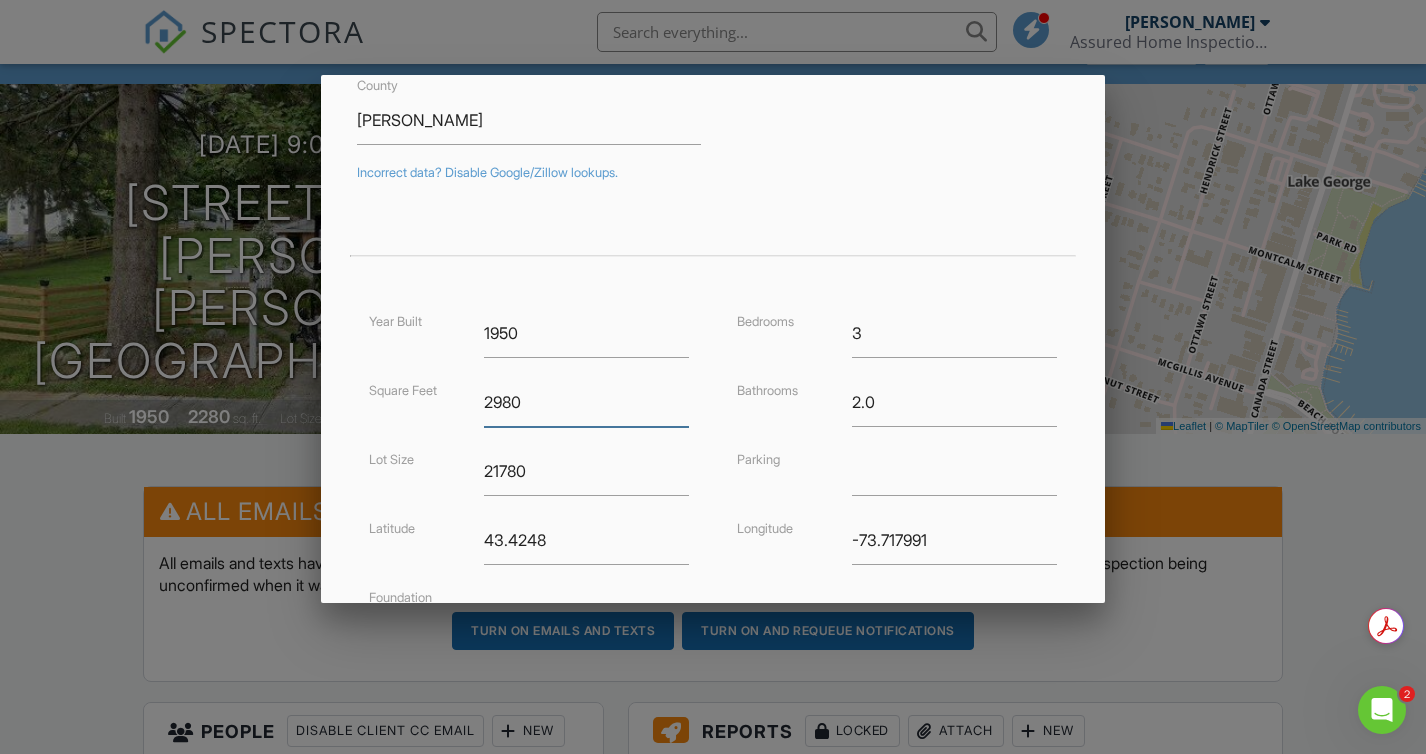 scroll, scrollTop: 471, scrollLeft: 0, axis: vertical 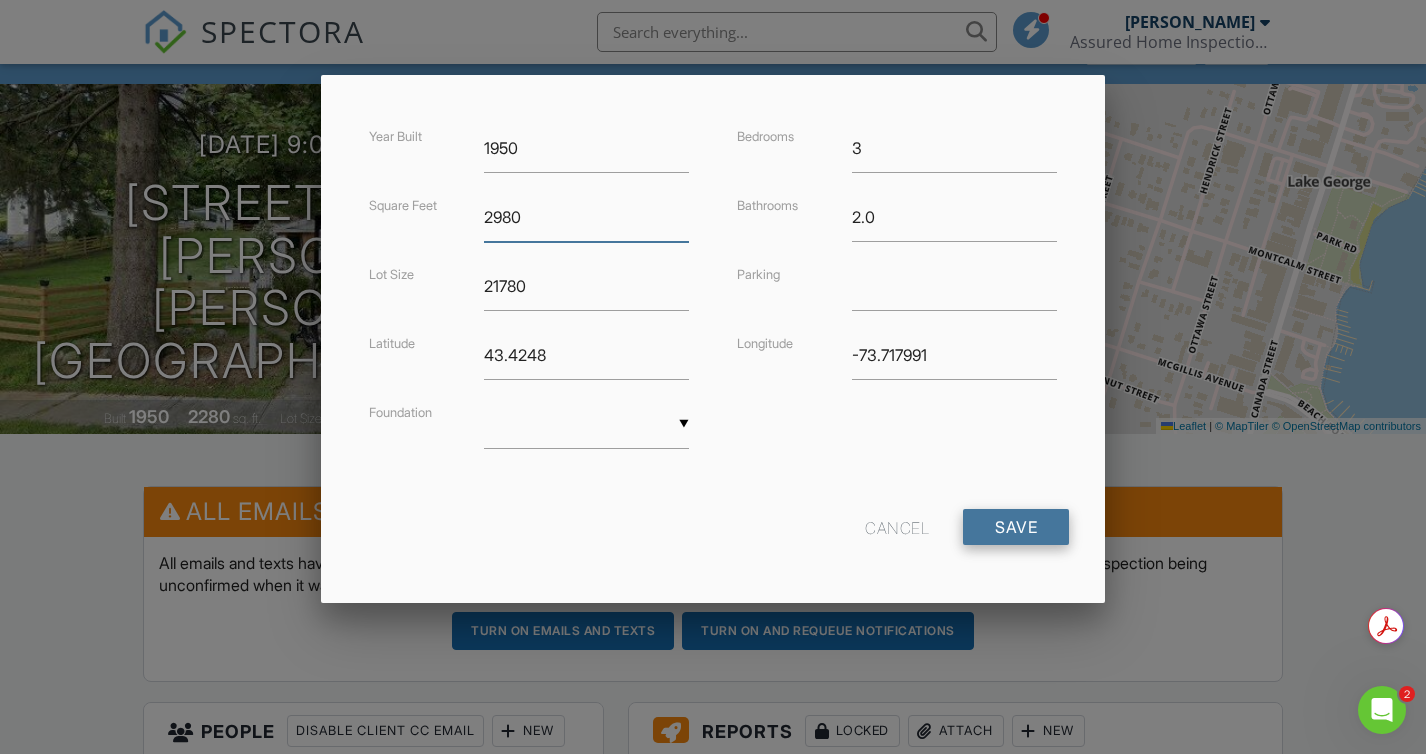 type on "2980" 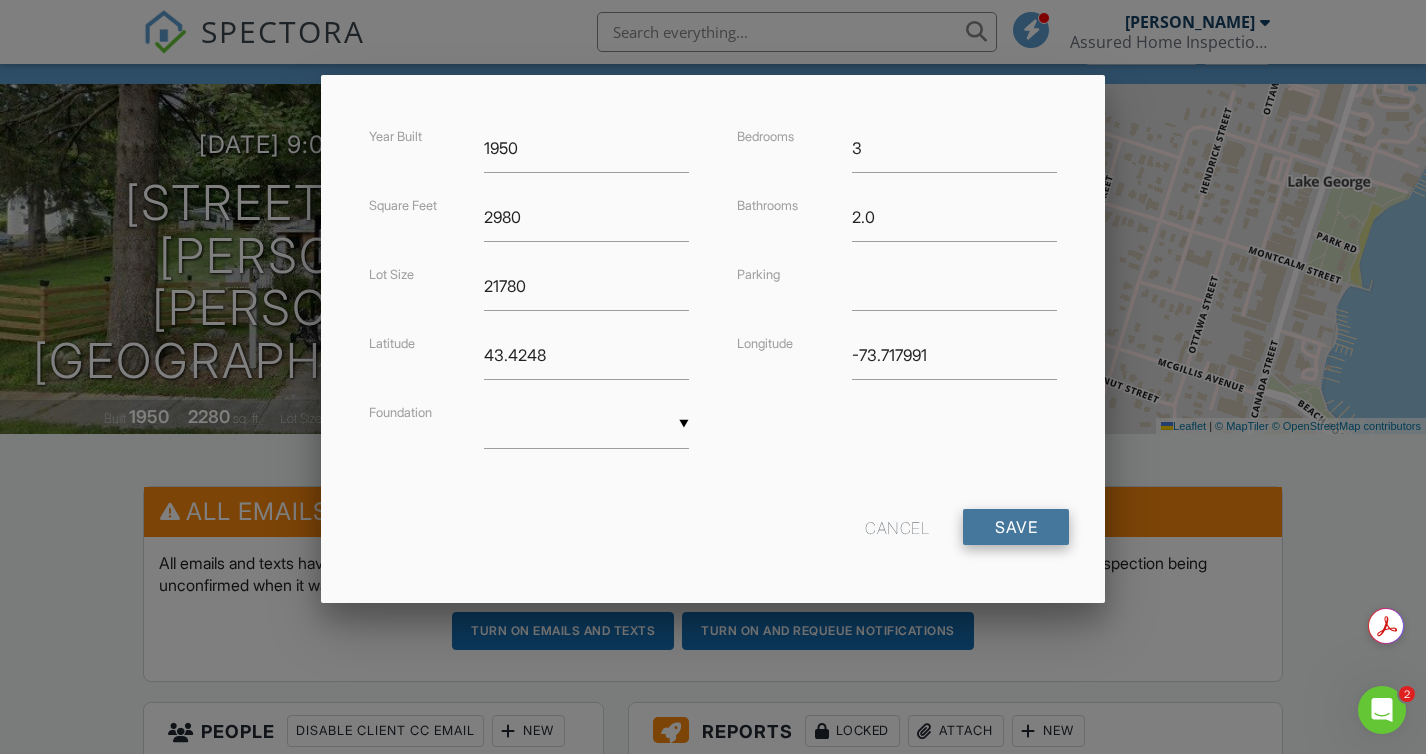 click on "Save" at bounding box center (1016, 527) 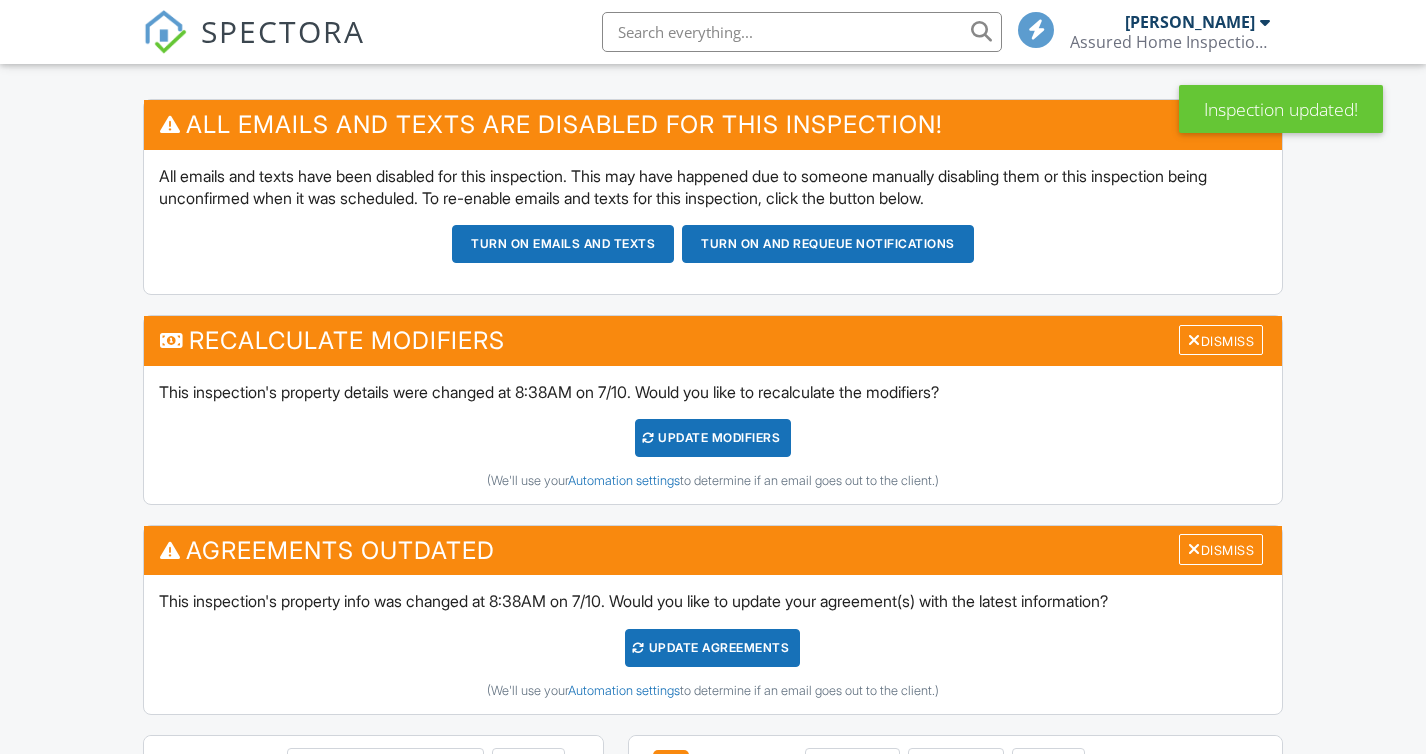 click on "UPDATE Modifiers" at bounding box center [713, 438] 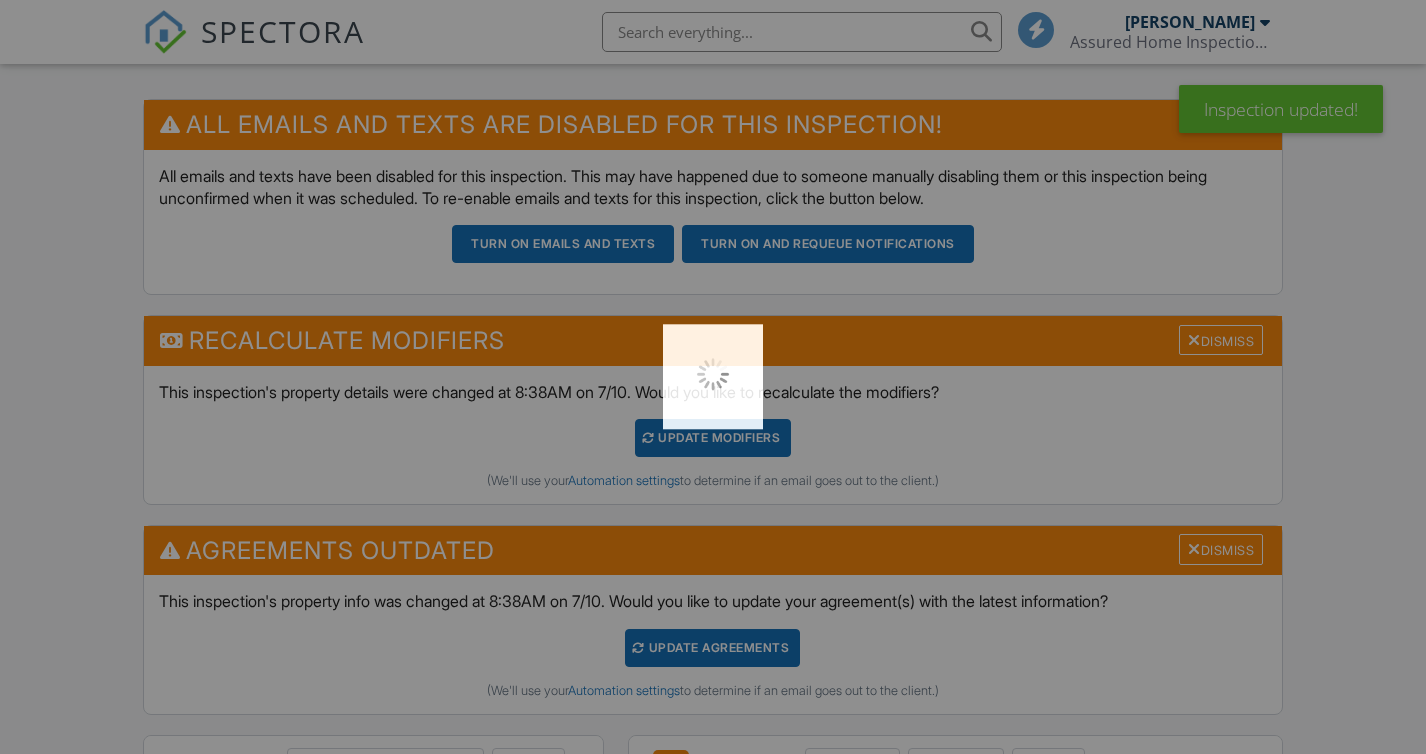 scroll, scrollTop: 487, scrollLeft: 0, axis: vertical 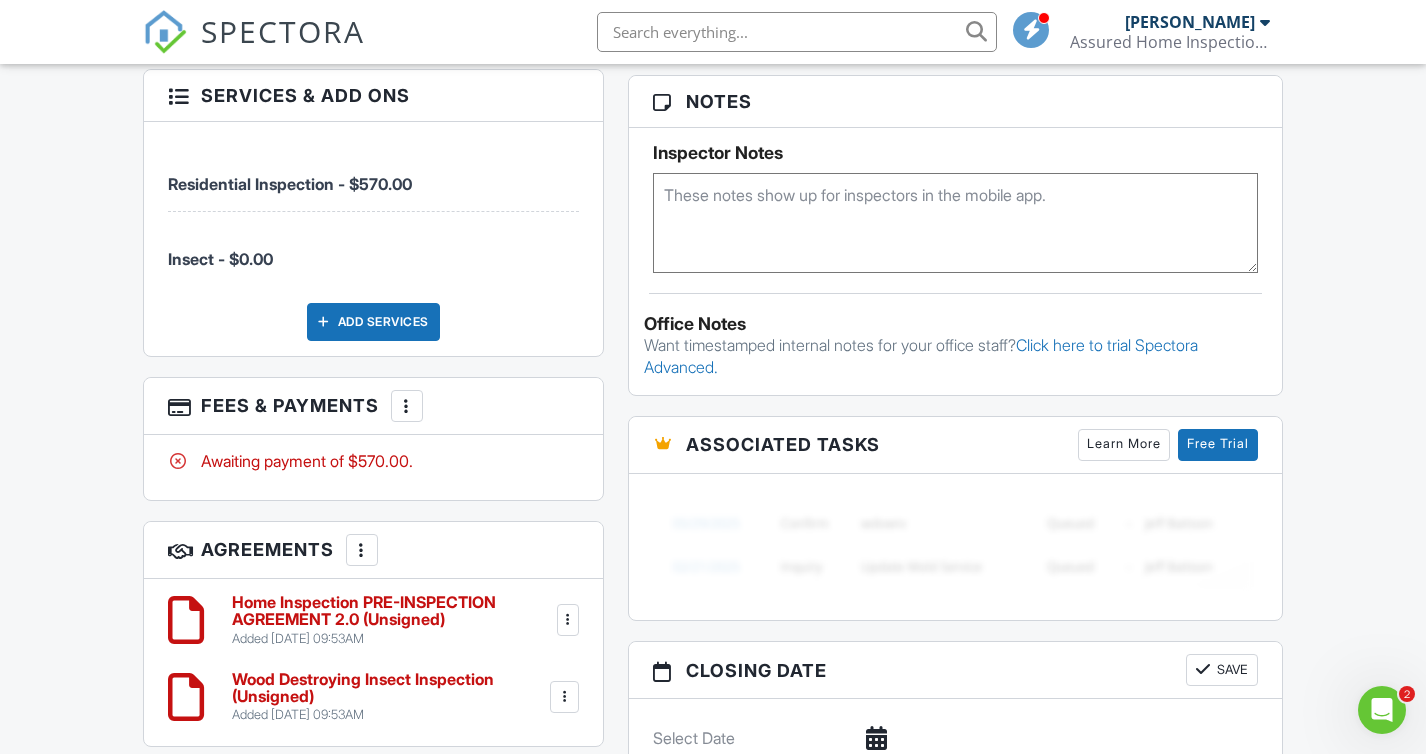 click at bounding box center (407, 406) 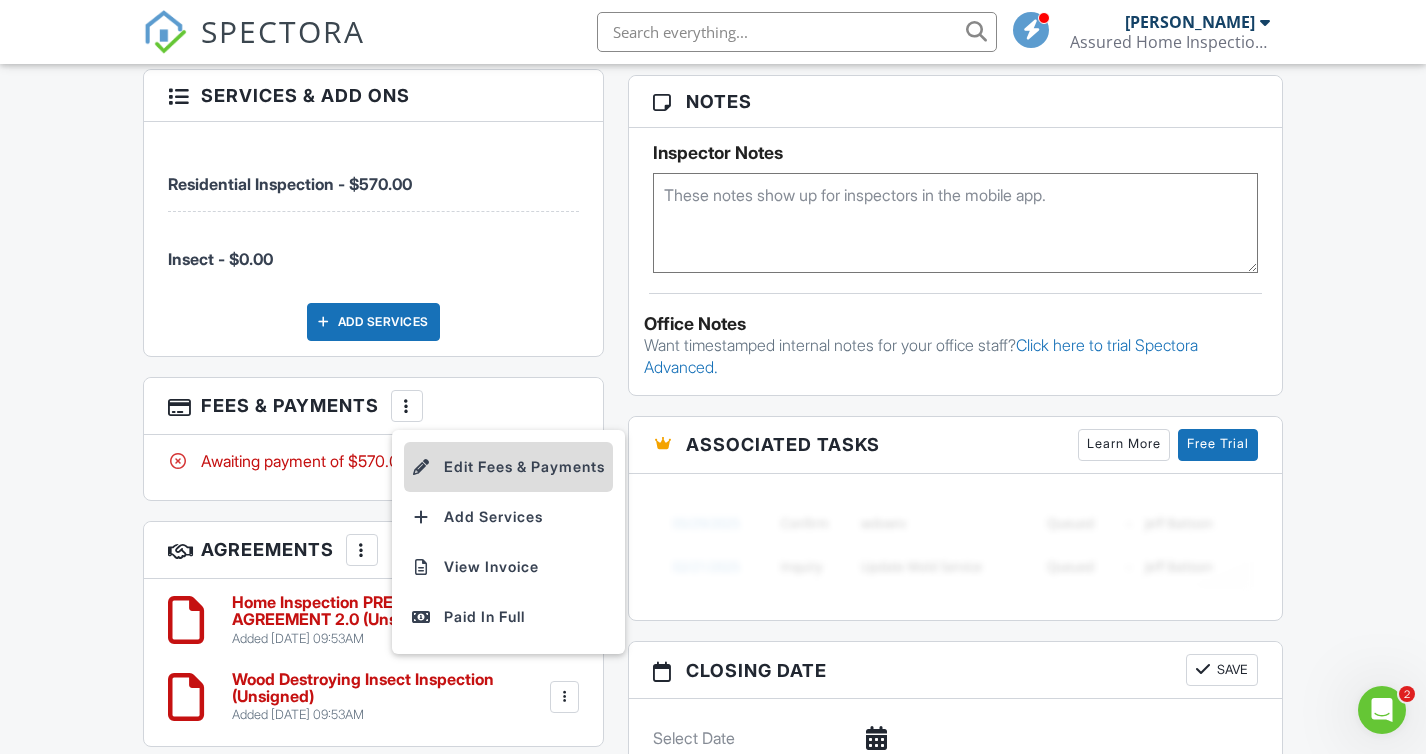 click on "Edit Fees & Payments" at bounding box center [508, 467] 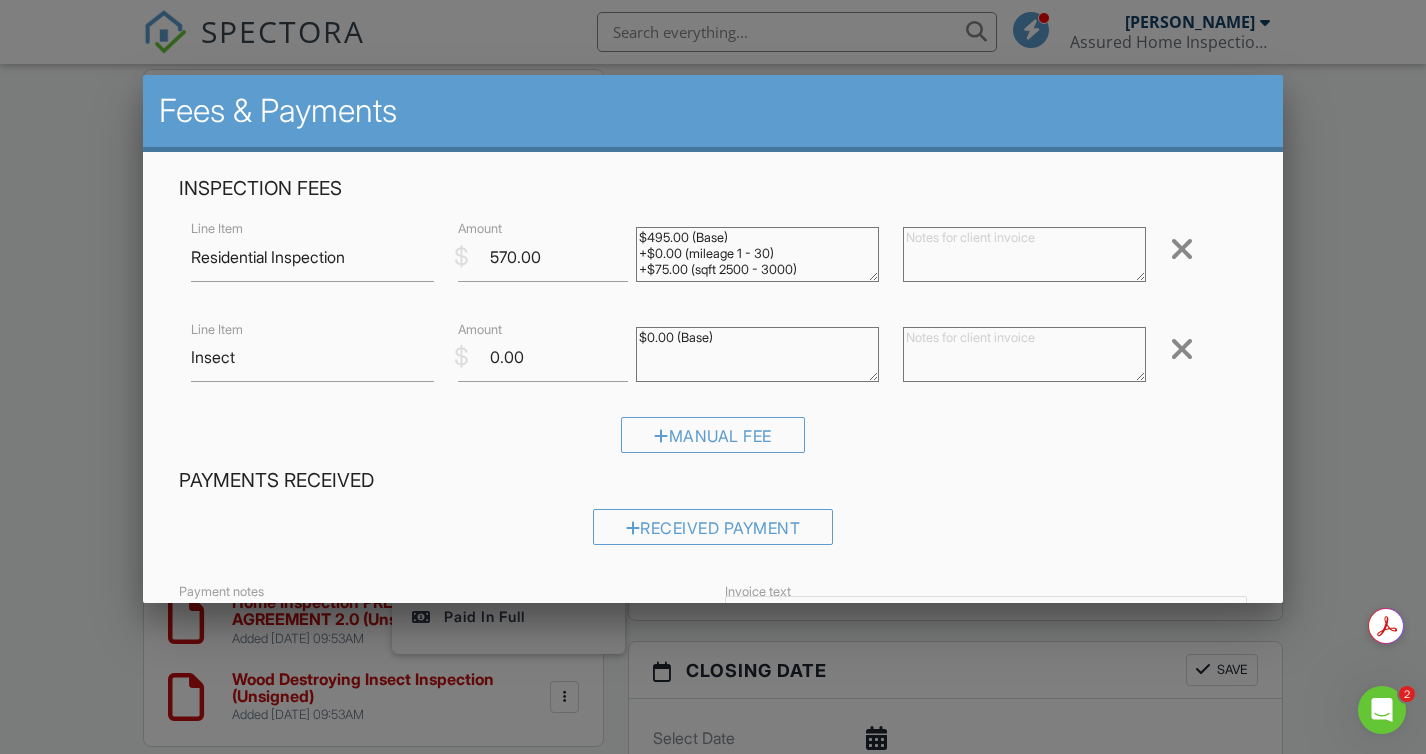 click at bounding box center (713, 371) 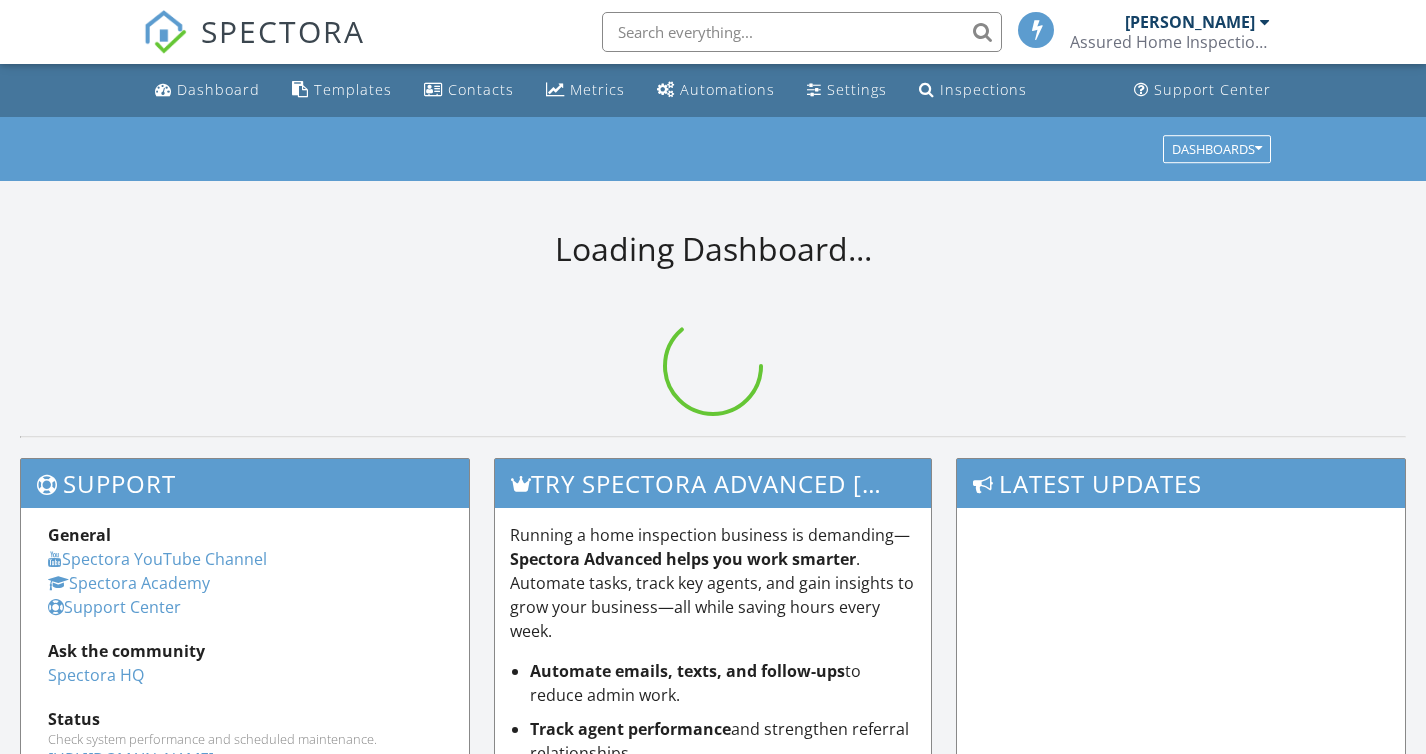 scroll, scrollTop: 0, scrollLeft: 0, axis: both 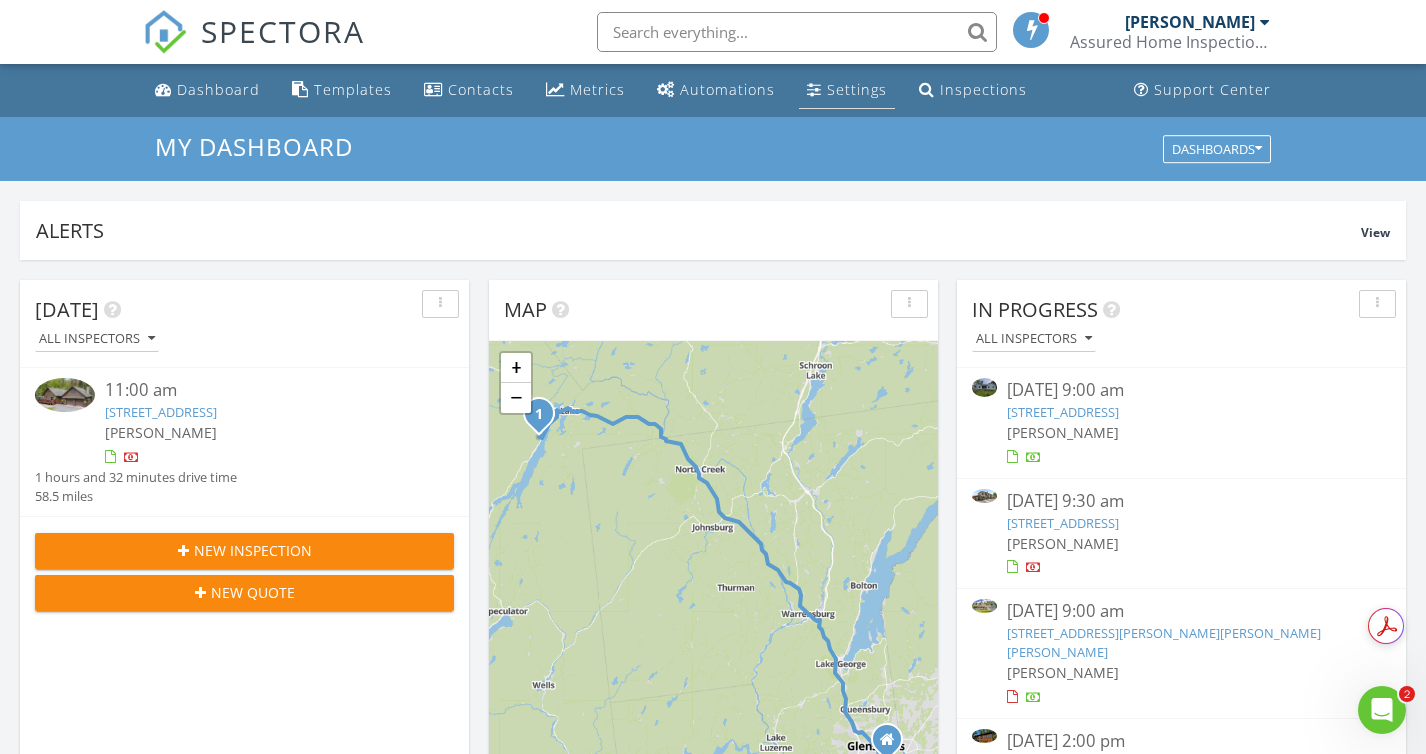 click on "Settings" at bounding box center [857, 89] 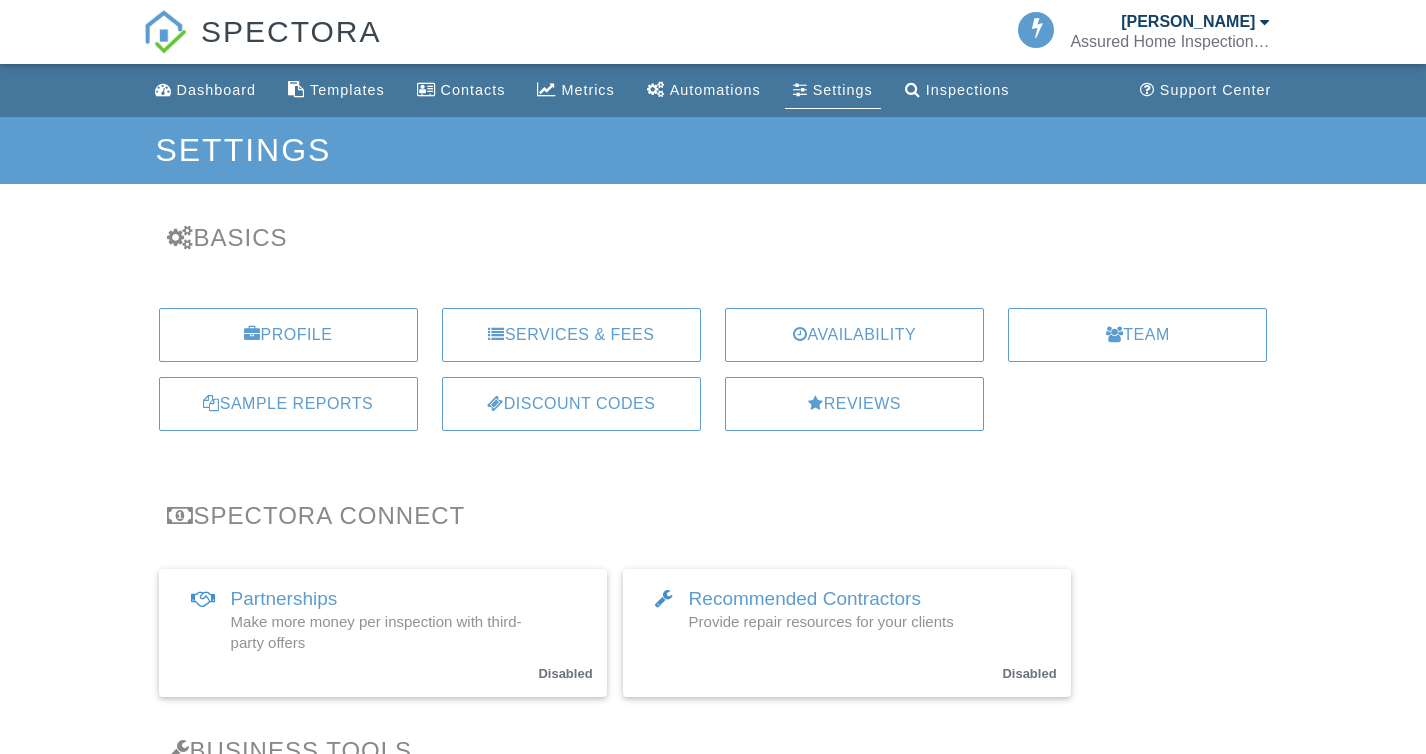 scroll, scrollTop: 0, scrollLeft: 0, axis: both 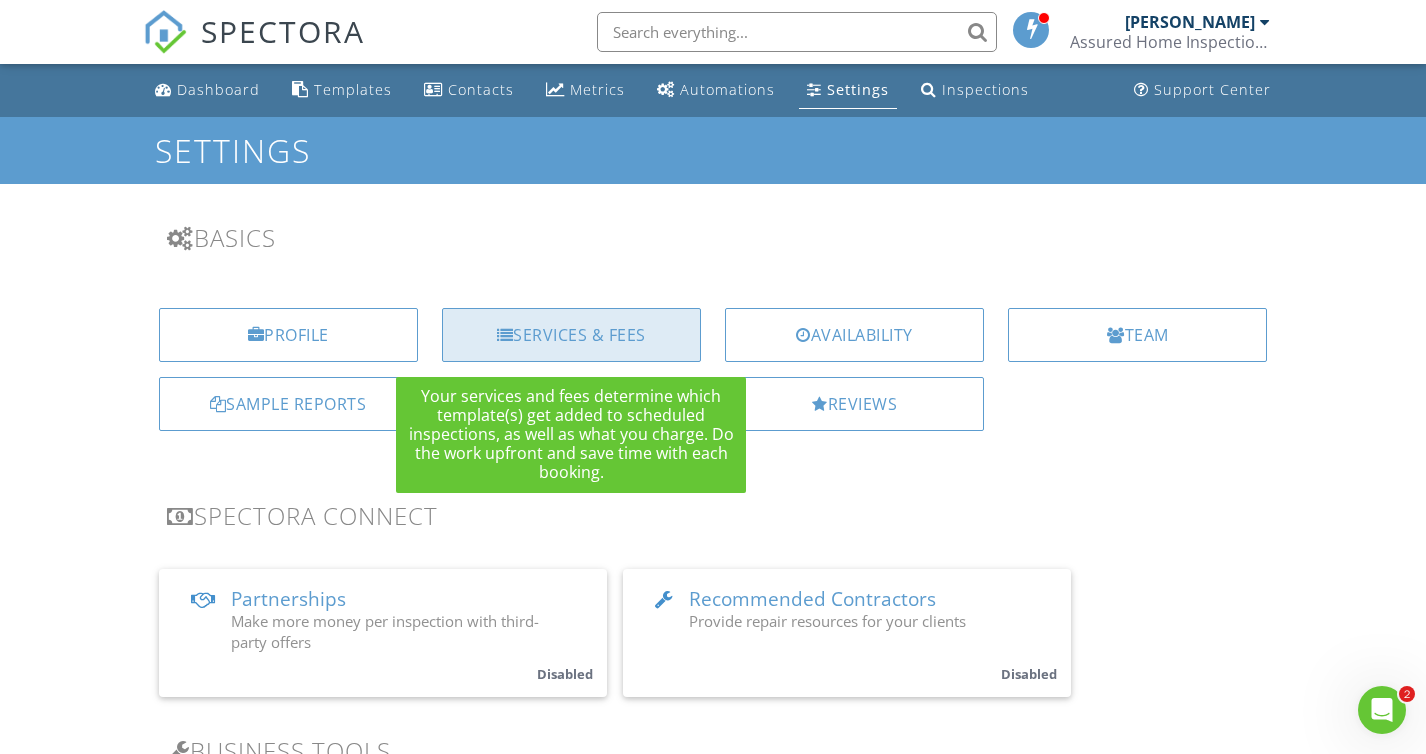 click on "Services & Fees" at bounding box center (571, 335) 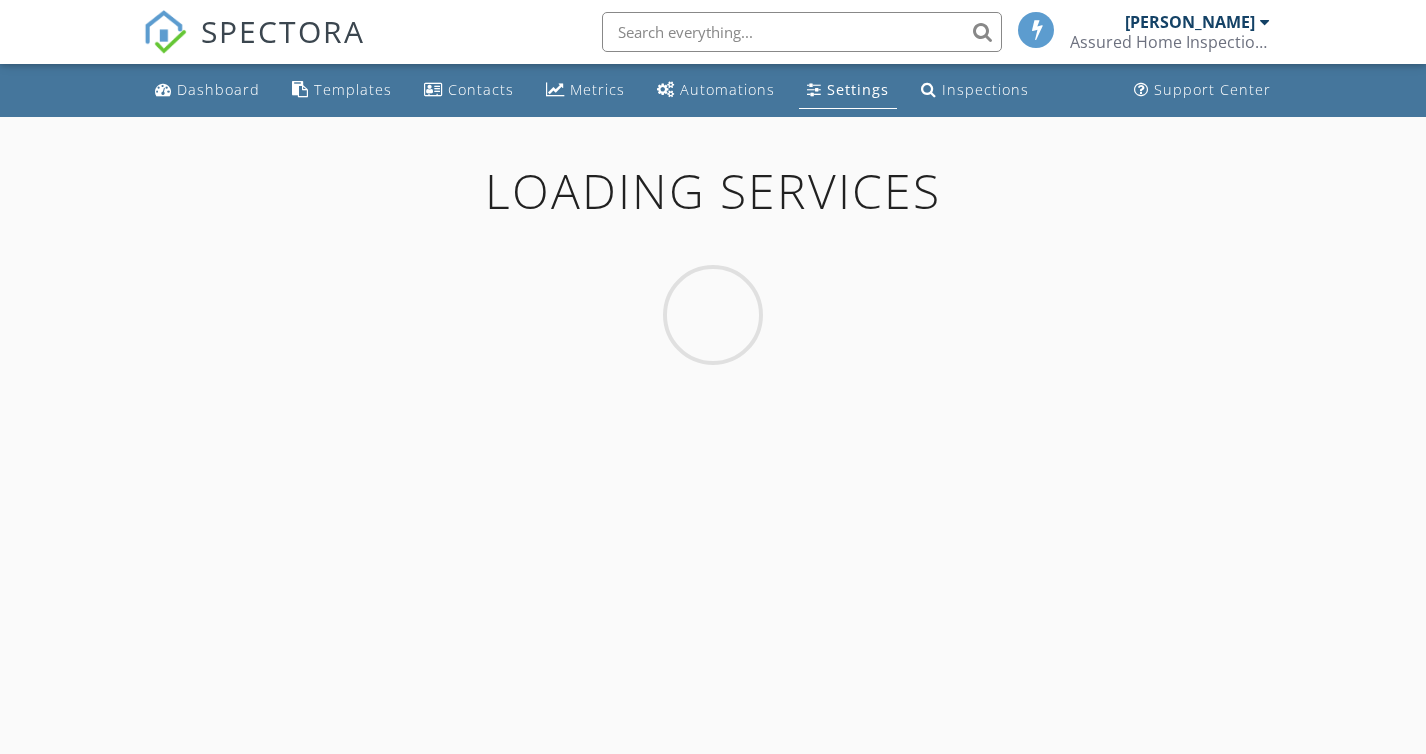 scroll, scrollTop: 0, scrollLeft: 0, axis: both 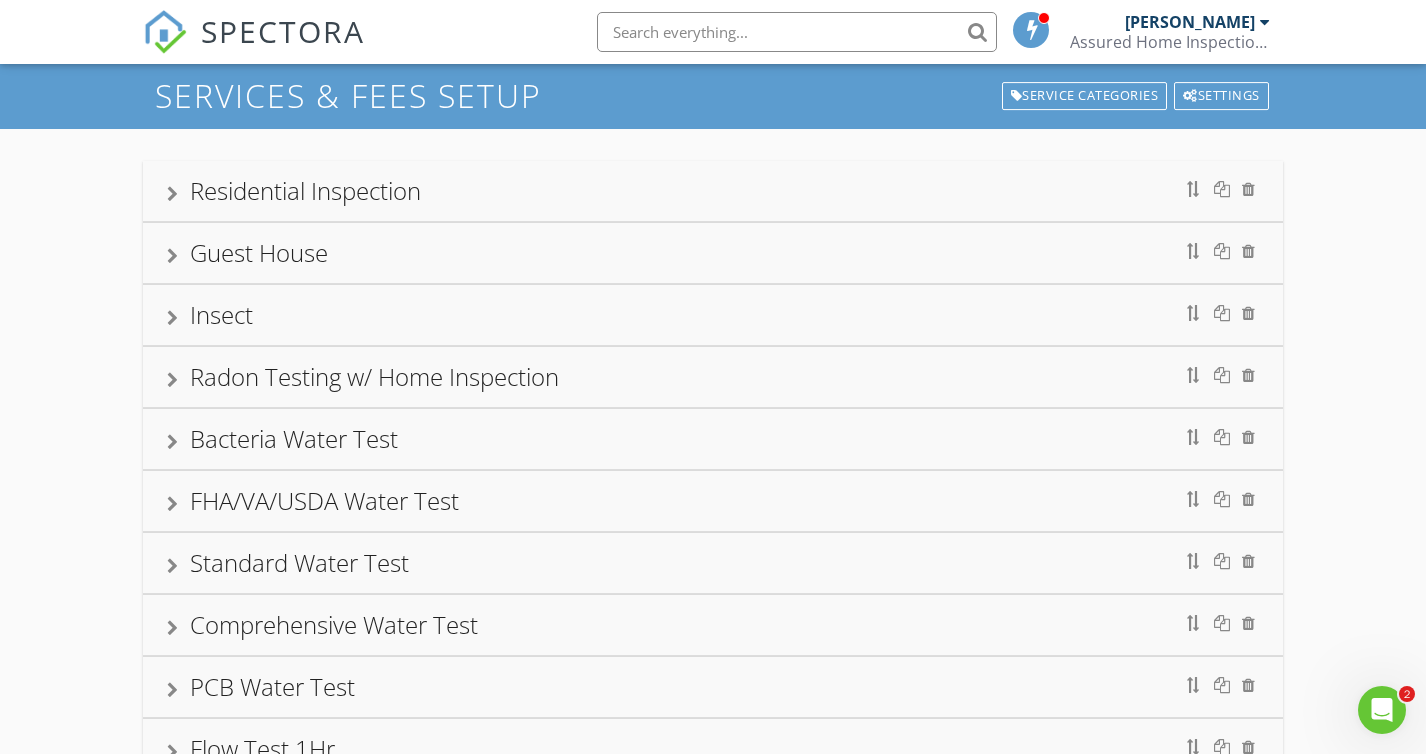 click on "Residential Inspection" at bounding box center [713, 191] 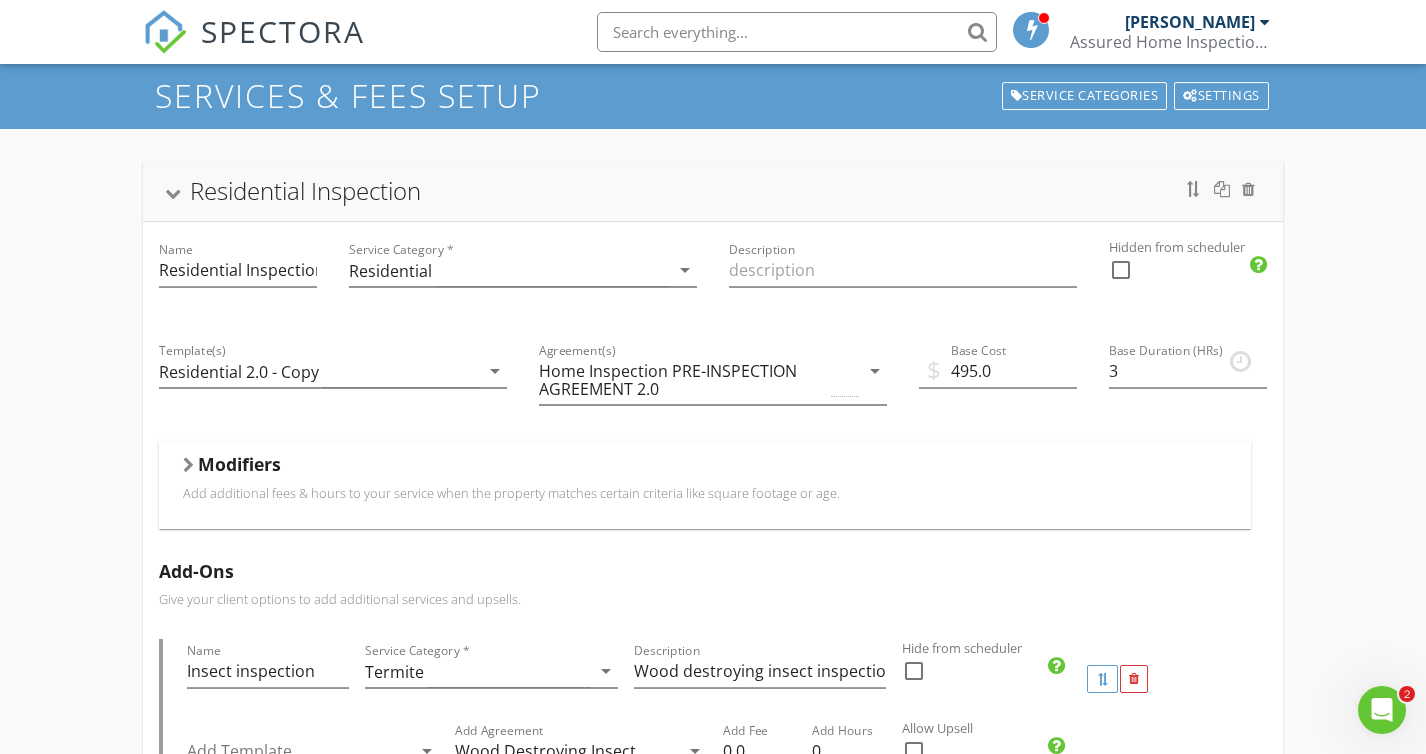 click at bounding box center [188, 465] 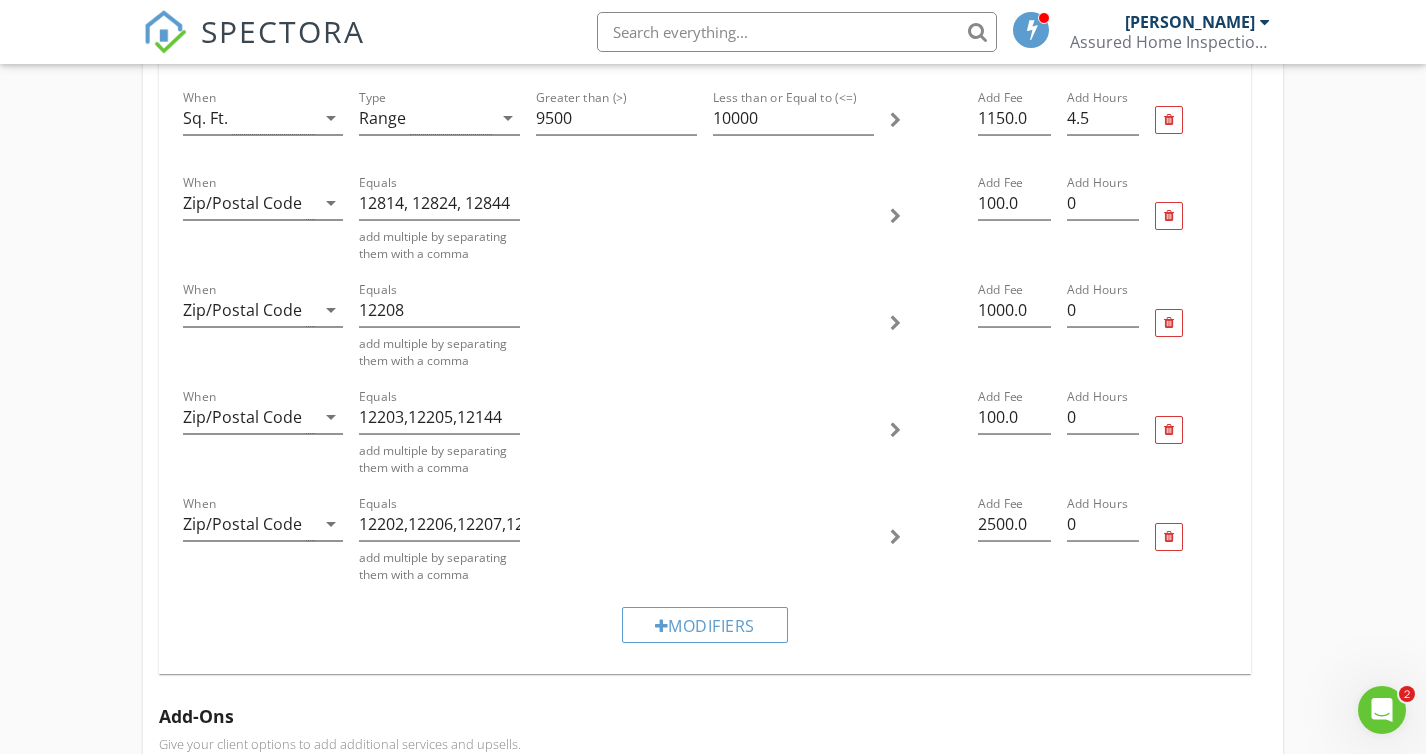 scroll, scrollTop: 2932, scrollLeft: 0, axis: vertical 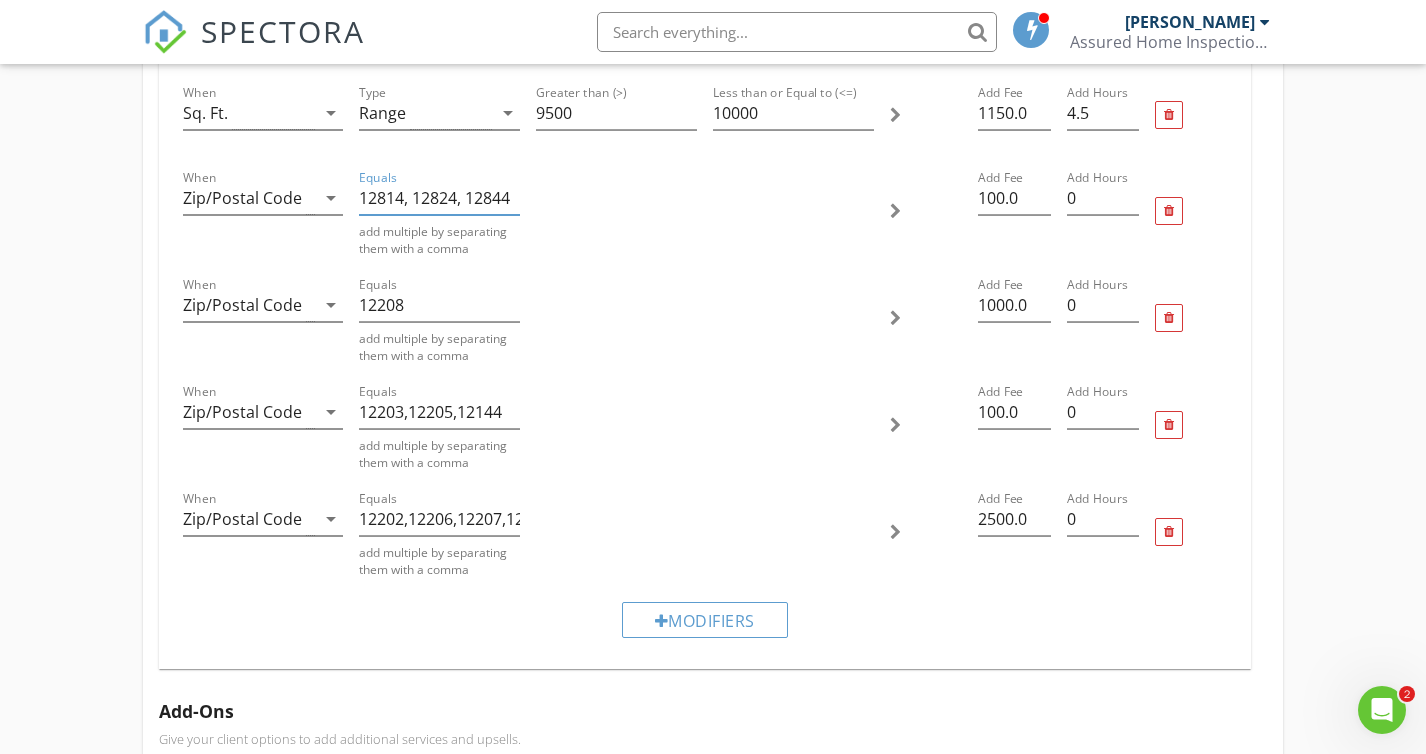 click on "12814, 12824, 12844" at bounding box center [439, 198] 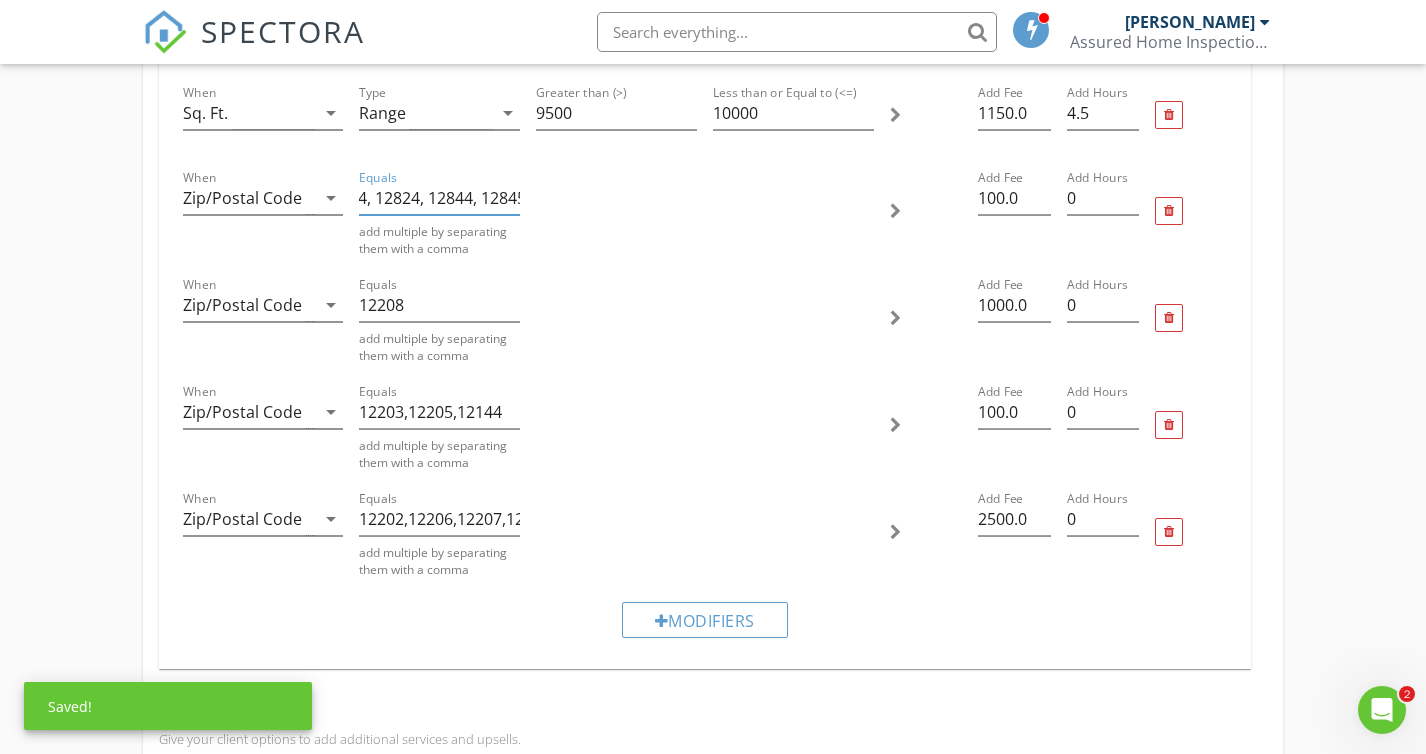 scroll, scrollTop: 0, scrollLeft: 47, axis: horizontal 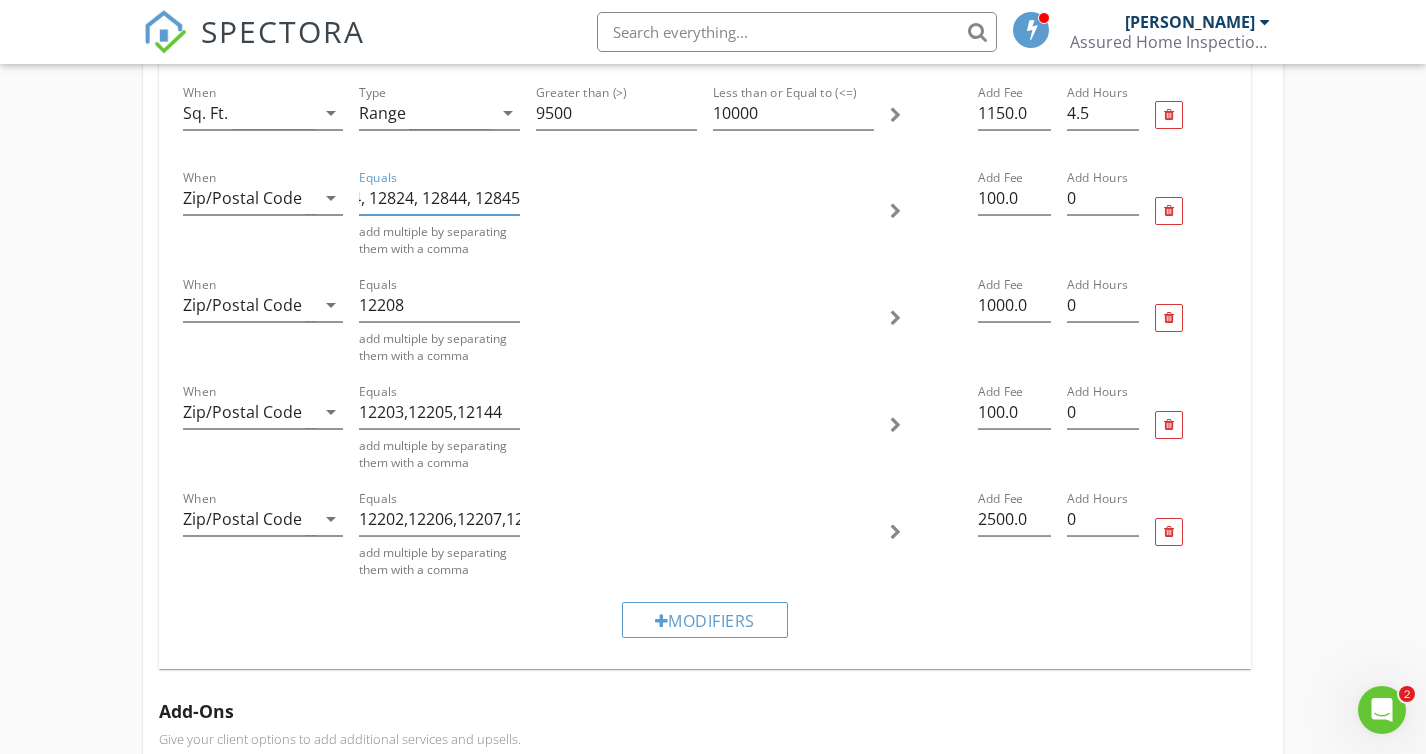 type on "12814, 12824, 12844, 12845" 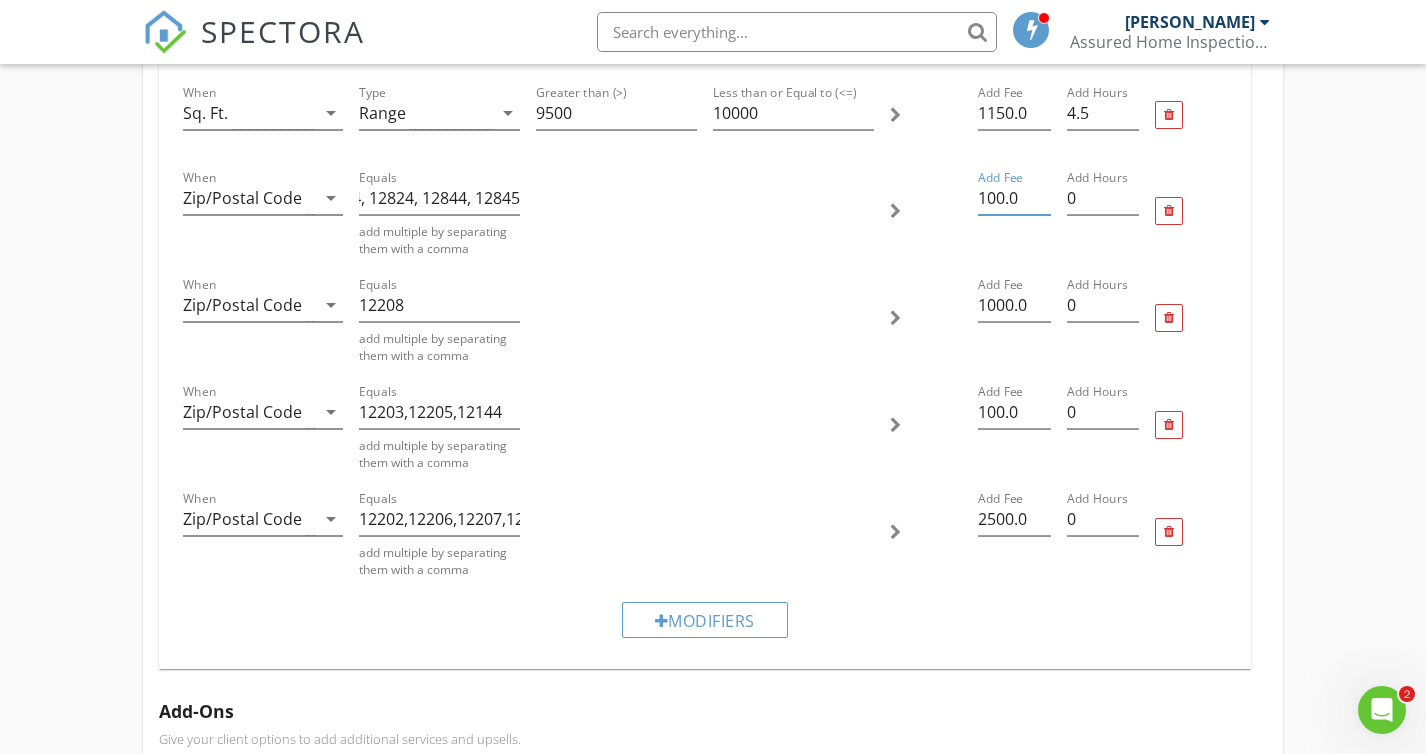 scroll, scrollTop: 0, scrollLeft: 0, axis: both 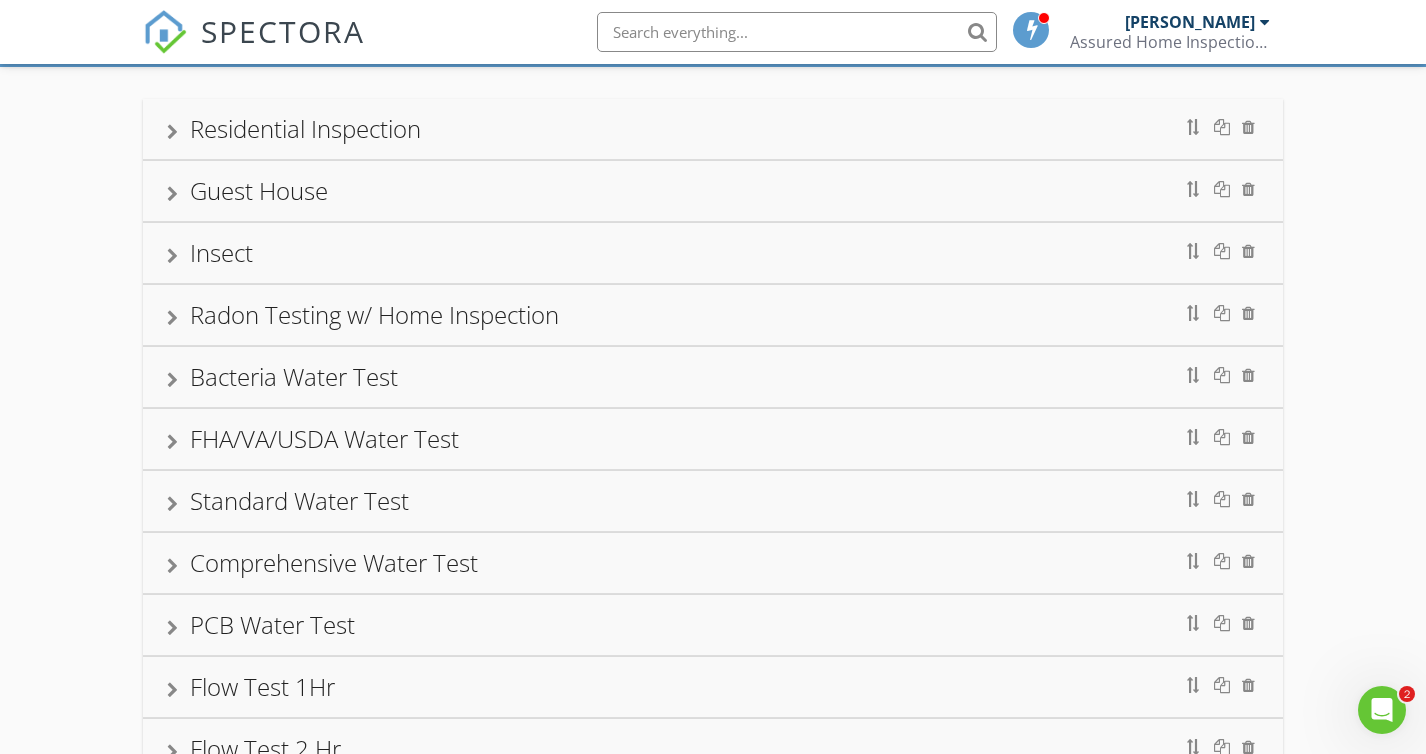 click on "Guest House" at bounding box center [713, 191] 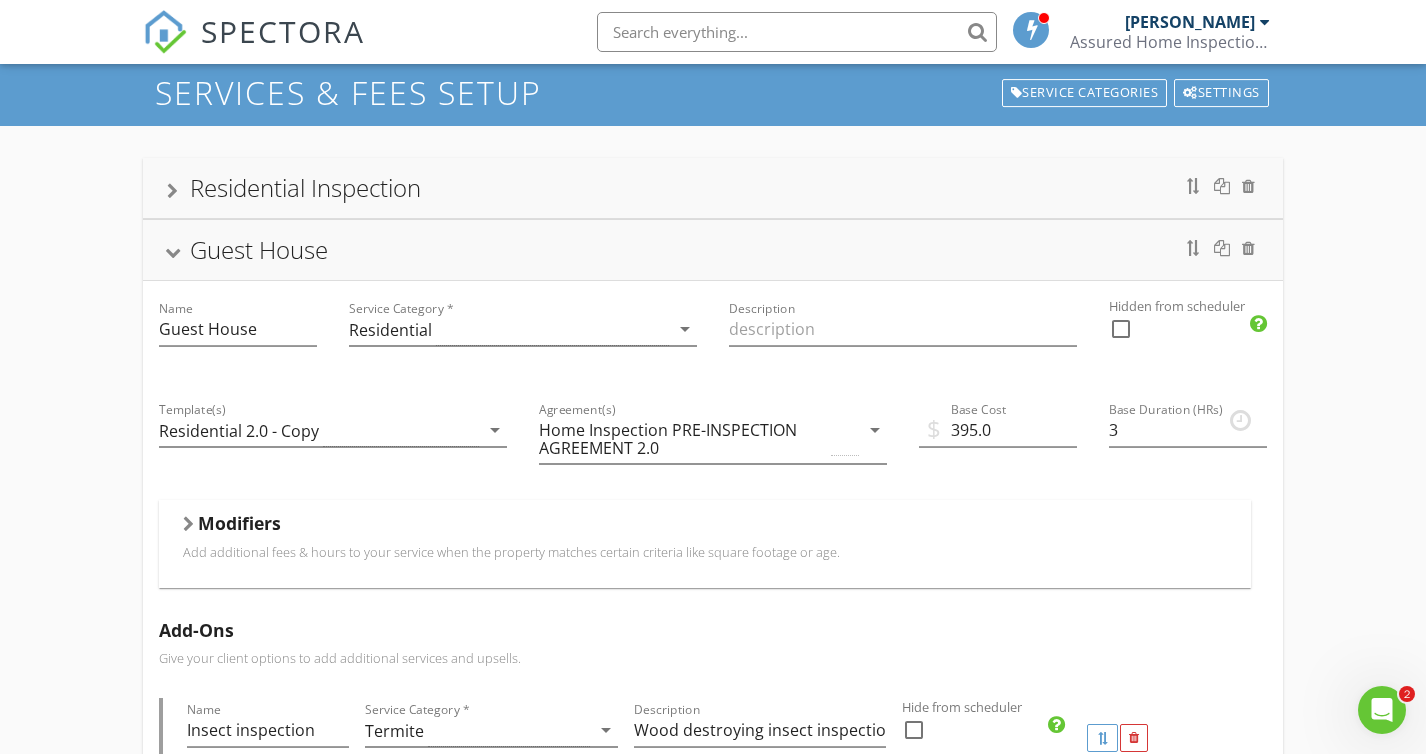 scroll, scrollTop: 56, scrollLeft: 0, axis: vertical 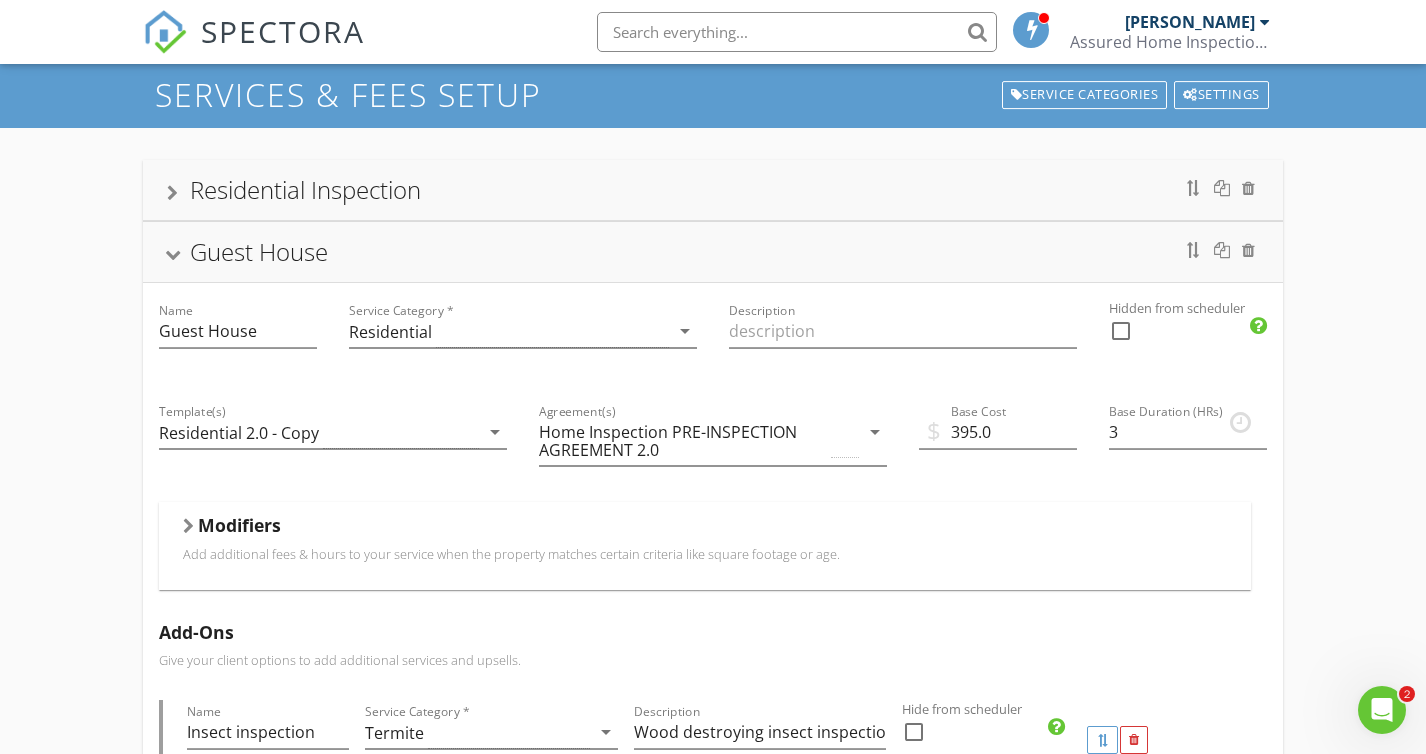 click at bounding box center (172, 255) 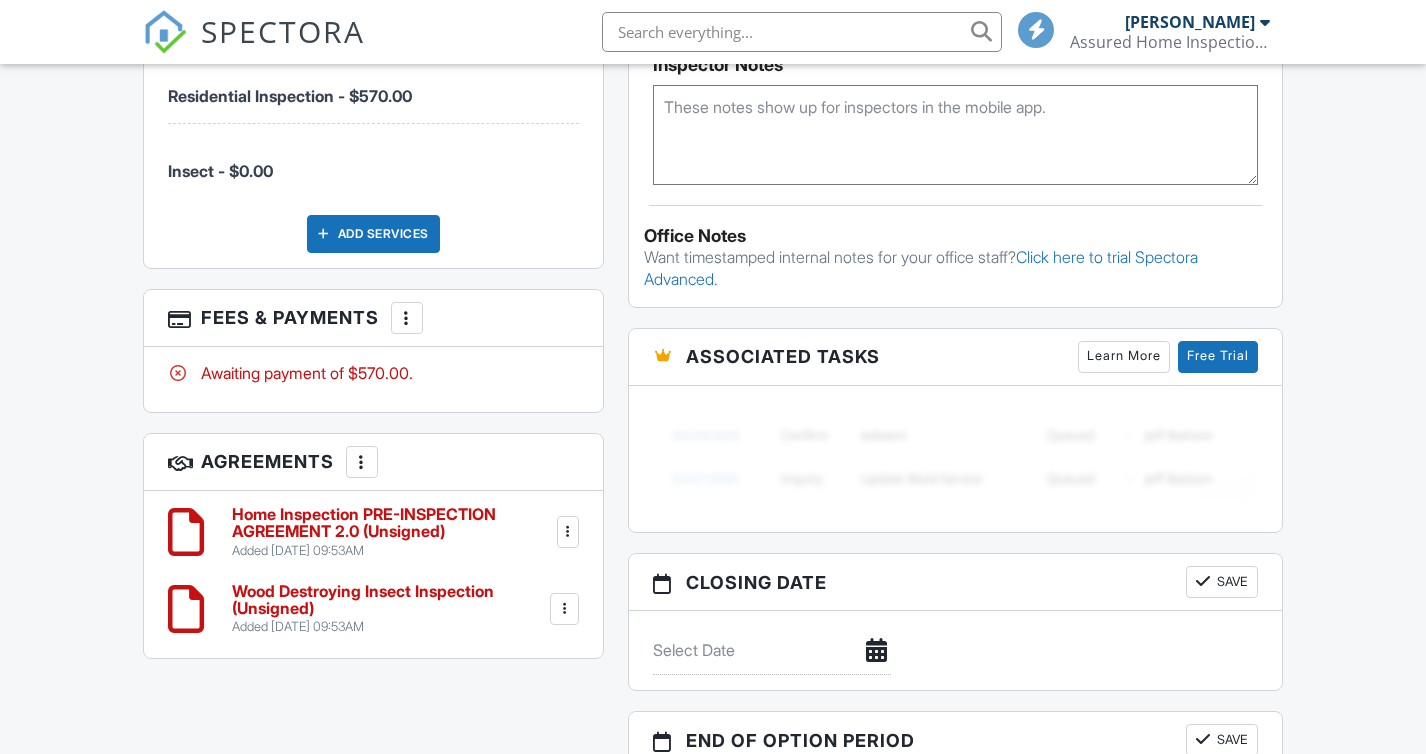 scroll, scrollTop: 1886, scrollLeft: 0, axis: vertical 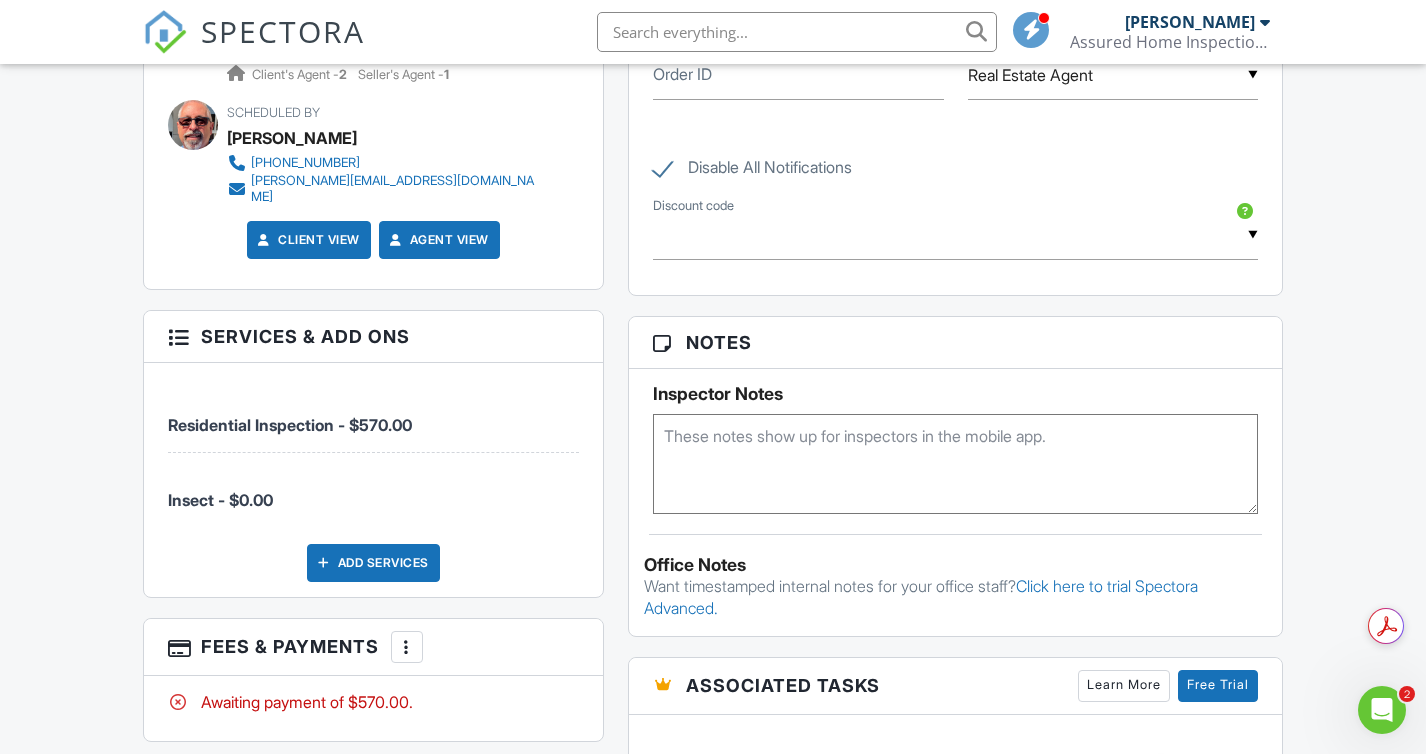 click at bounding box center (407, 647) 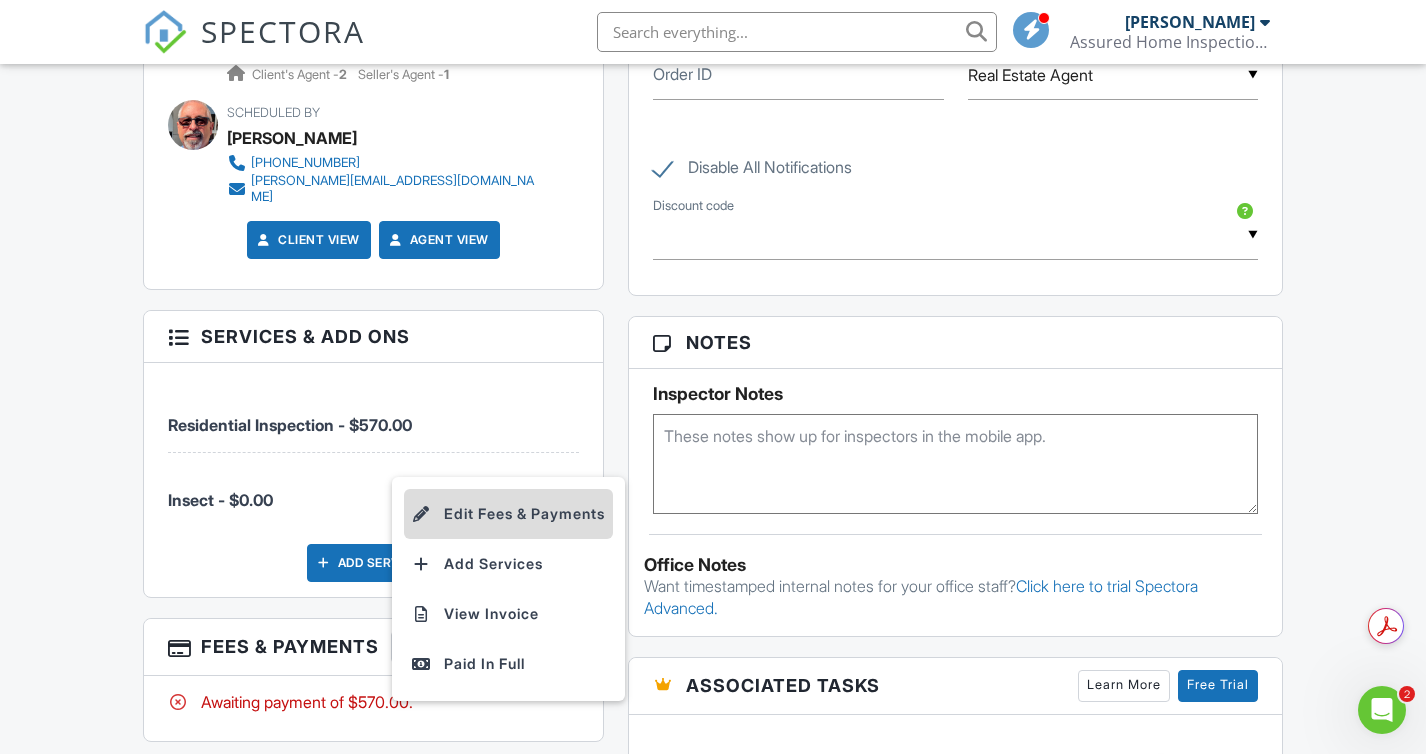 click on "Edit Fees & Payments" at bounding box center (508, 514) 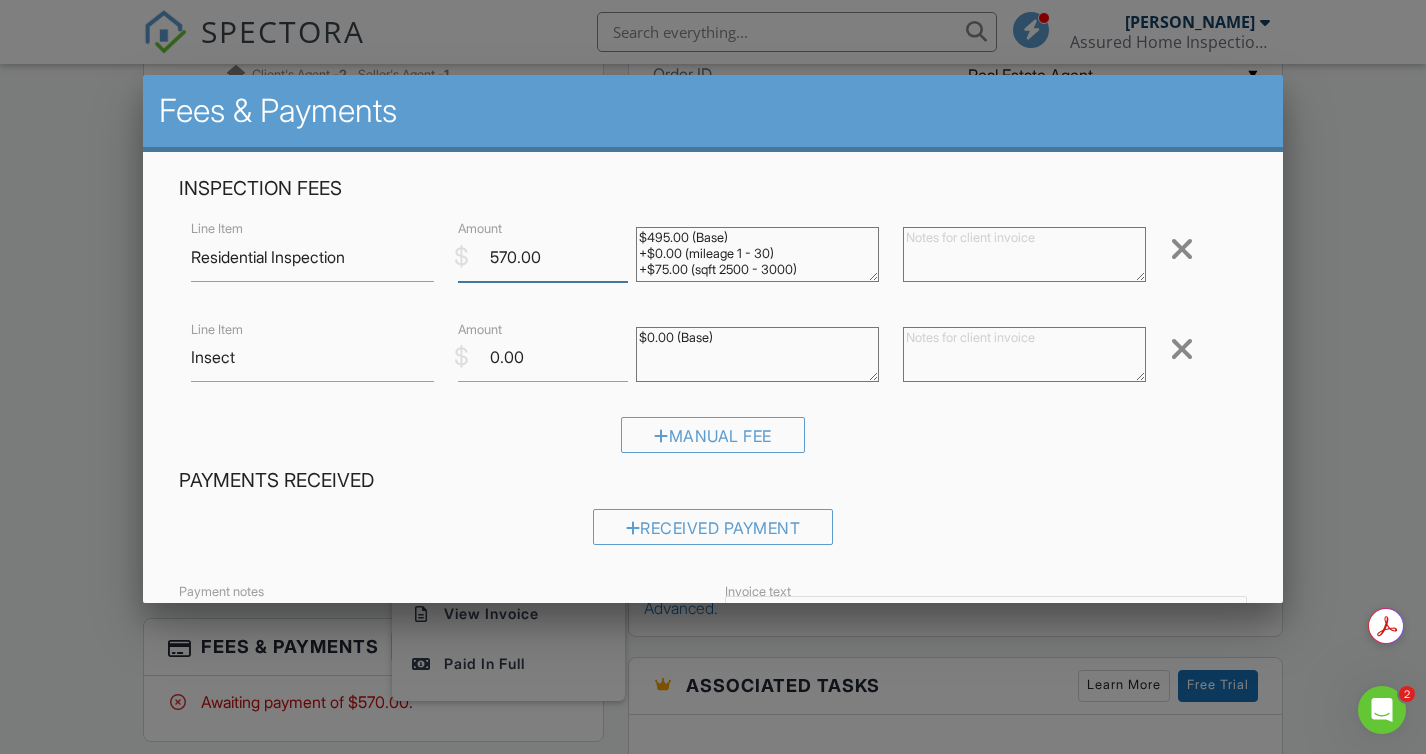 drag, startPoint x: 491, startPoint y: 259, endPoint x: 550, endPoint y: 260, distance: 59.008472 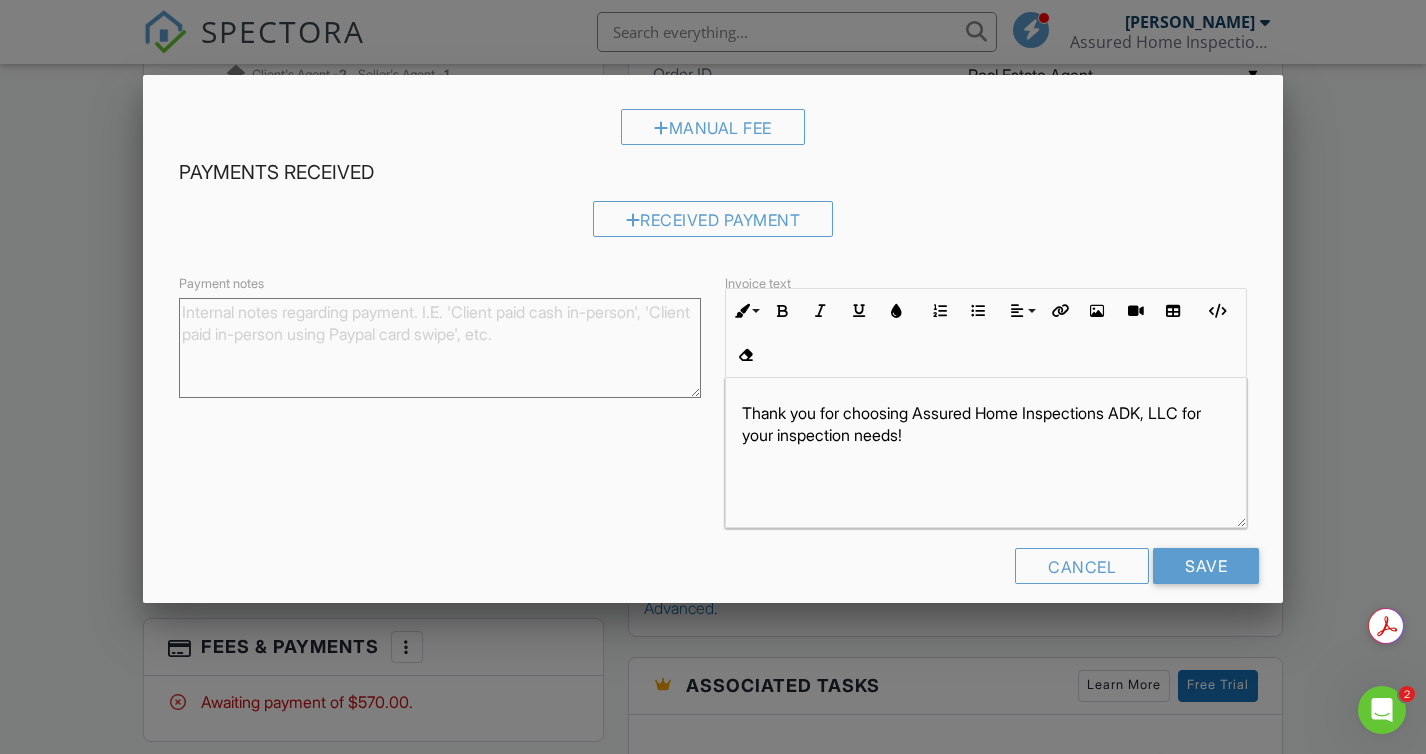 scroll, scrollTop: 328, scrollLeft: 0, axis: vertical 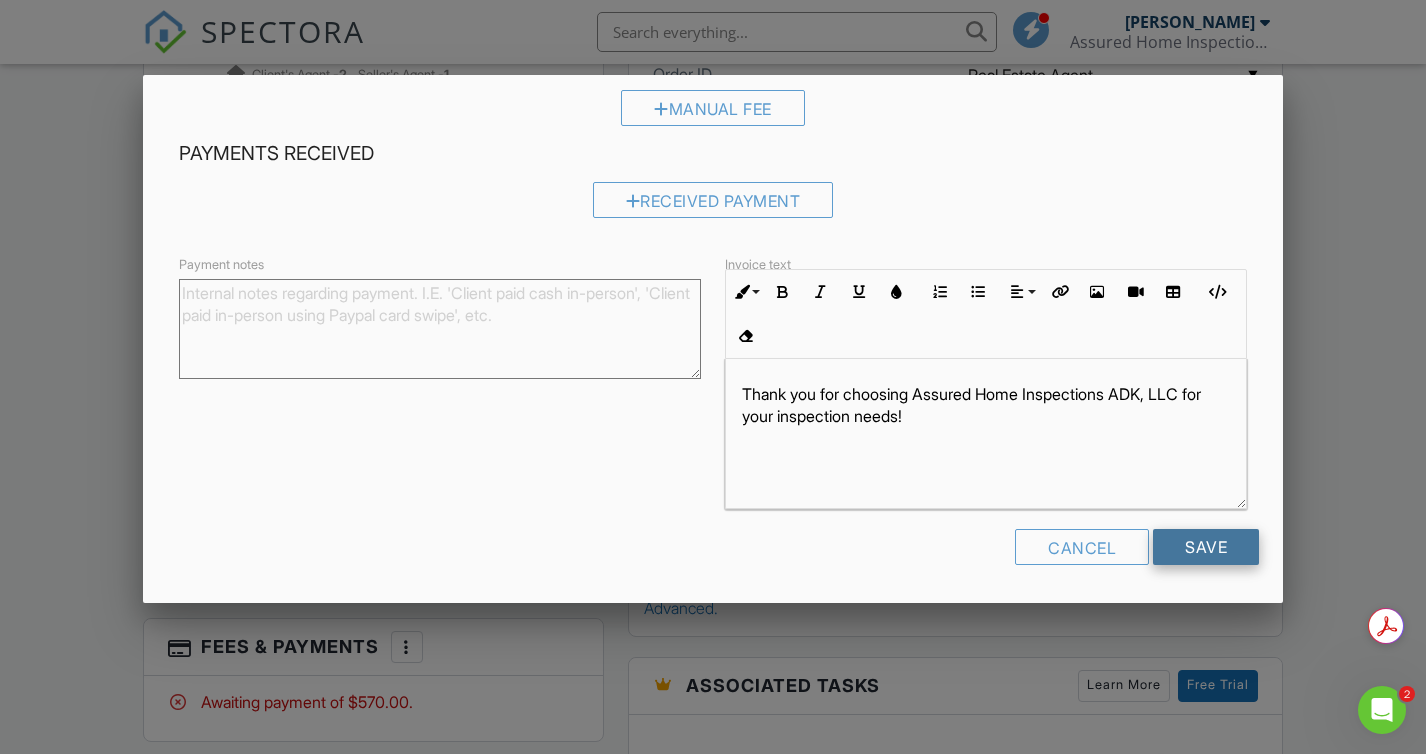 type on "1145.00" 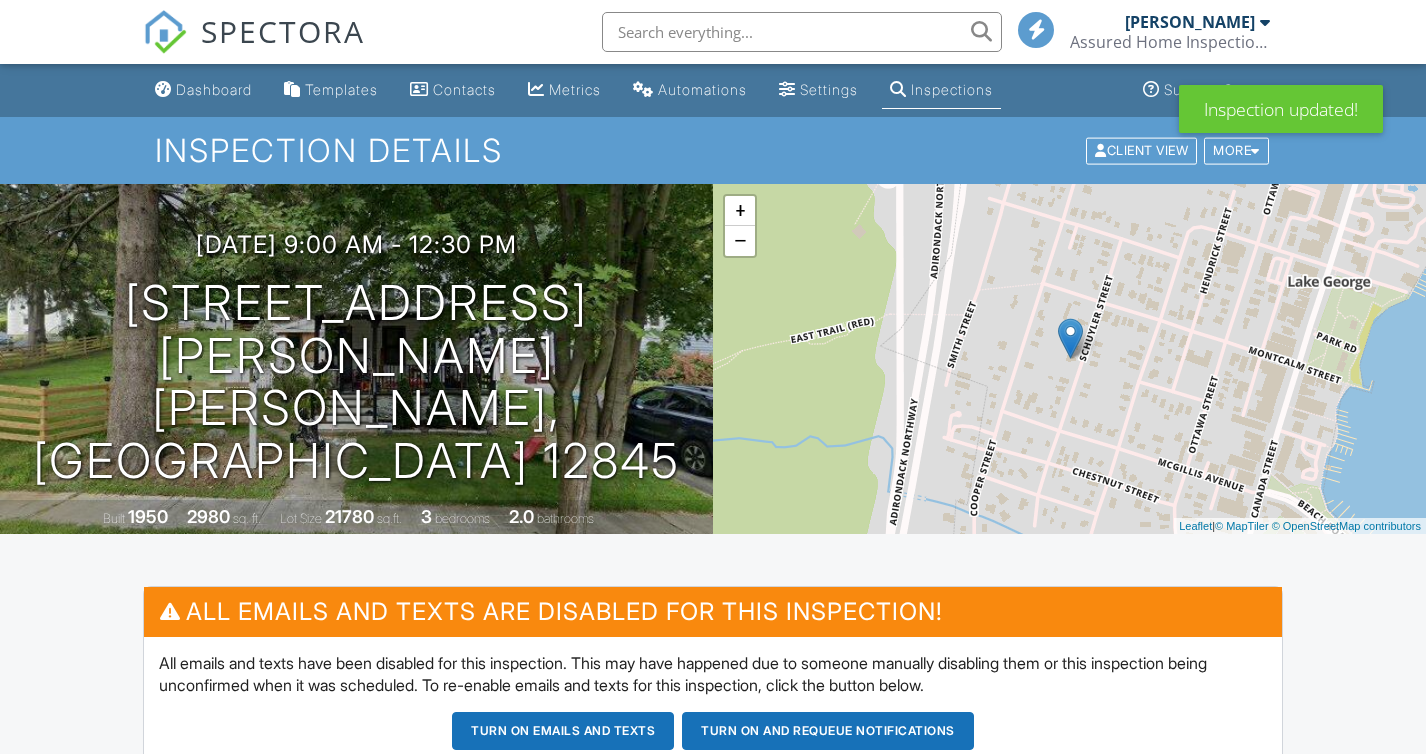 click on "Update Agreements" at bounding box center (712, 925) 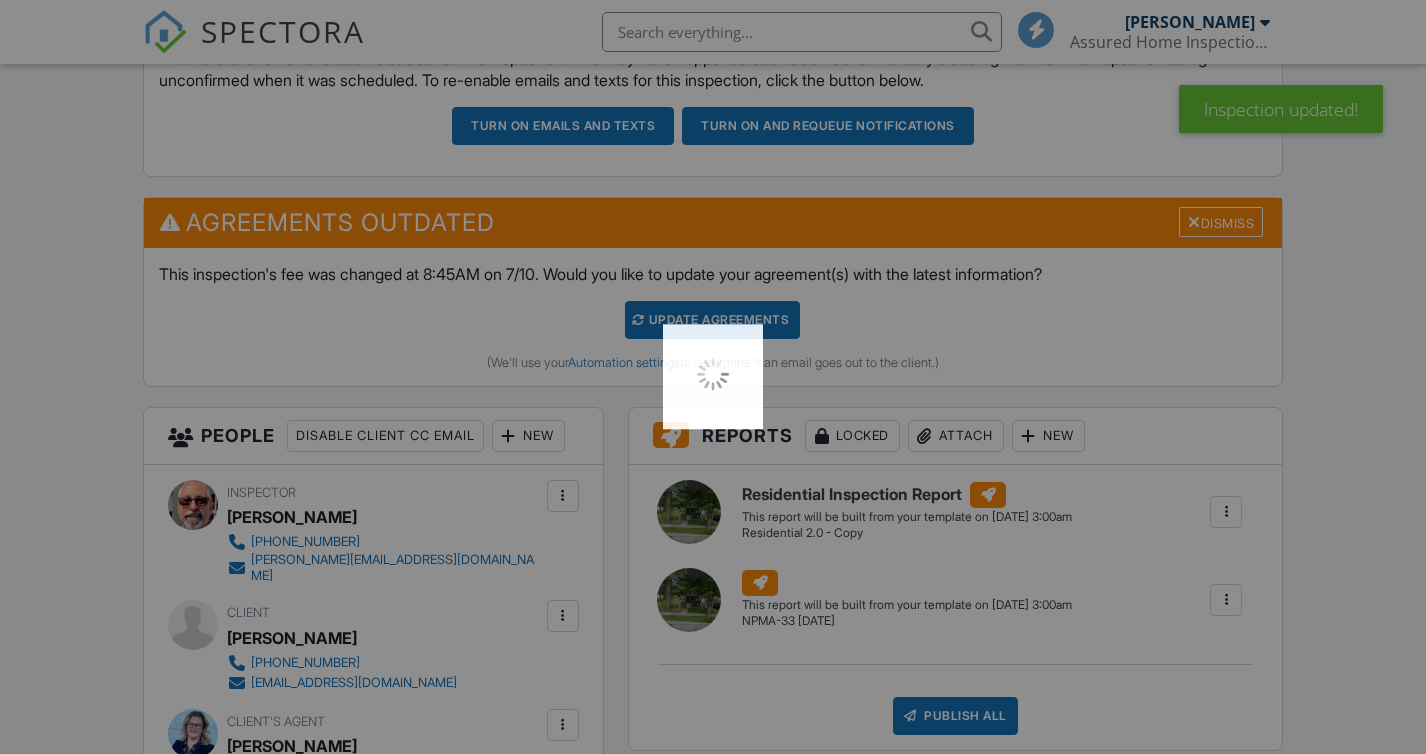 scroll, scrollTop: 605, scrollLeft: 0, axis: vertical 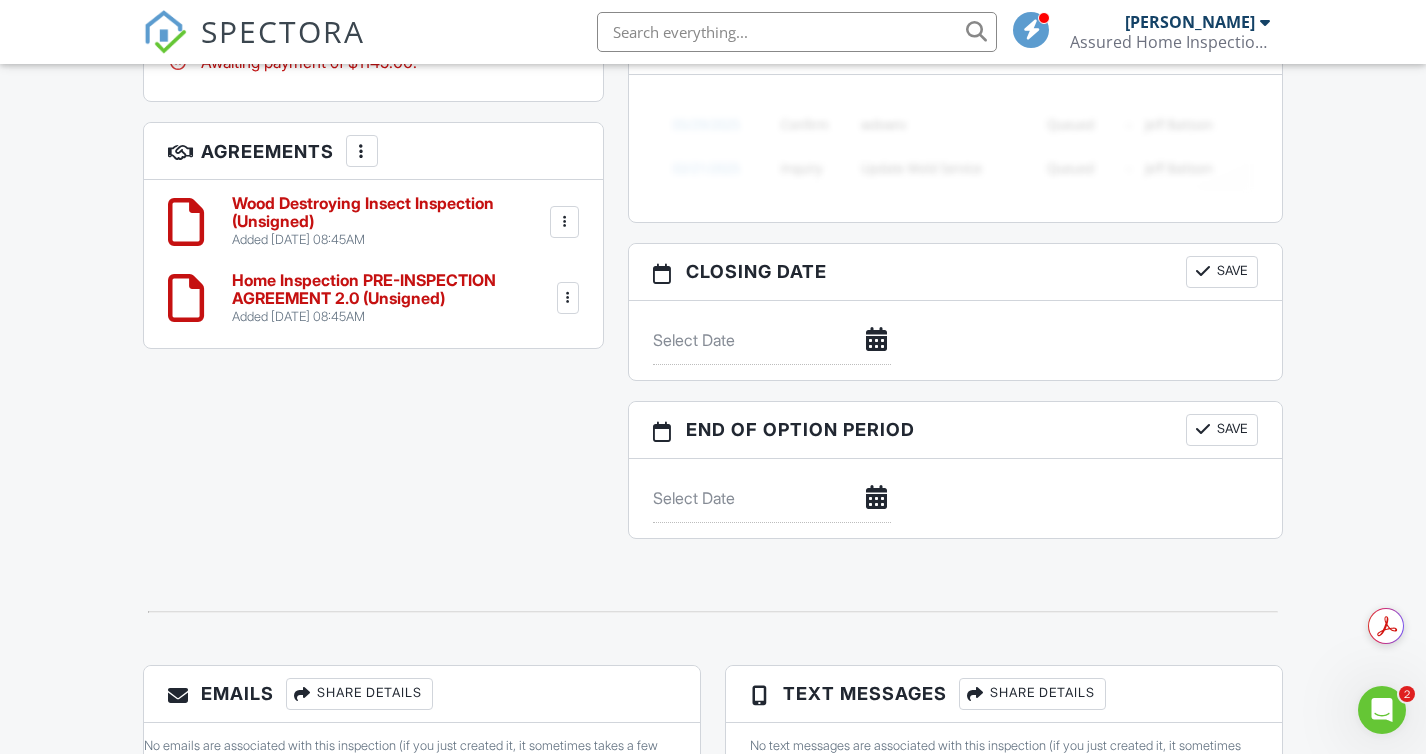 click on "Home Inspection PRE-INSPECTION AGREEMENT 2.0
(Unsigned)" at bounding box center [392, 289] 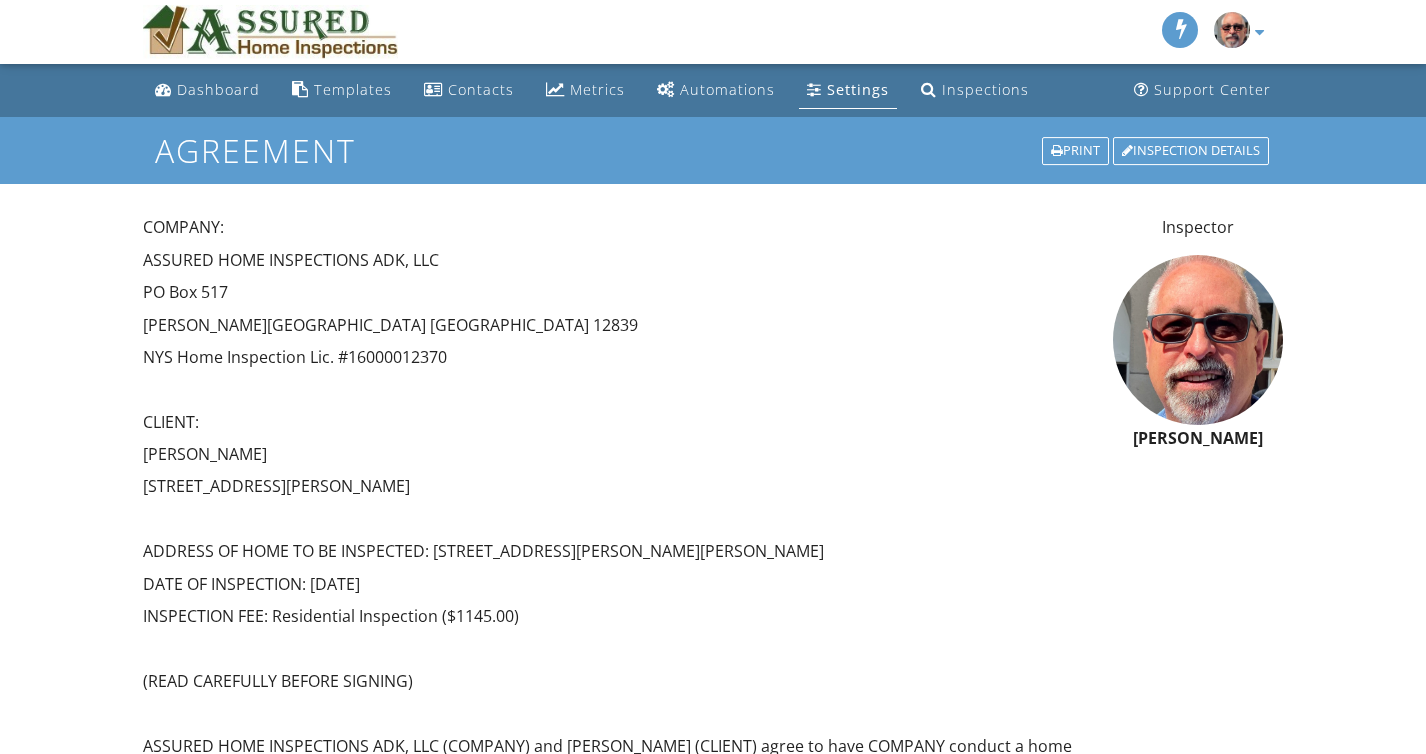 scroll, scrollTop: 0, scrollLeft: 0, axis: both 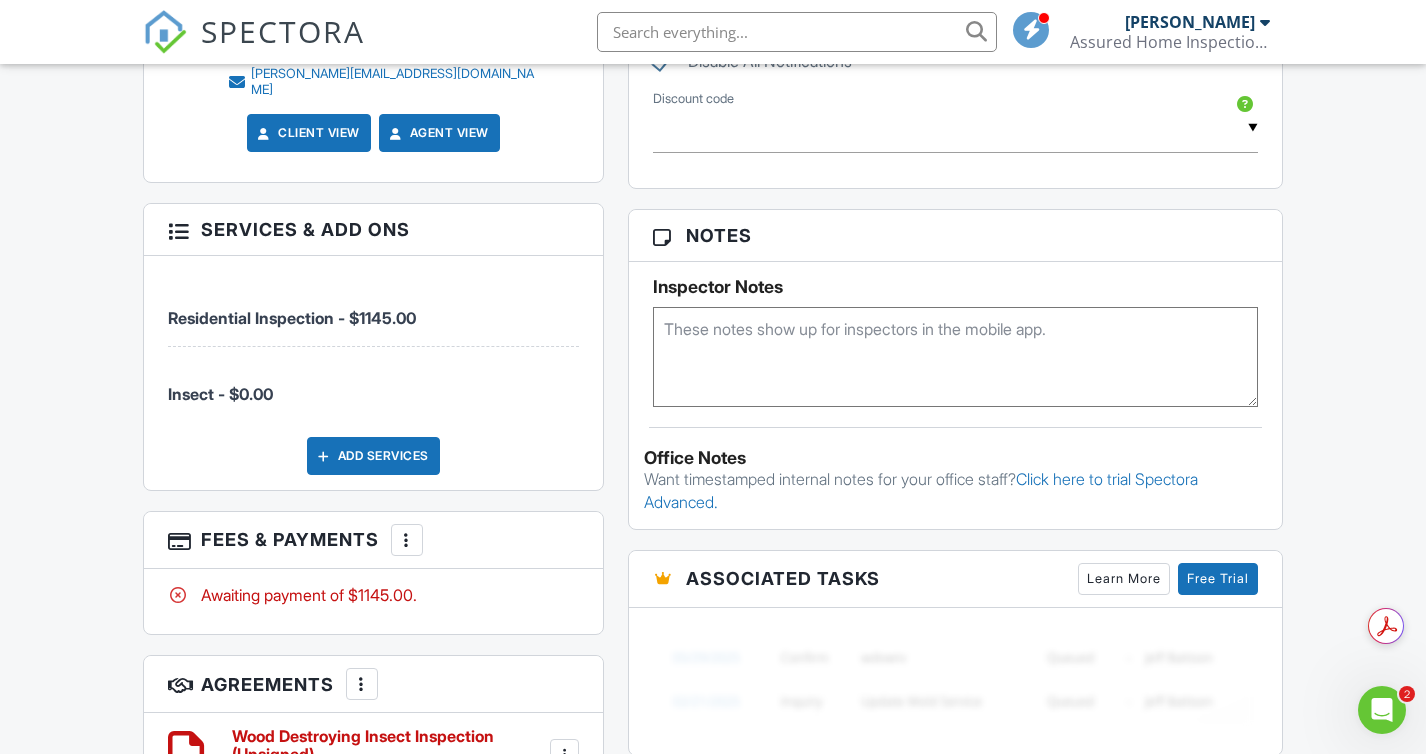 click at bounding box center (407, 540) 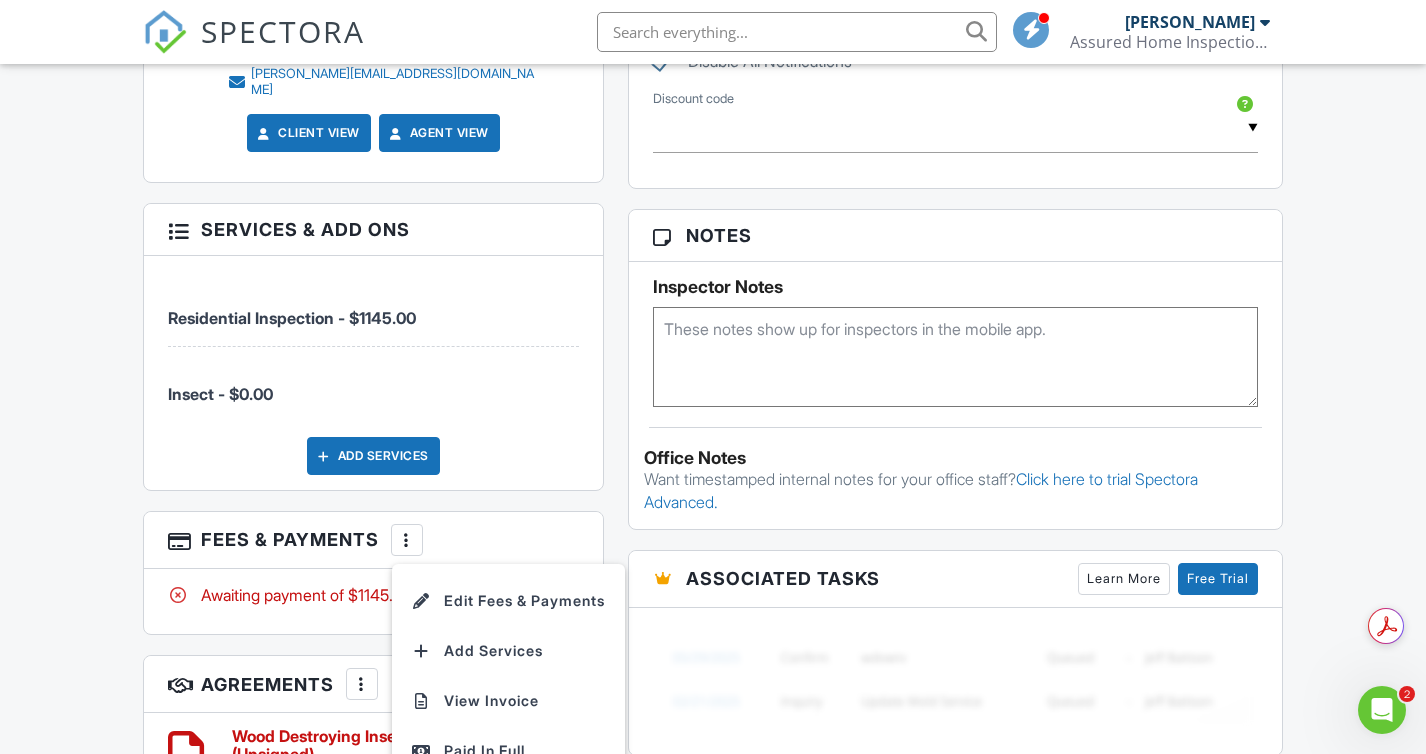 click on "Awaiting payment of $1145.00." at bounding box center [373, 601] 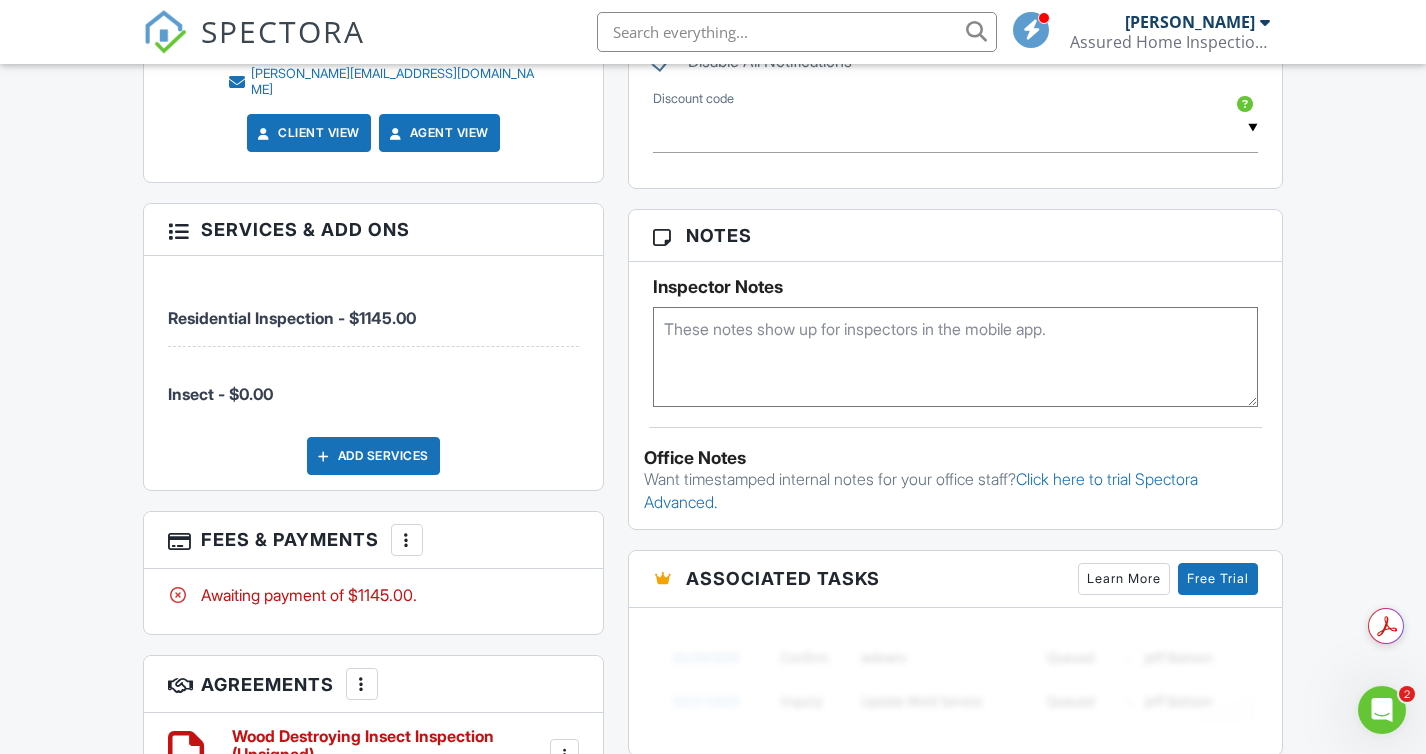 click on "Awaiting payment of $1145.00." at bounding box center (373, 595) 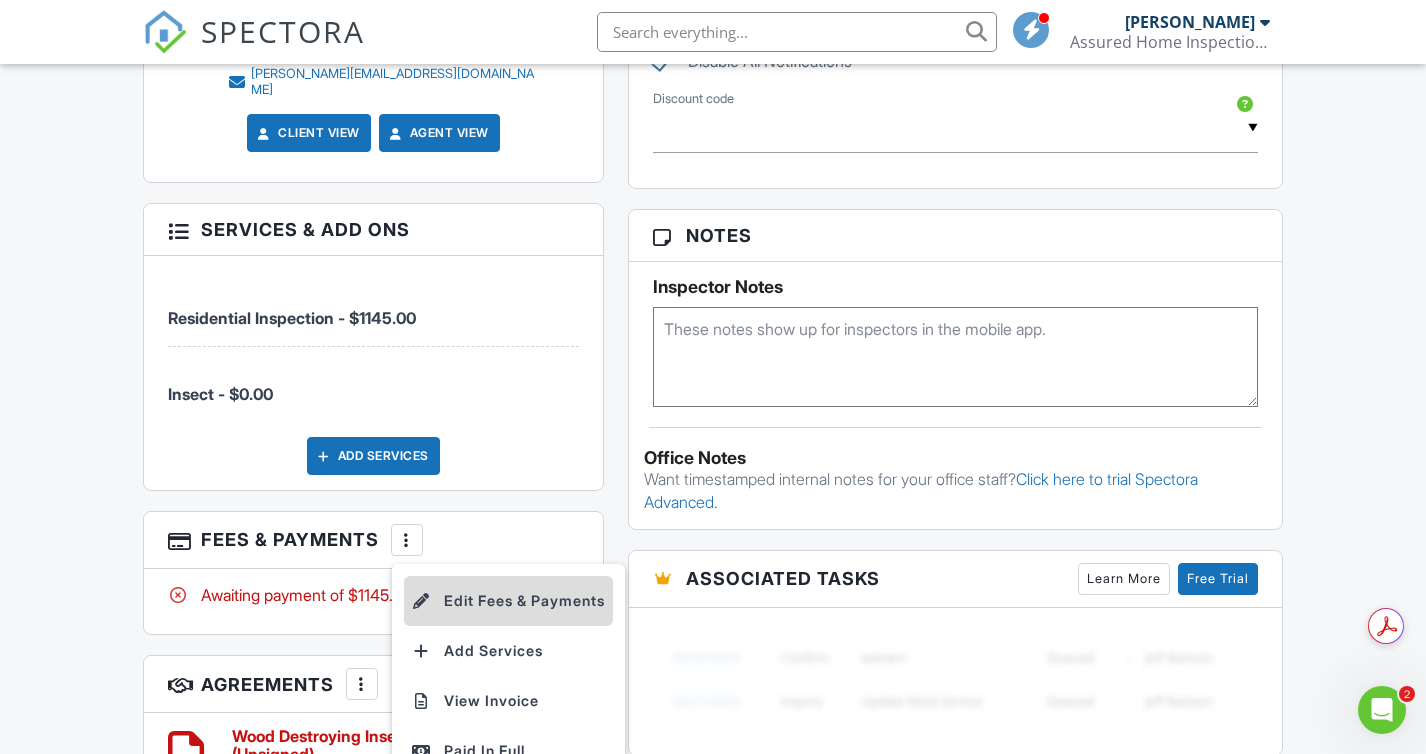 click on "Edit Fees & Payments" at bounding box center [508, 601] 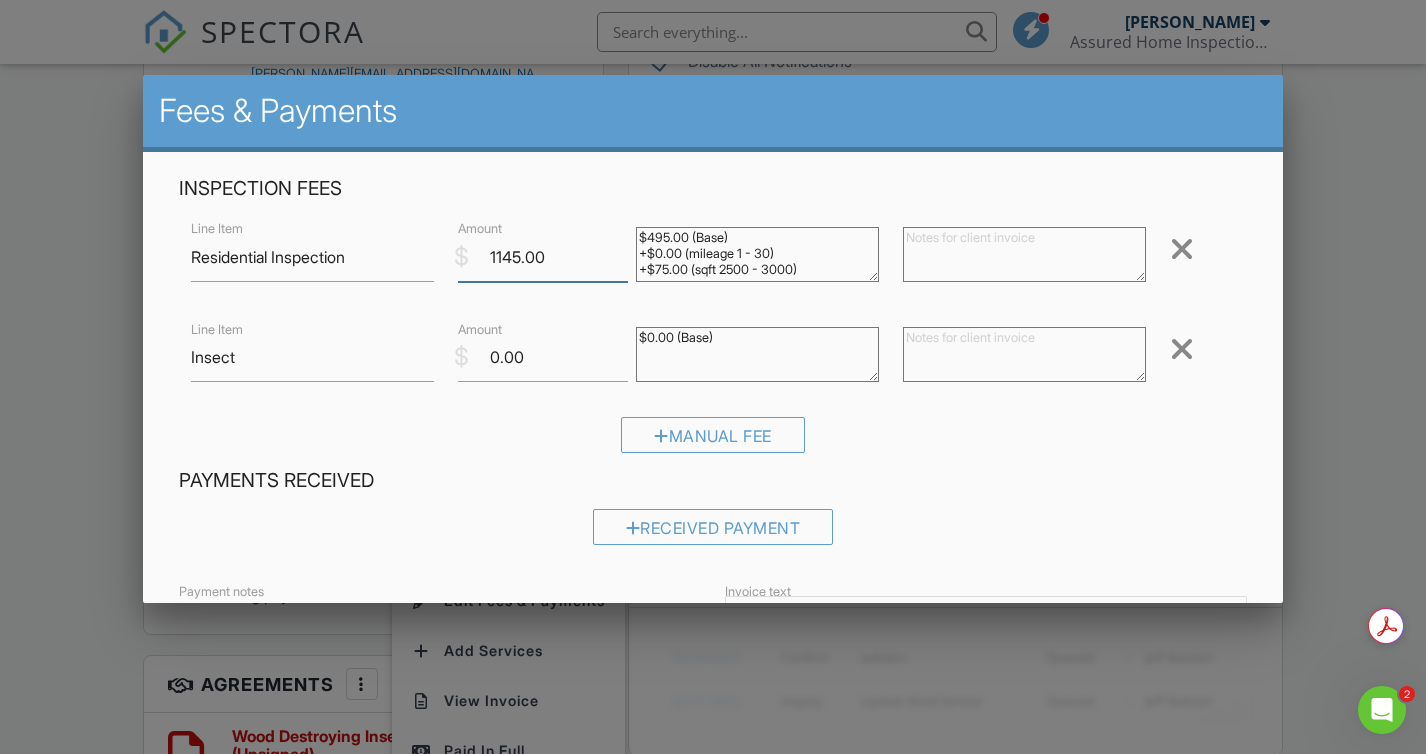 drag, startPoint x: 517, startPoint y: 252, endPoint x: 506, endPoint y: 254, distance: 11.18034 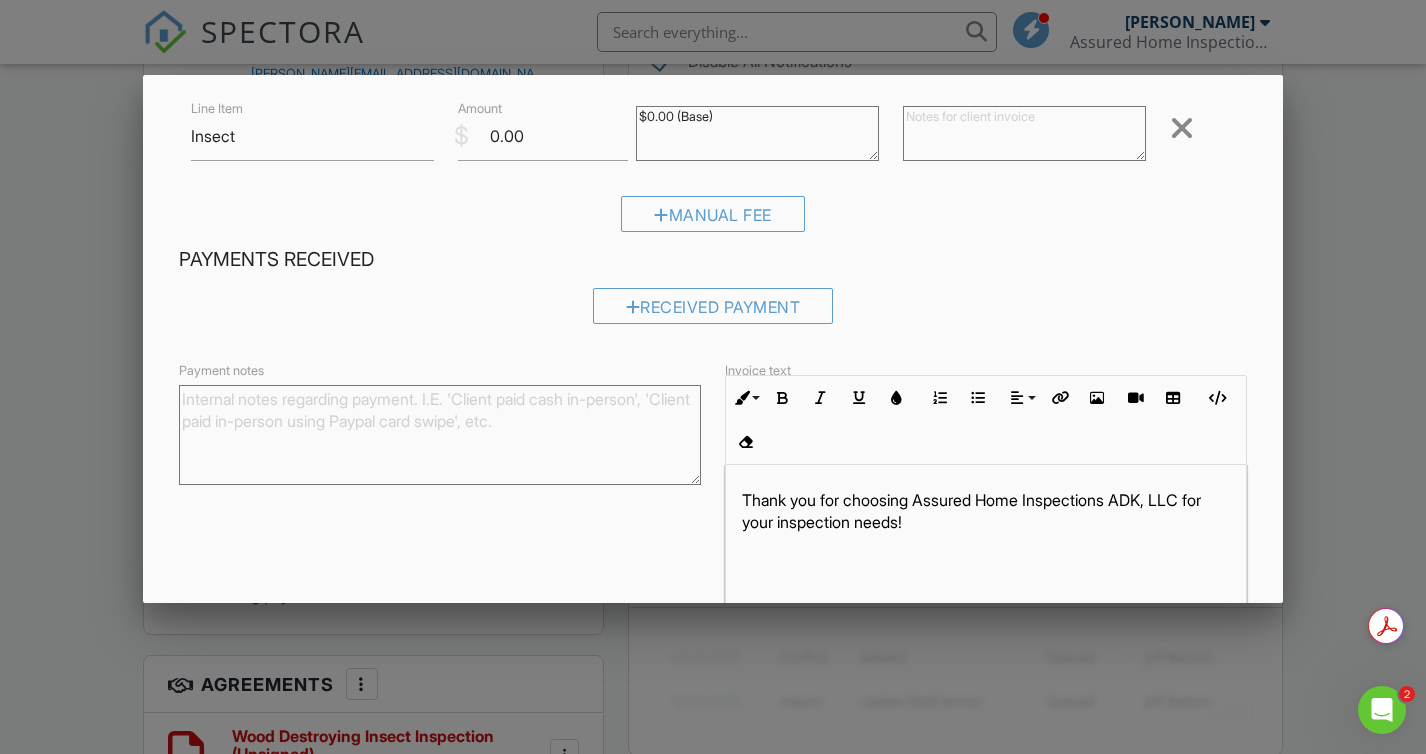 scroll, scrollTop: 328, scrollLeft: 0, axis: vertical 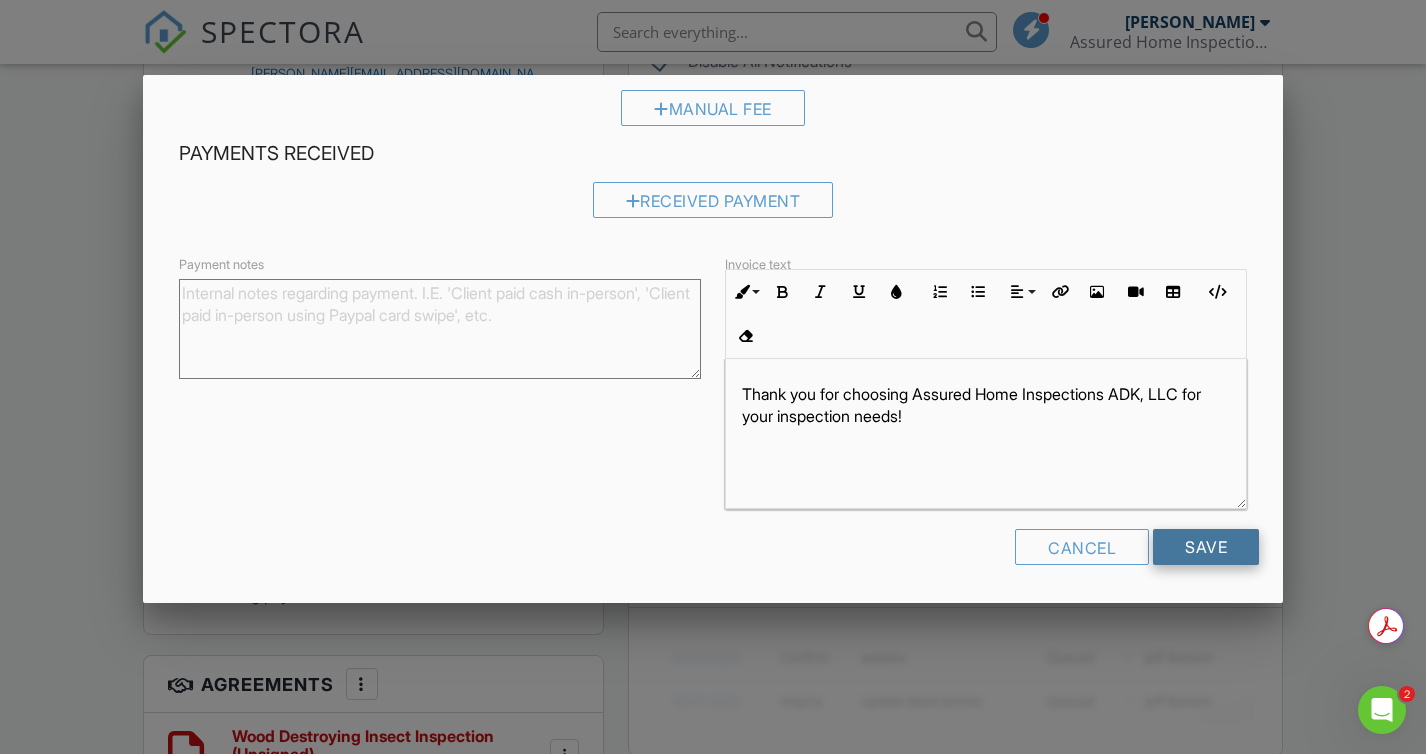 type on "1195.00" 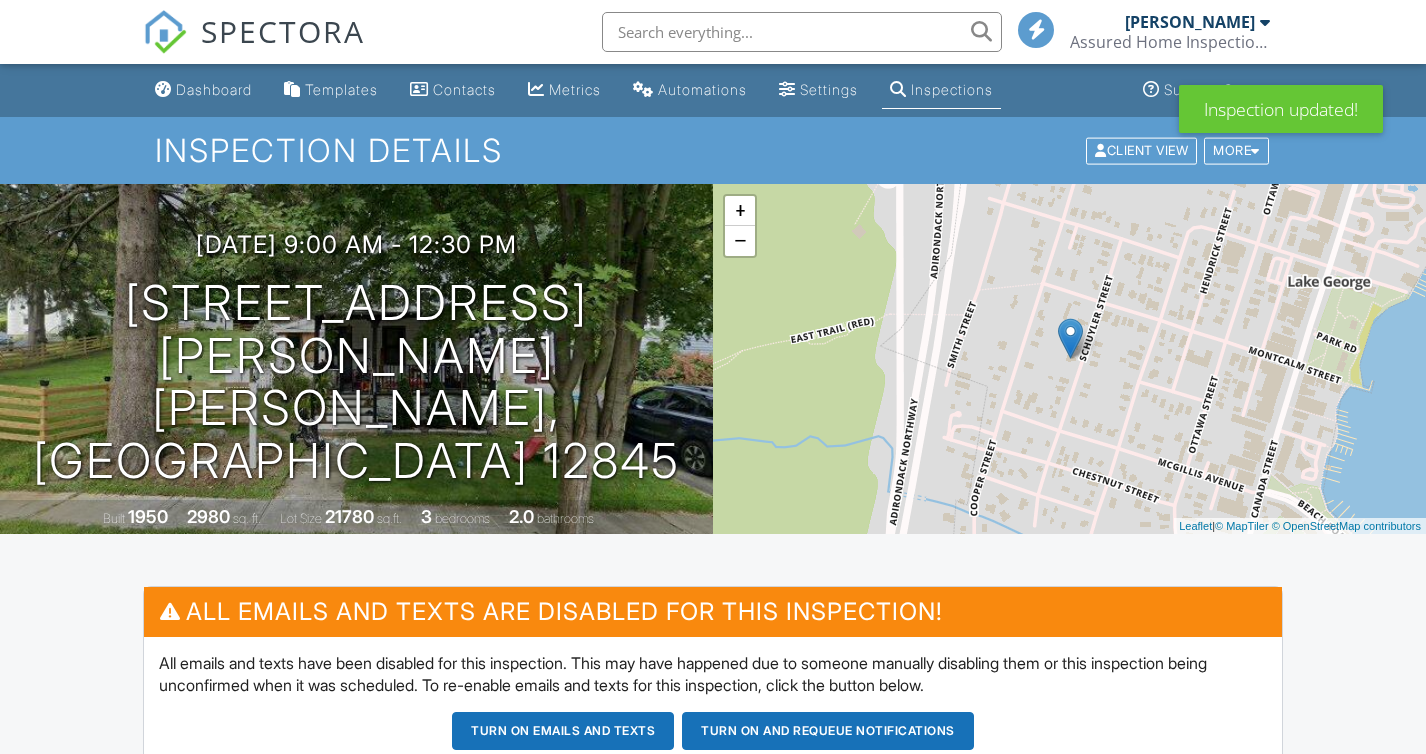 scroll, scrollTop: 194, scrollLeft: 0, axis: vertical 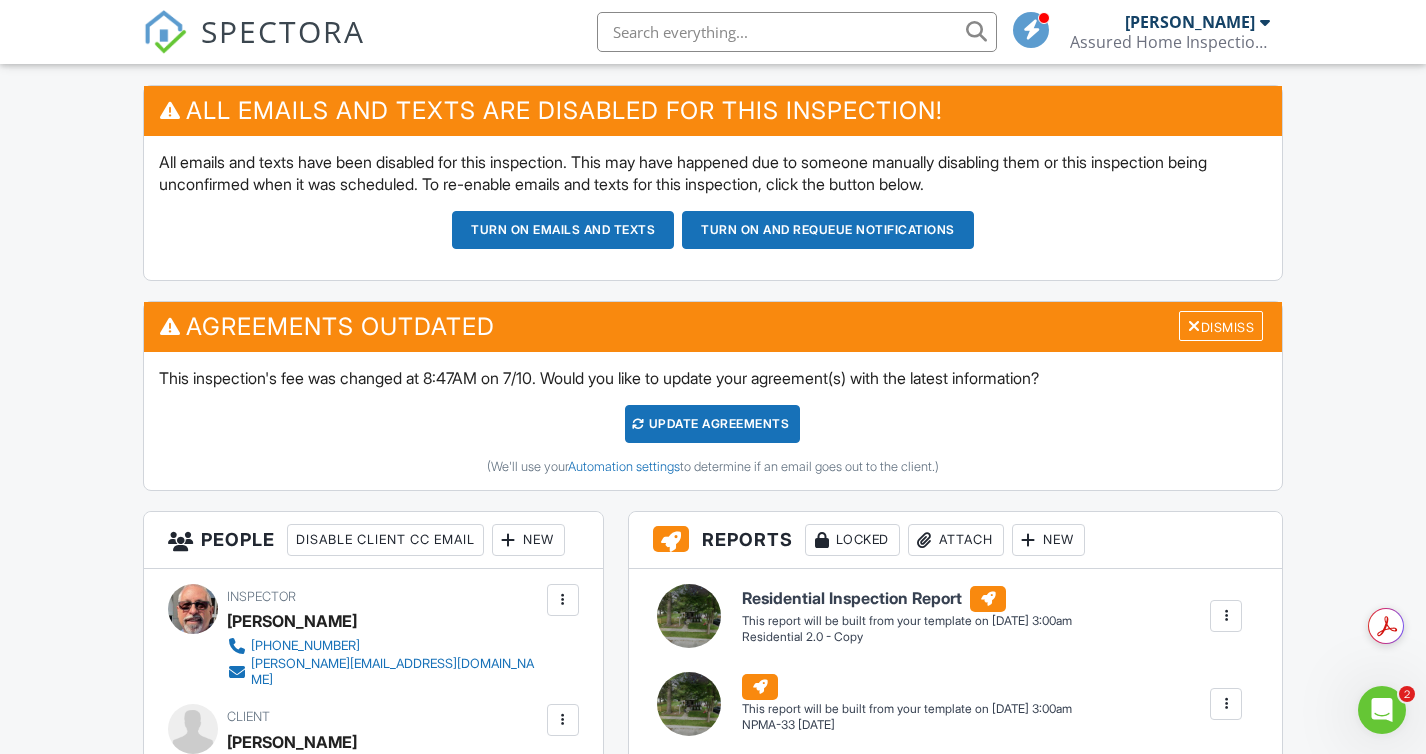 click on "Update Agreements" at bounding box center [712, 424] 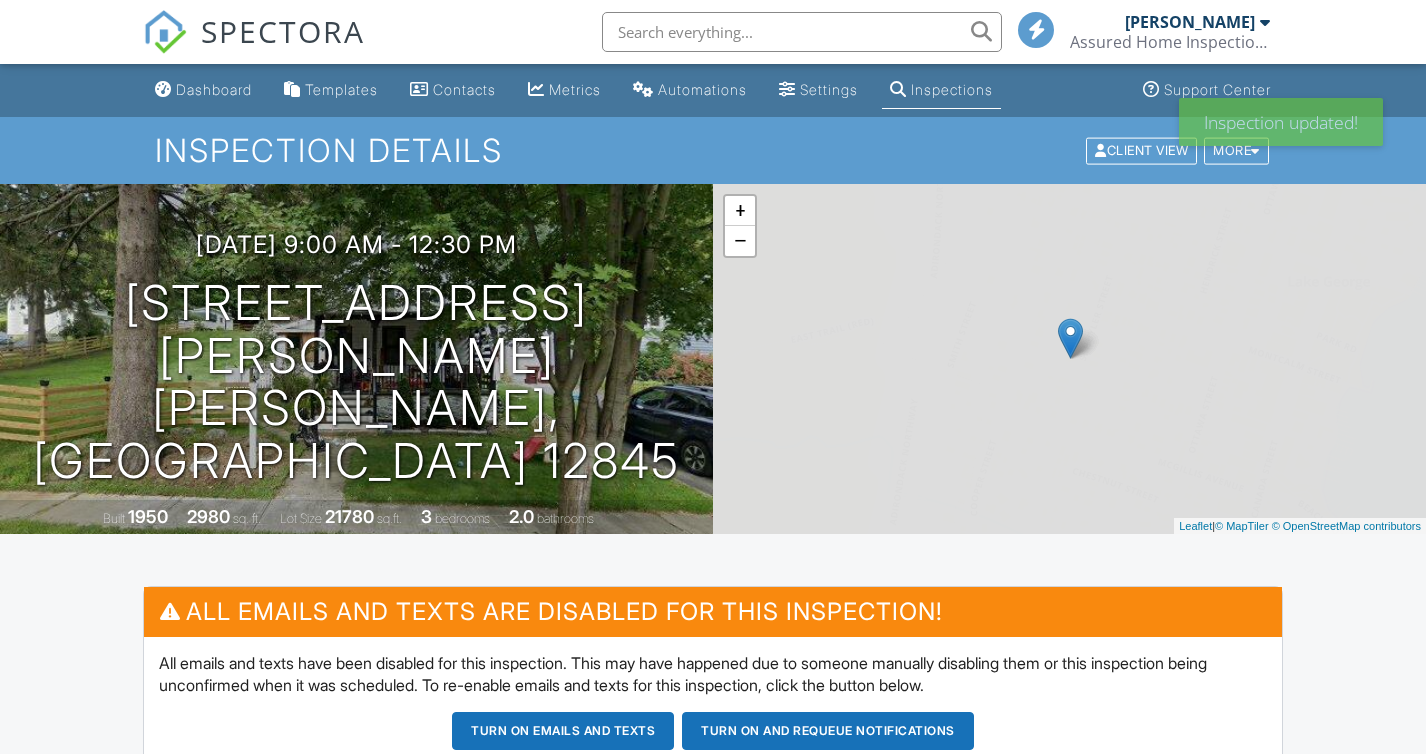 scroll, scrollTop: 0, scrollLeft: 0, axis: both 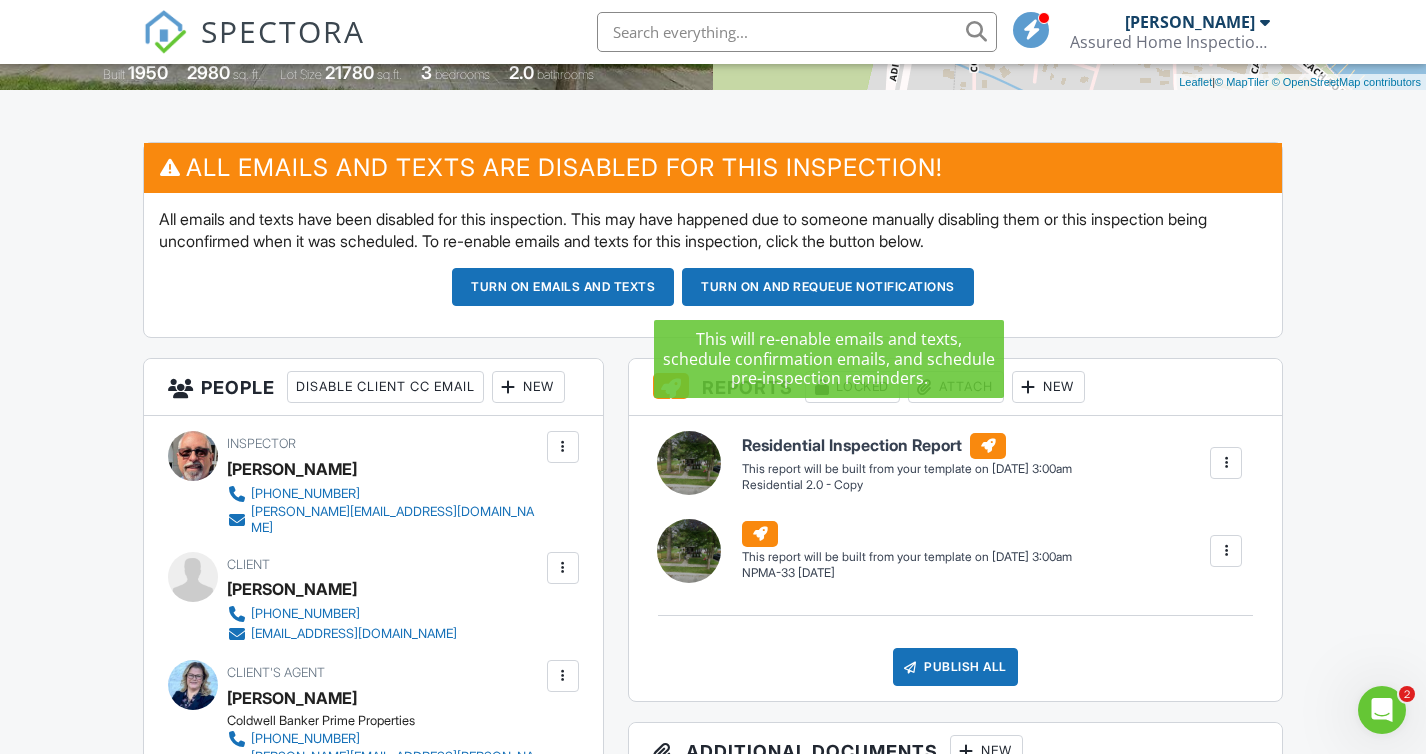 click on "Turn on and Requeue Notifications" at bounding box center [828, 287] 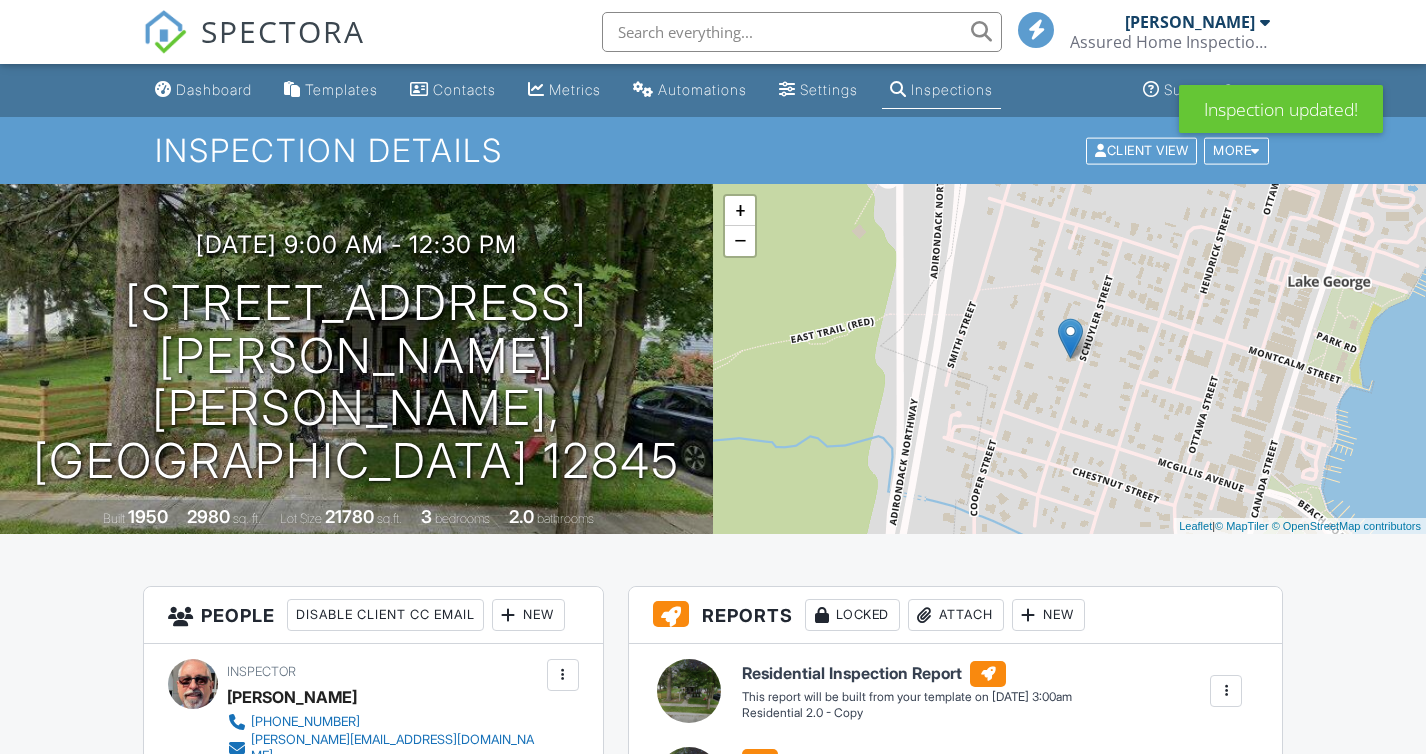 scroll, scrollTop: 0, scrollLeft: 0, axis: both 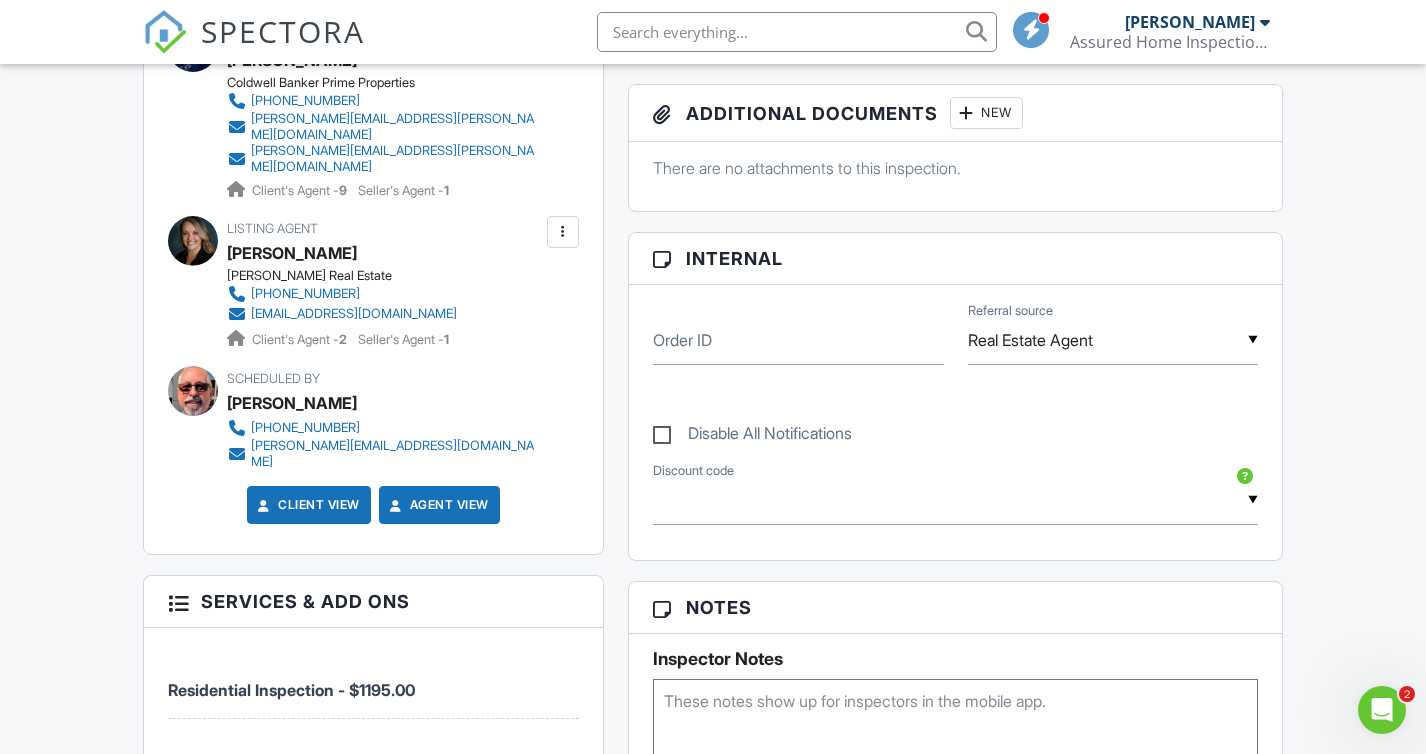 click on "Disable All Notifications" at bounding box center (752, 436) 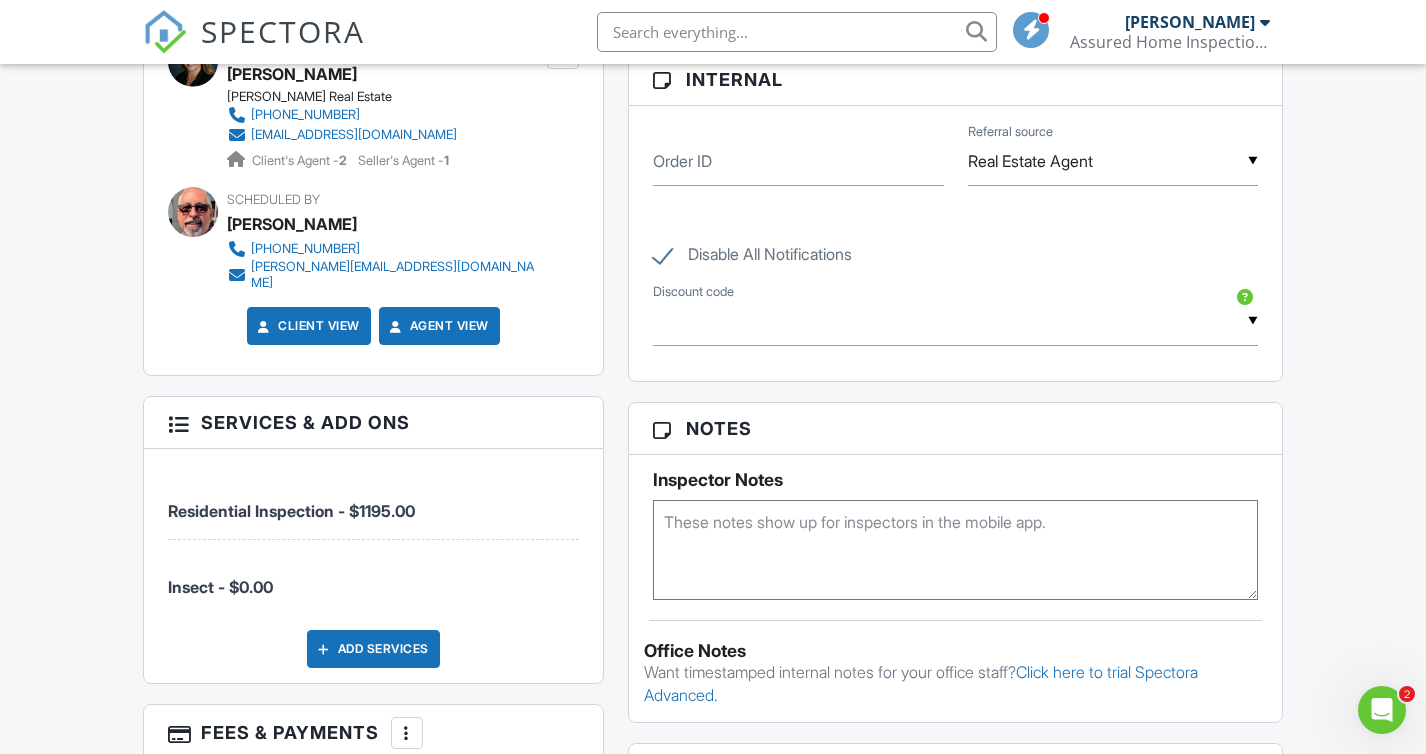 scroll, scrollTop: 1263, scrollLeft: 0, axis: vertical 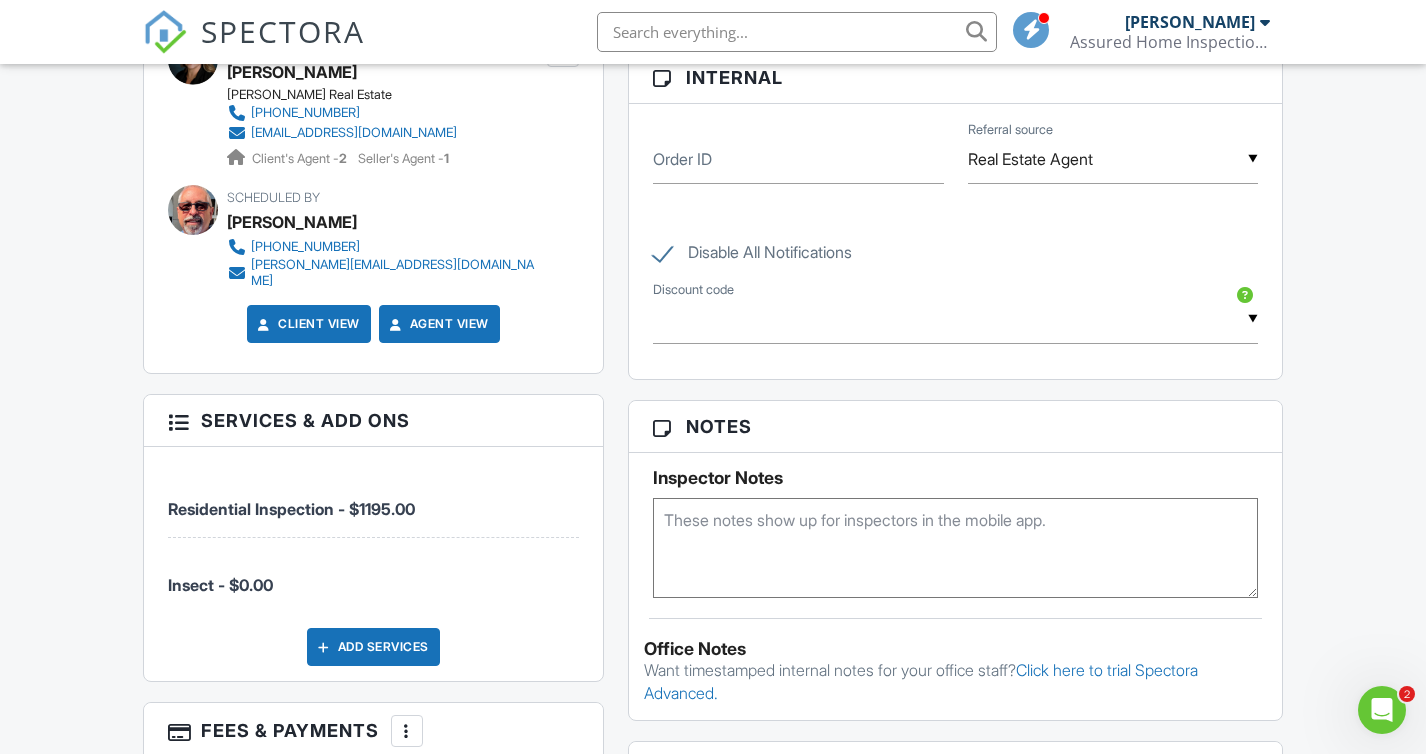 click on "Add Services" at bounding box center (373, 647) 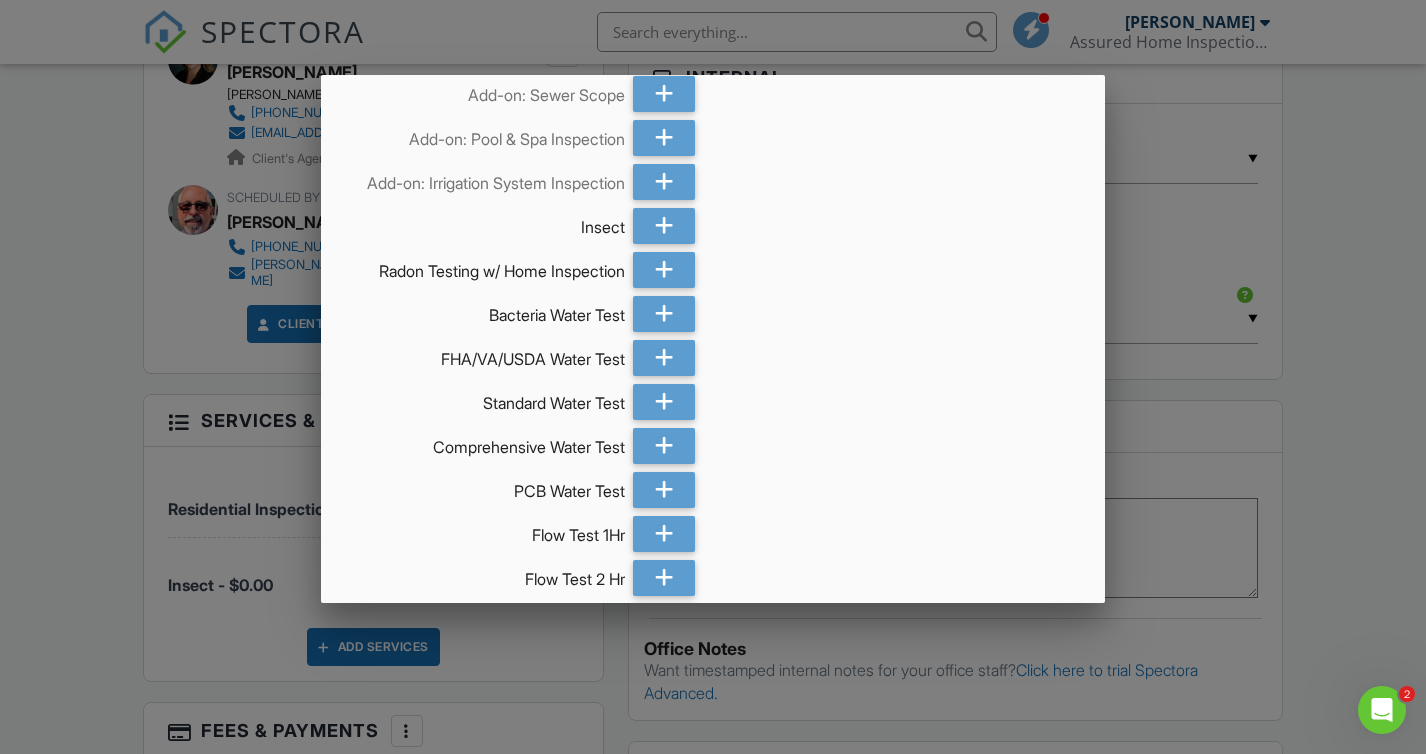 scroll, scrollTop: 852, scrollLeft: 0, axis: vertical 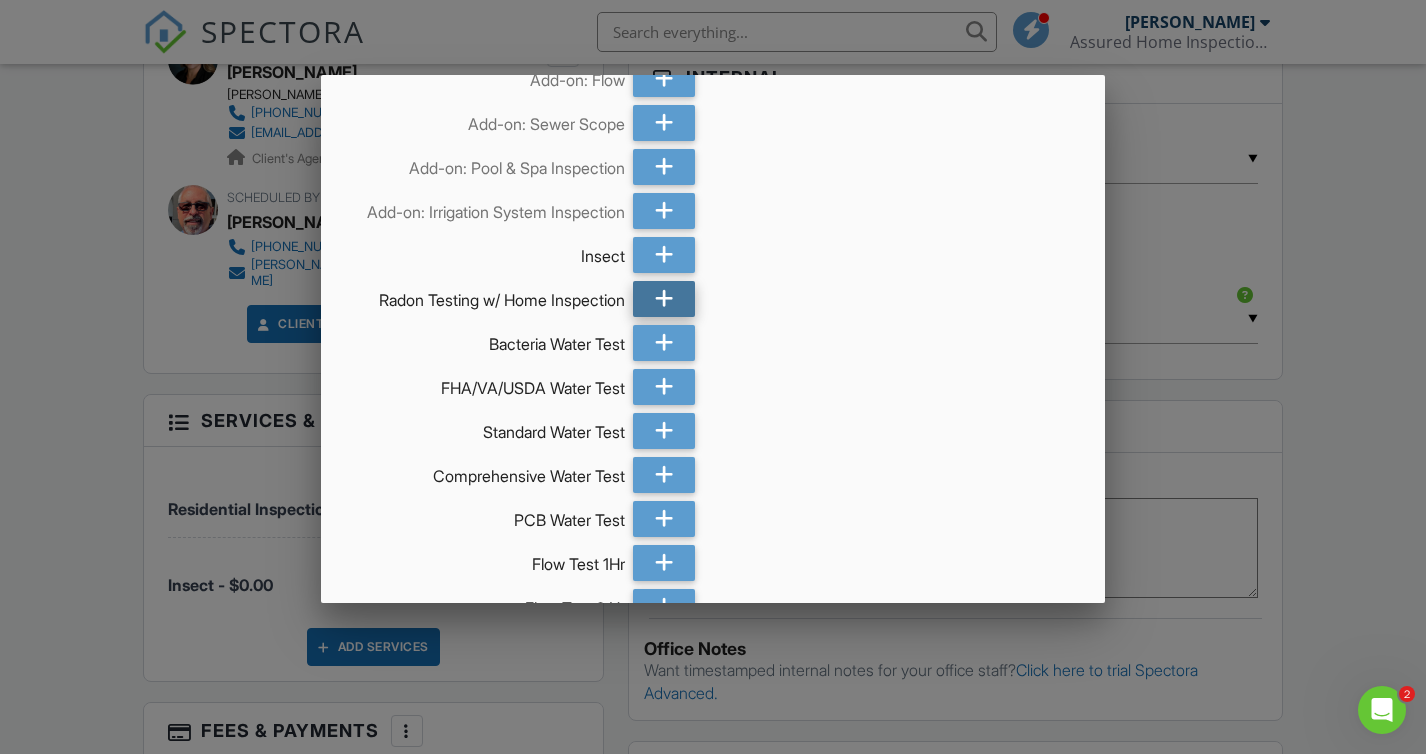 click at bounding box center (664, 299) 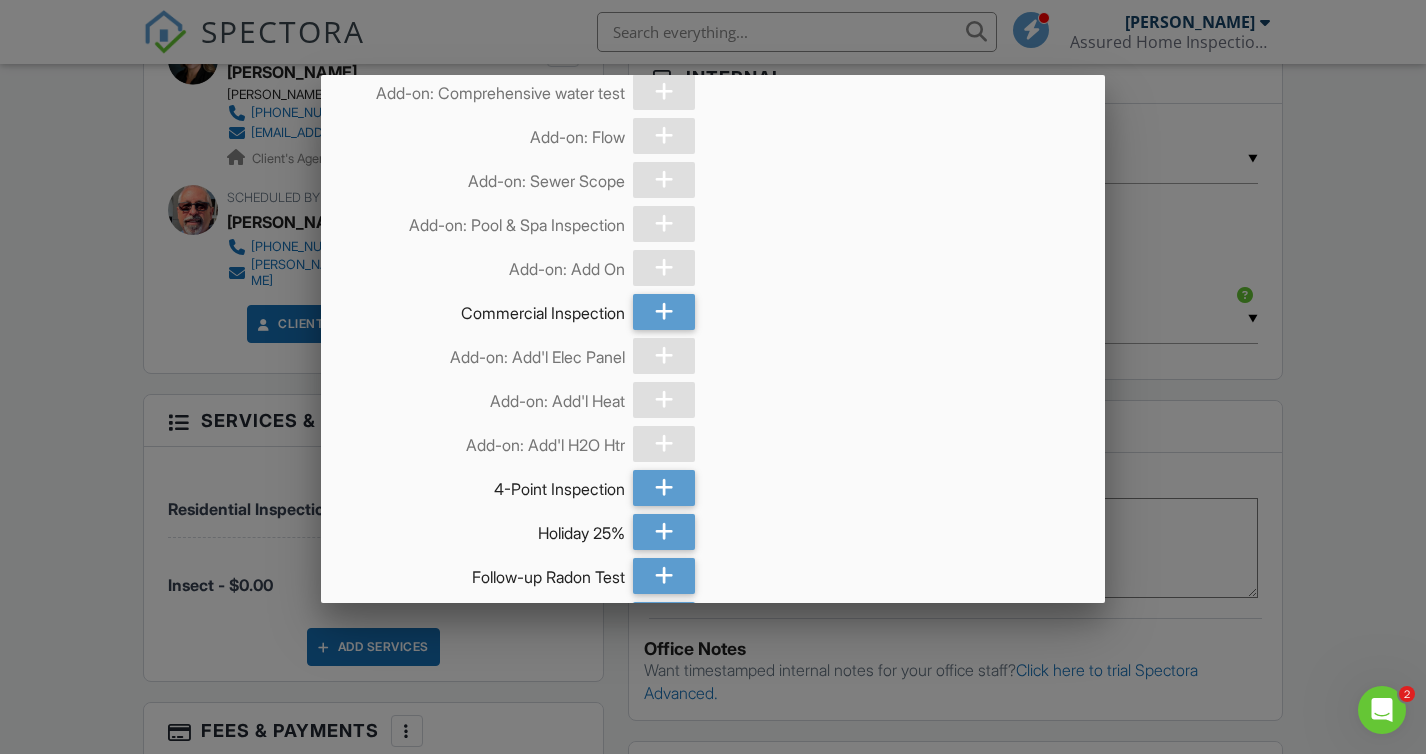 scroll, scrollTop: 7484, scrollLeft: 0, axis: vertical 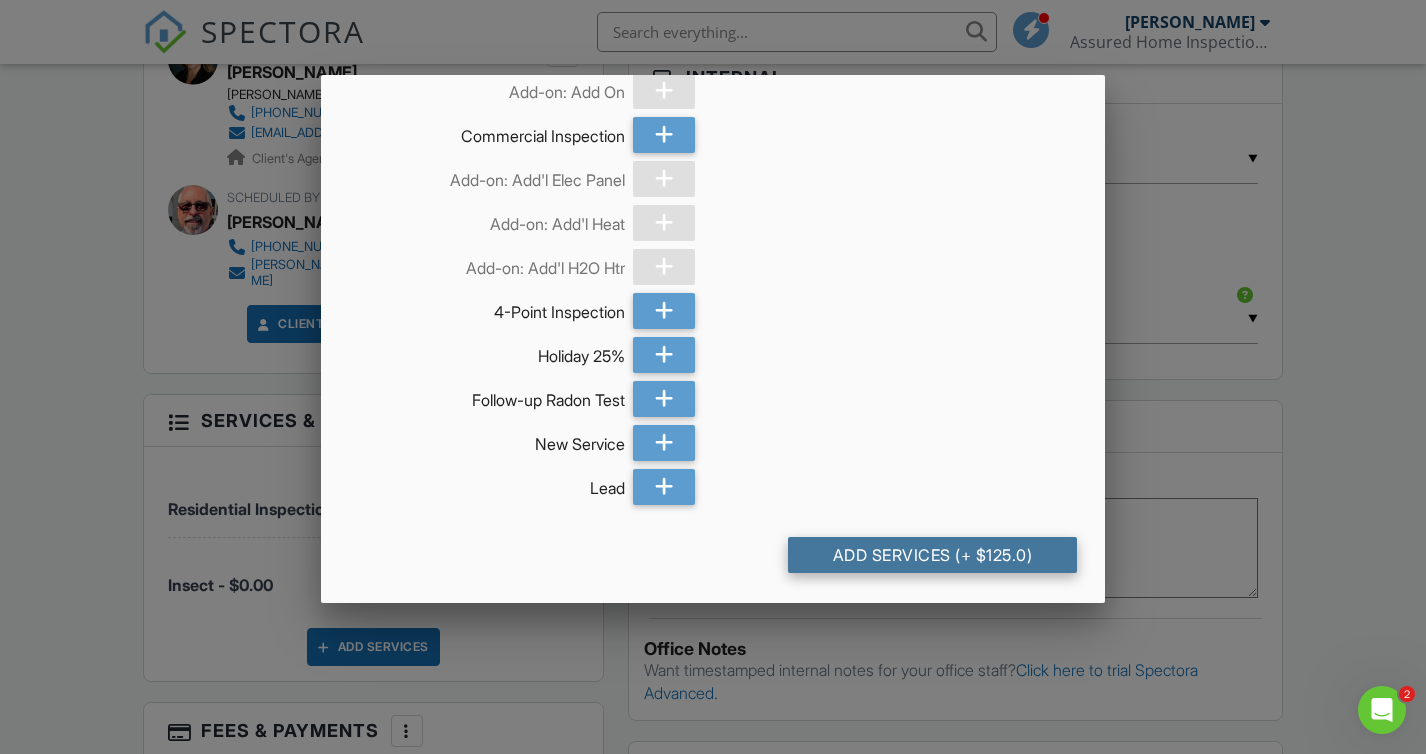 click on "Add Services
(+ $125.0)" at bounding box center (932, 555) 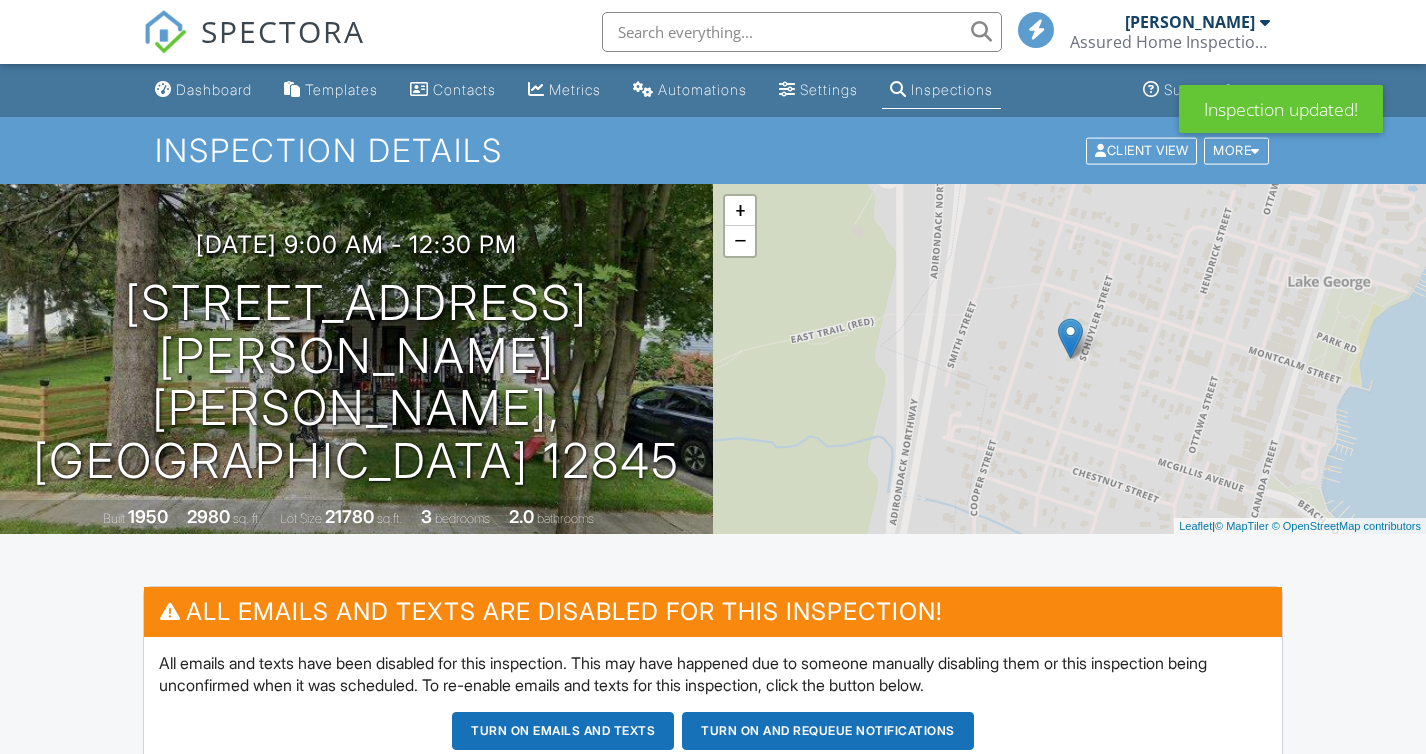 scroll, scrollTop: 6, scrollLeft: 0, axis: vertical 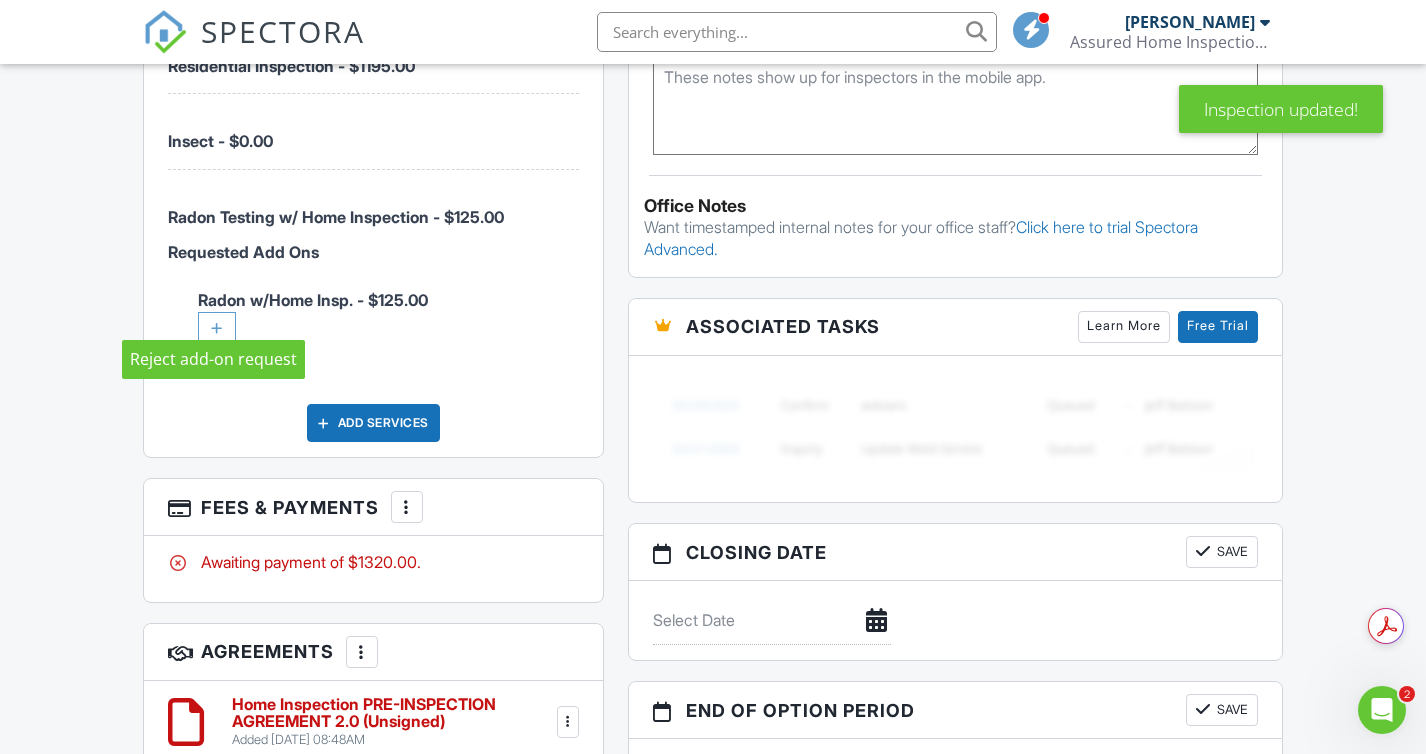 click at bounding box center [212, 359] 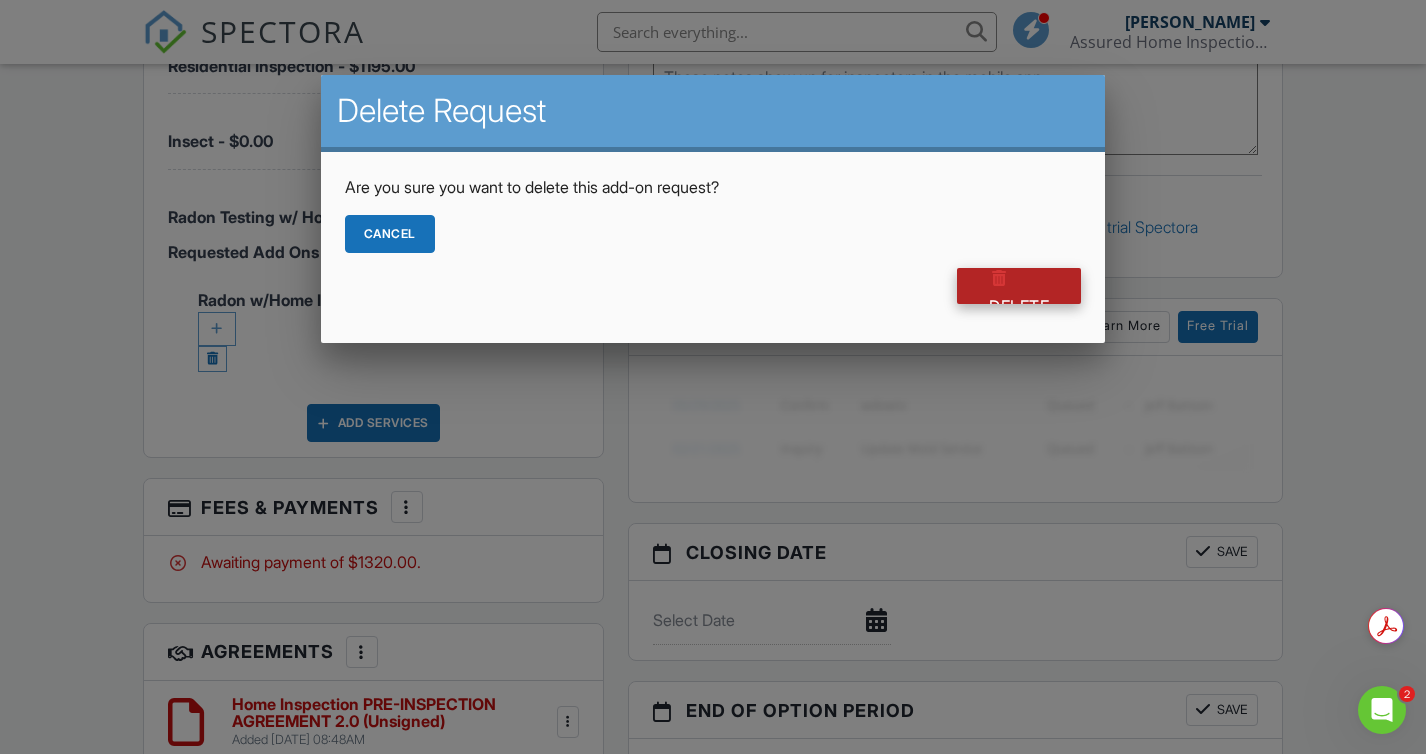 click at bounding box center (999, 278) 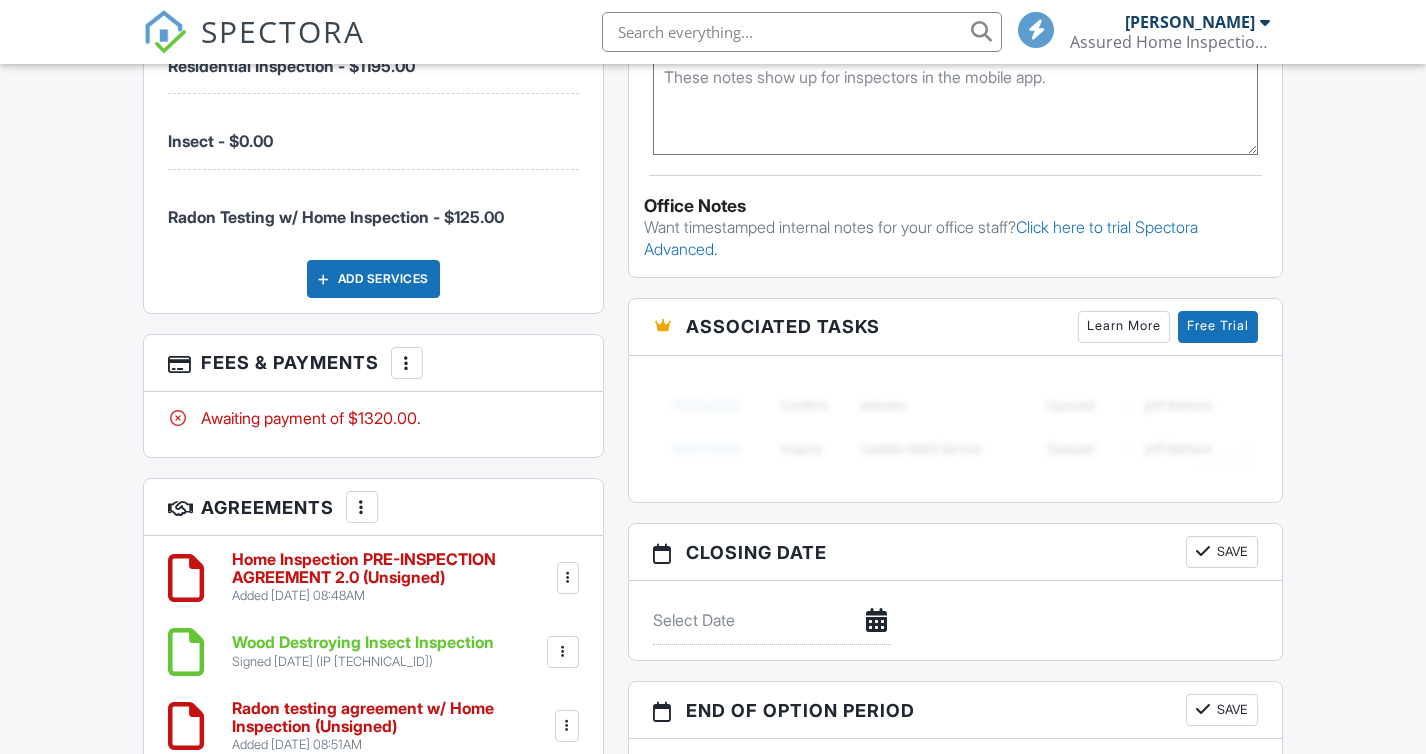 scroll, scrollTop: 1916, scrollLeft: 0, axis: vertical 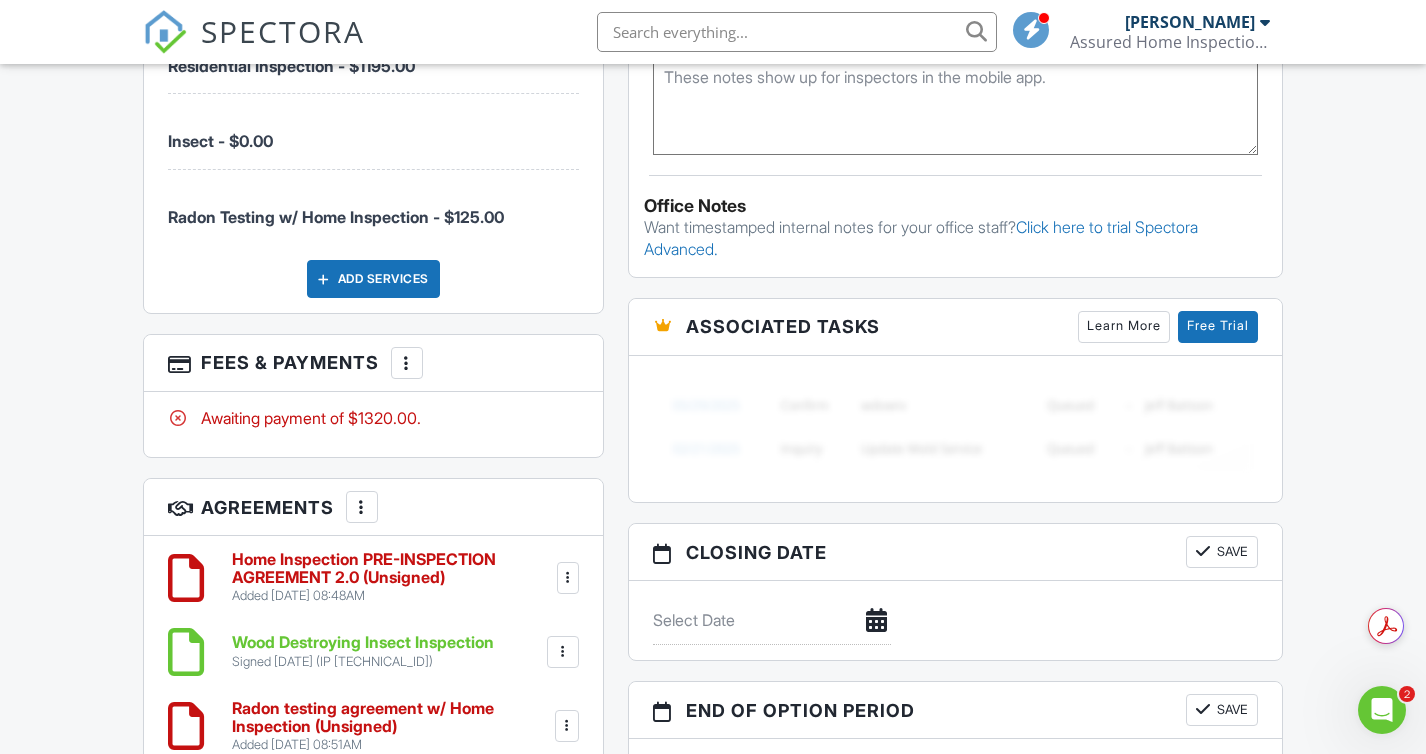 click on "Radon testing agreement w/ Home Inspection
(Unsigned)" at bounding box center [391, 717] 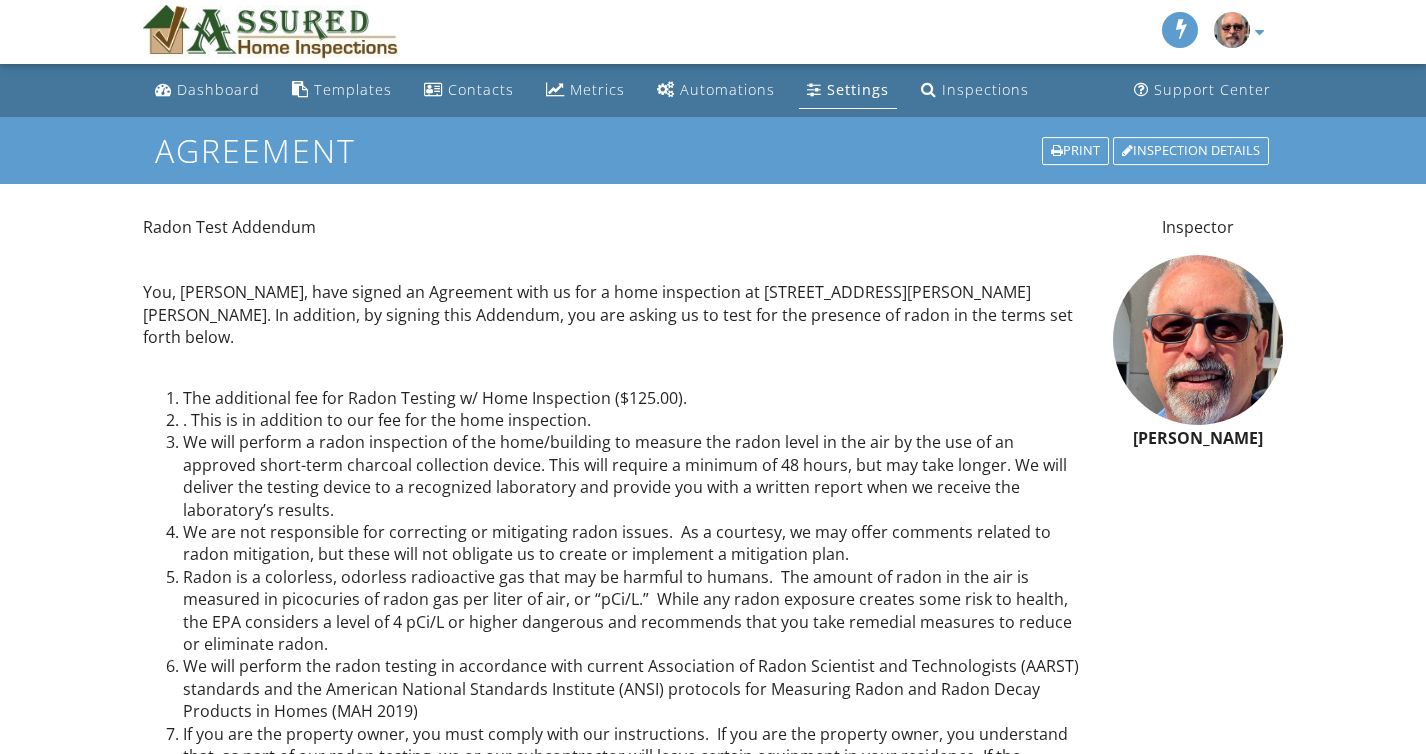 scroll, scrollTop: 0, scrollLeft: 0, axis: both 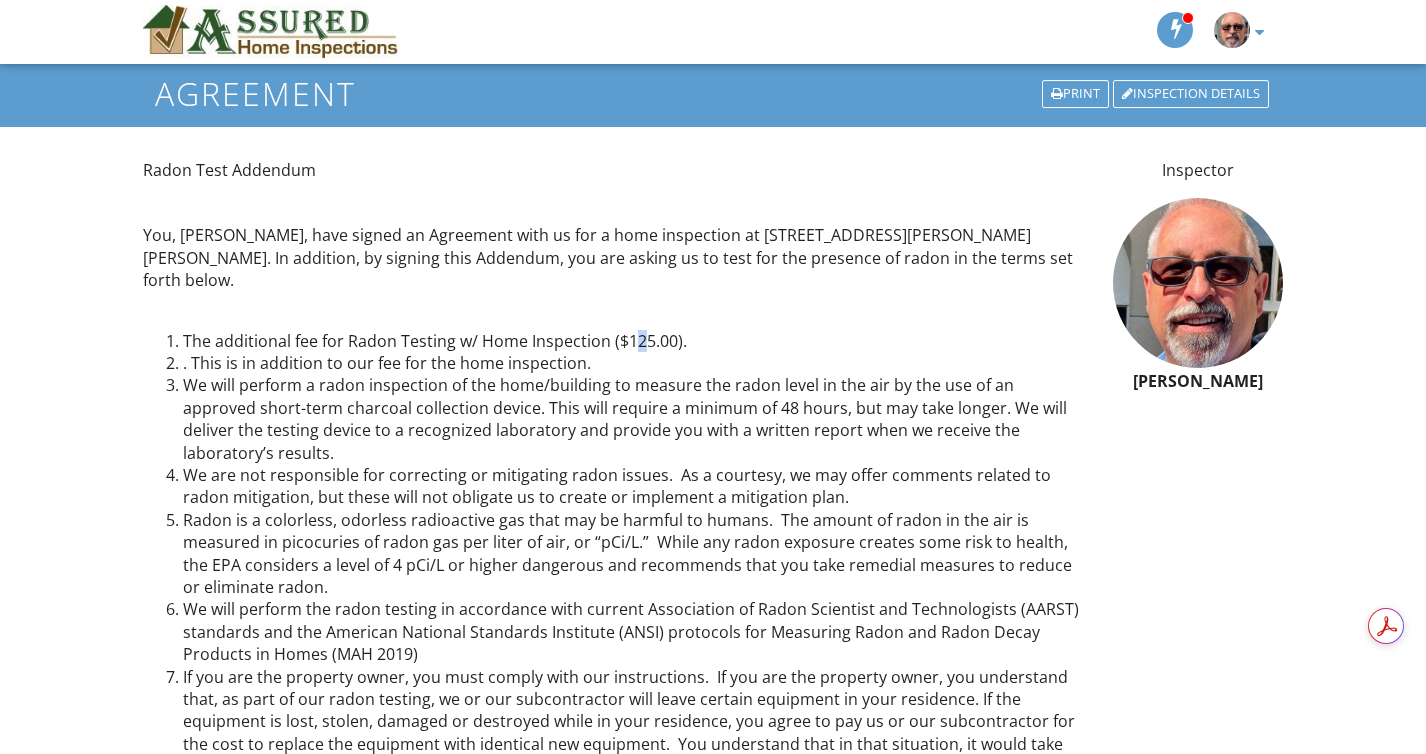 click on "The additional fee for Radon Testing w/ Home Inspection ($125.00)." at bounding box center (636, 341) 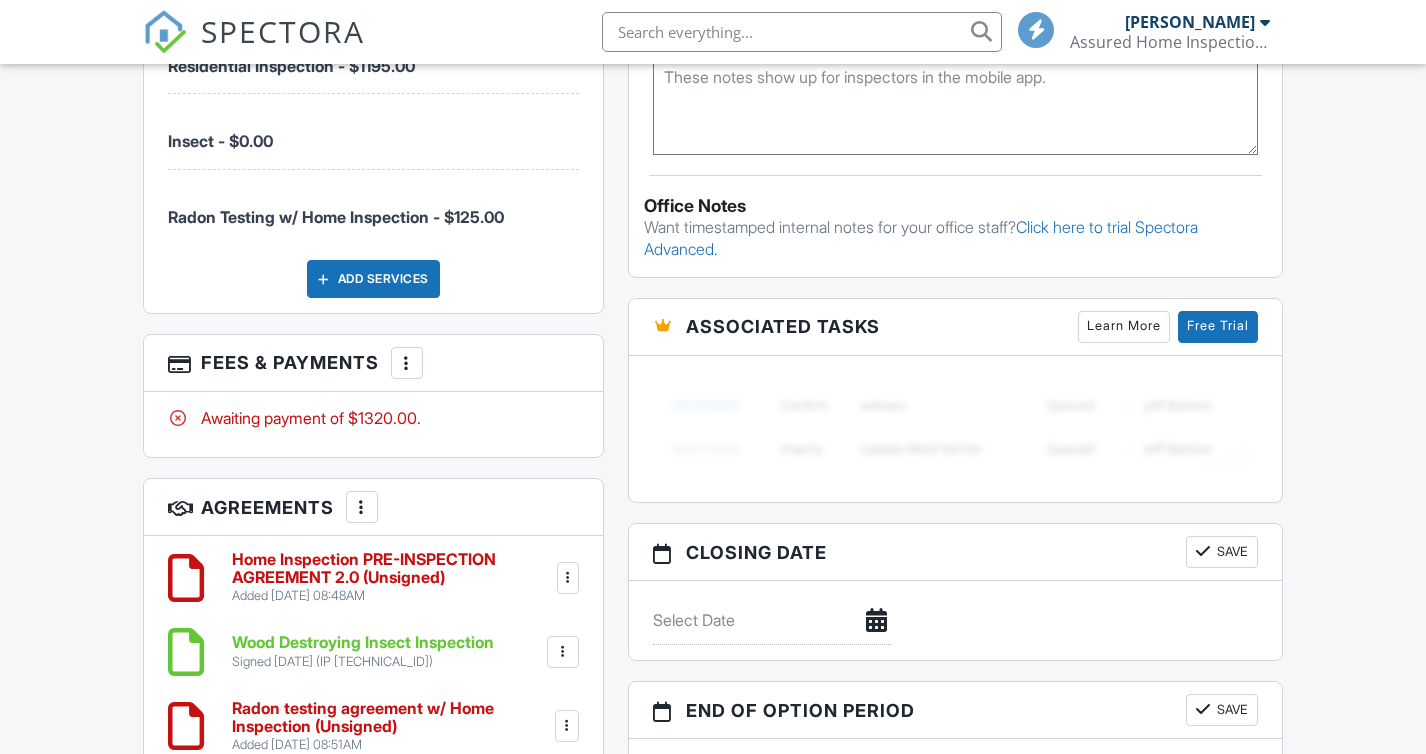 scroll, scrollTop: 1916, scrollLeft: 0, axis: vertical 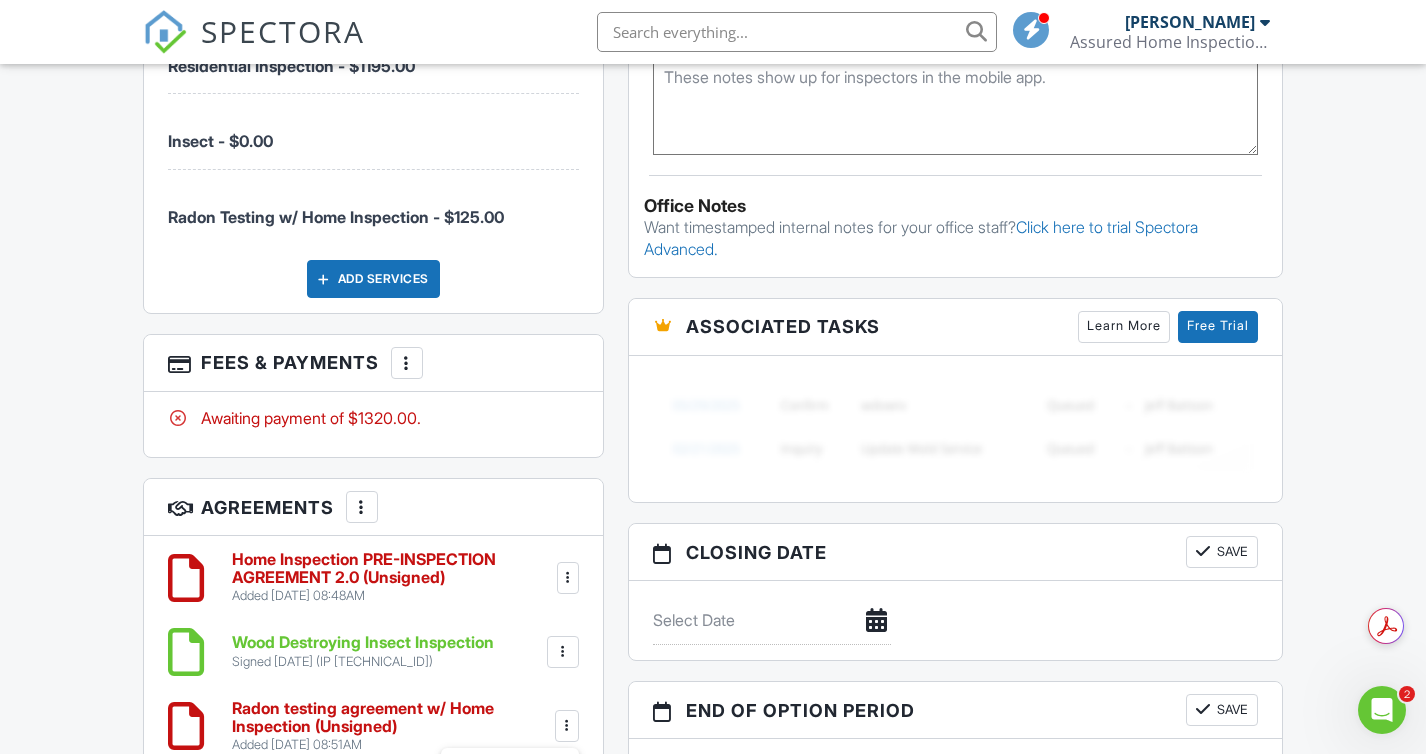 click on "Edit" at bounding box center [510, 785] 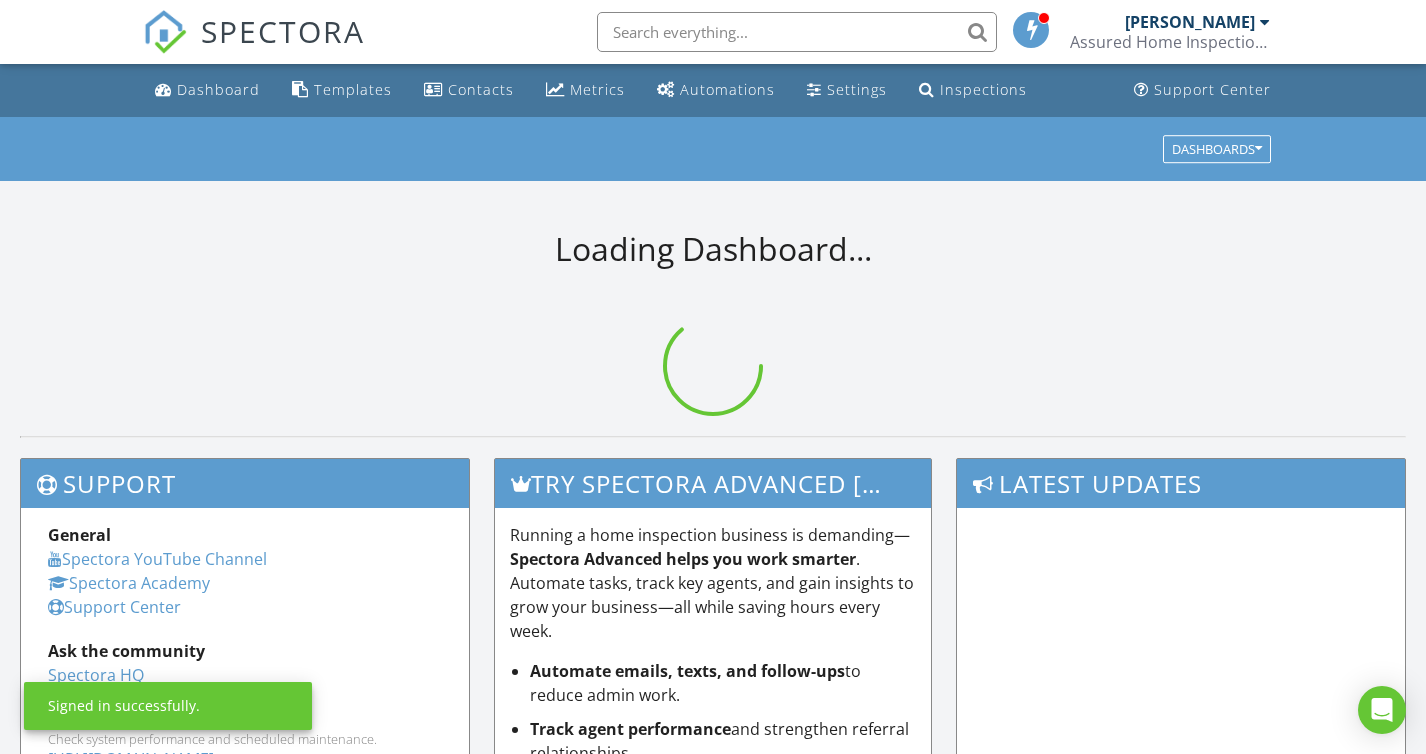 scroll, scrollTop: 0, scrollLeft: 0, axis: both 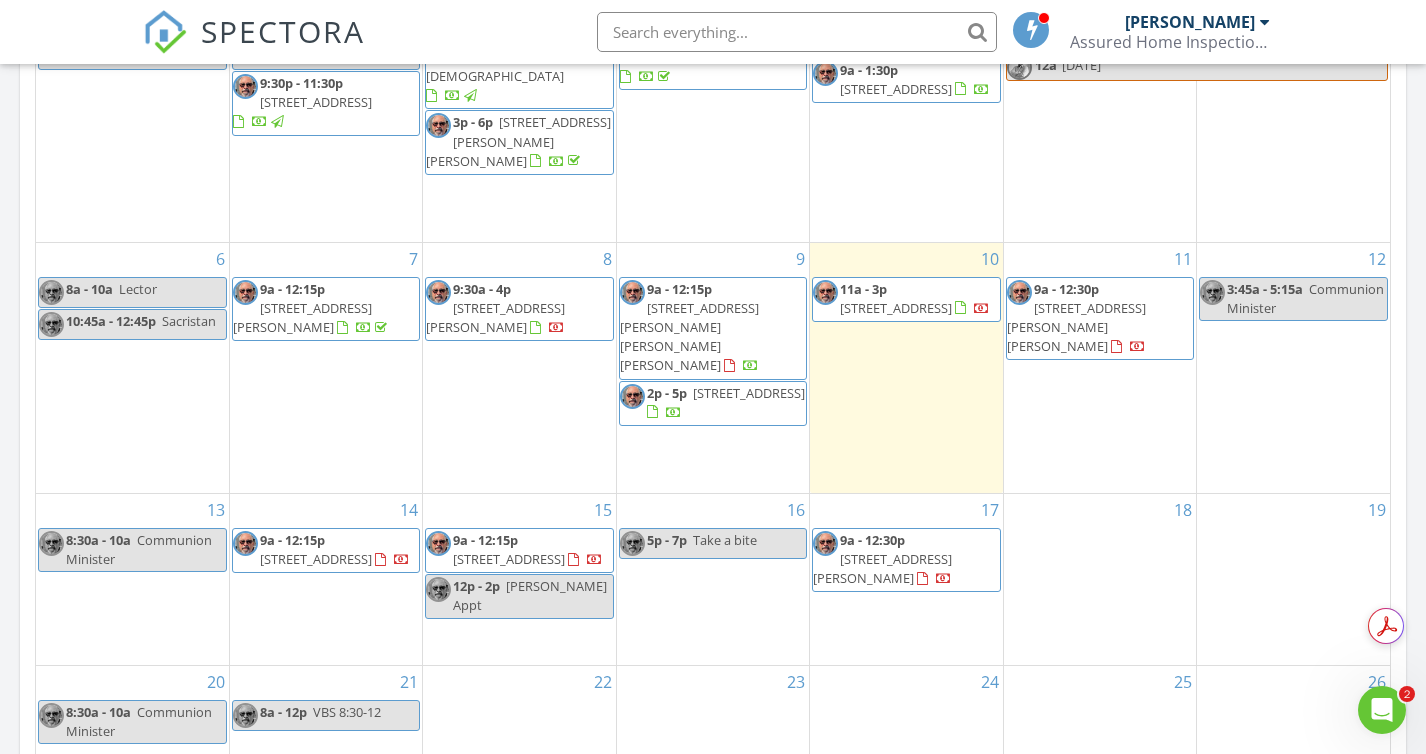 click on "72 Schuyler St , Lake George 12845" at bounding box center [1076, 327] 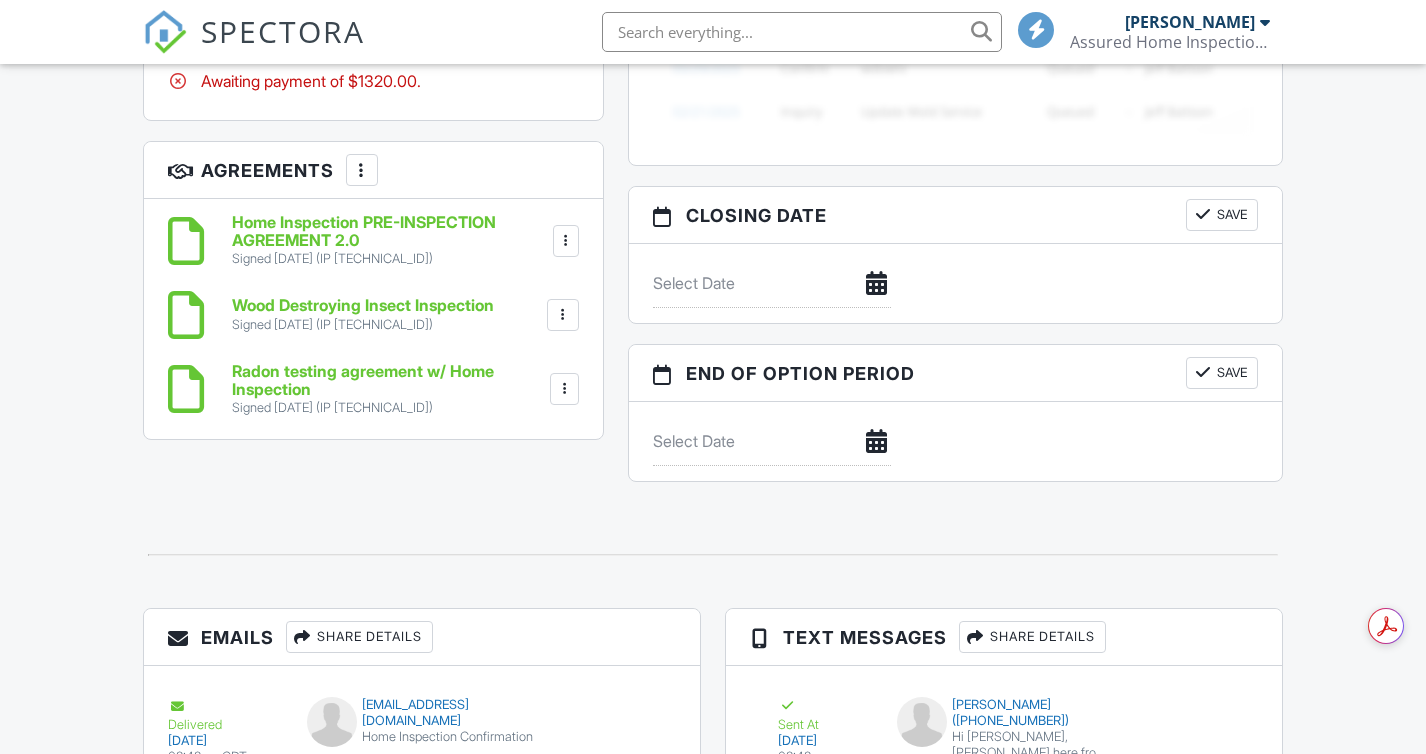 scroll, scrollTop: 2313, scrollLeft: 0, axis: vertical 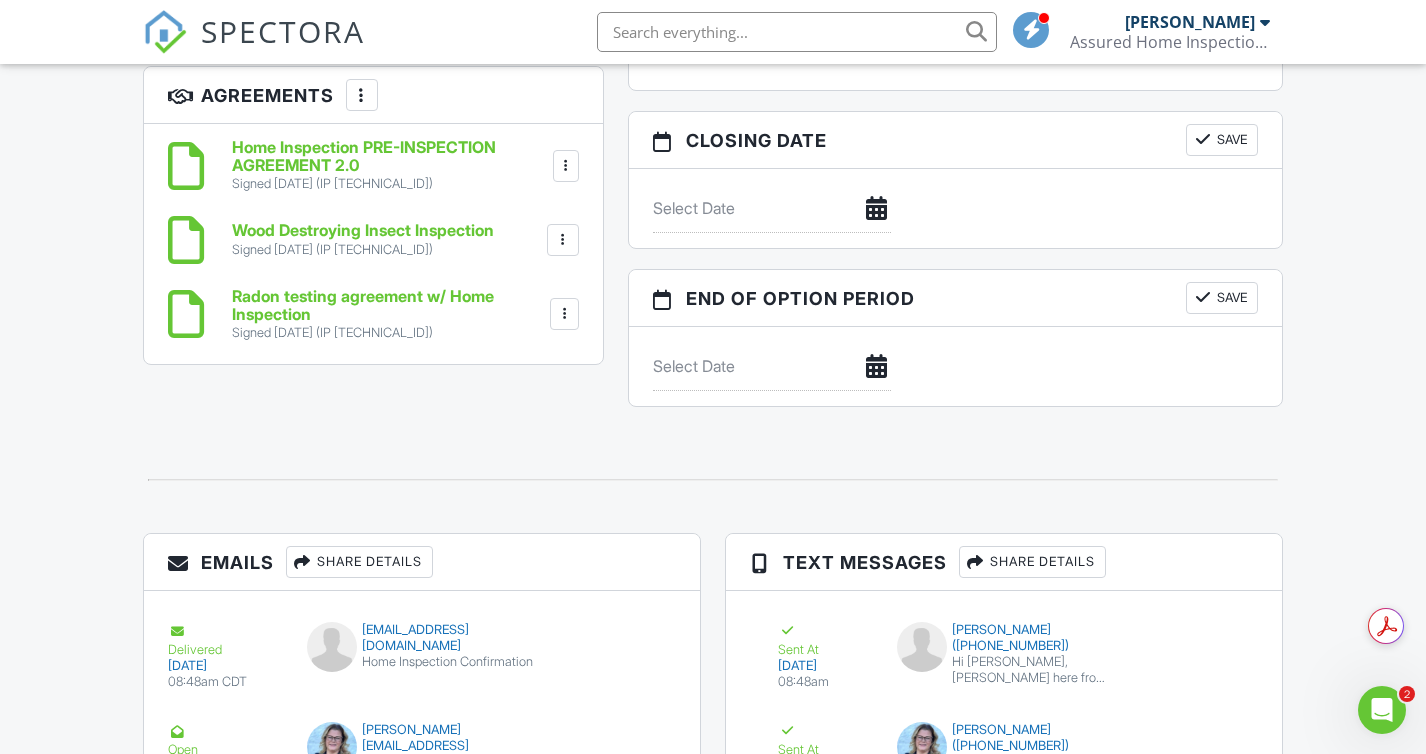click at bounding box center (564, 314) 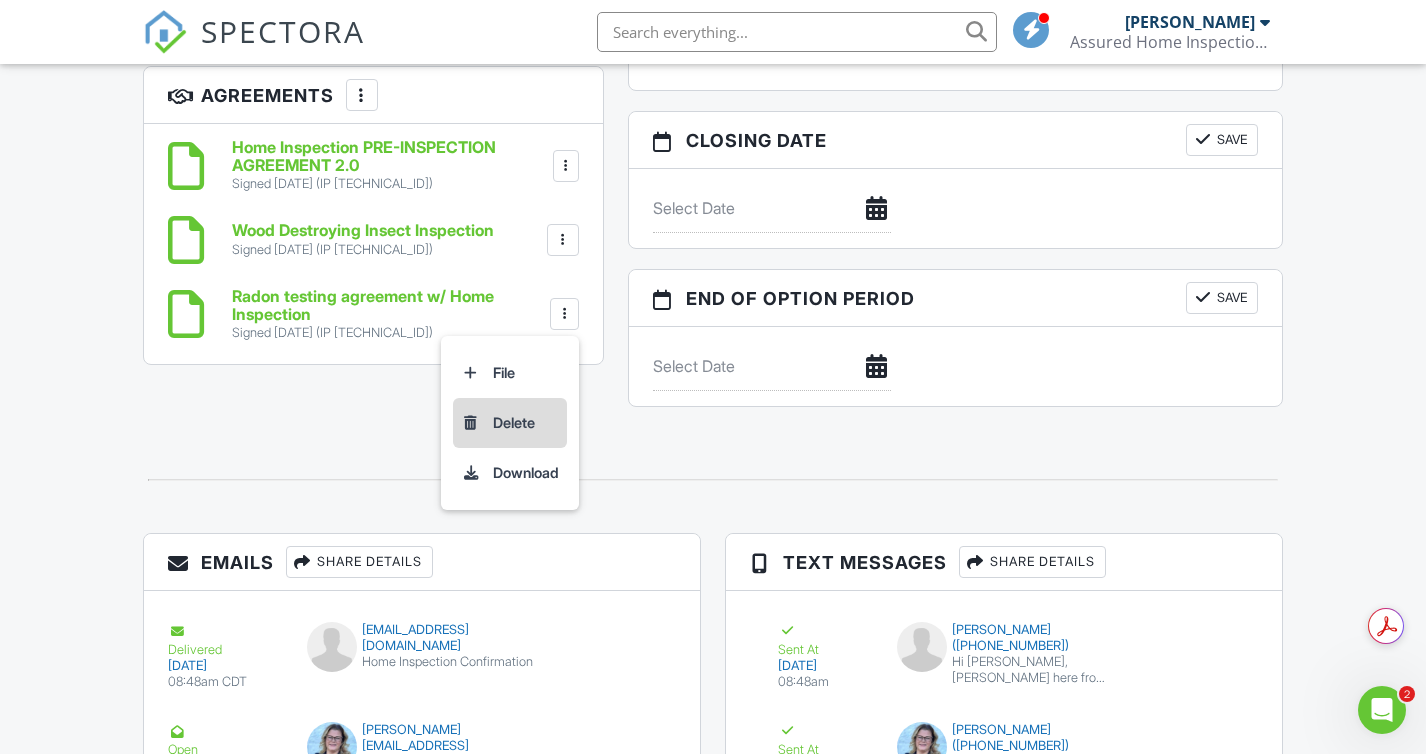 click on "Delete" at bounding box center (510, 423) 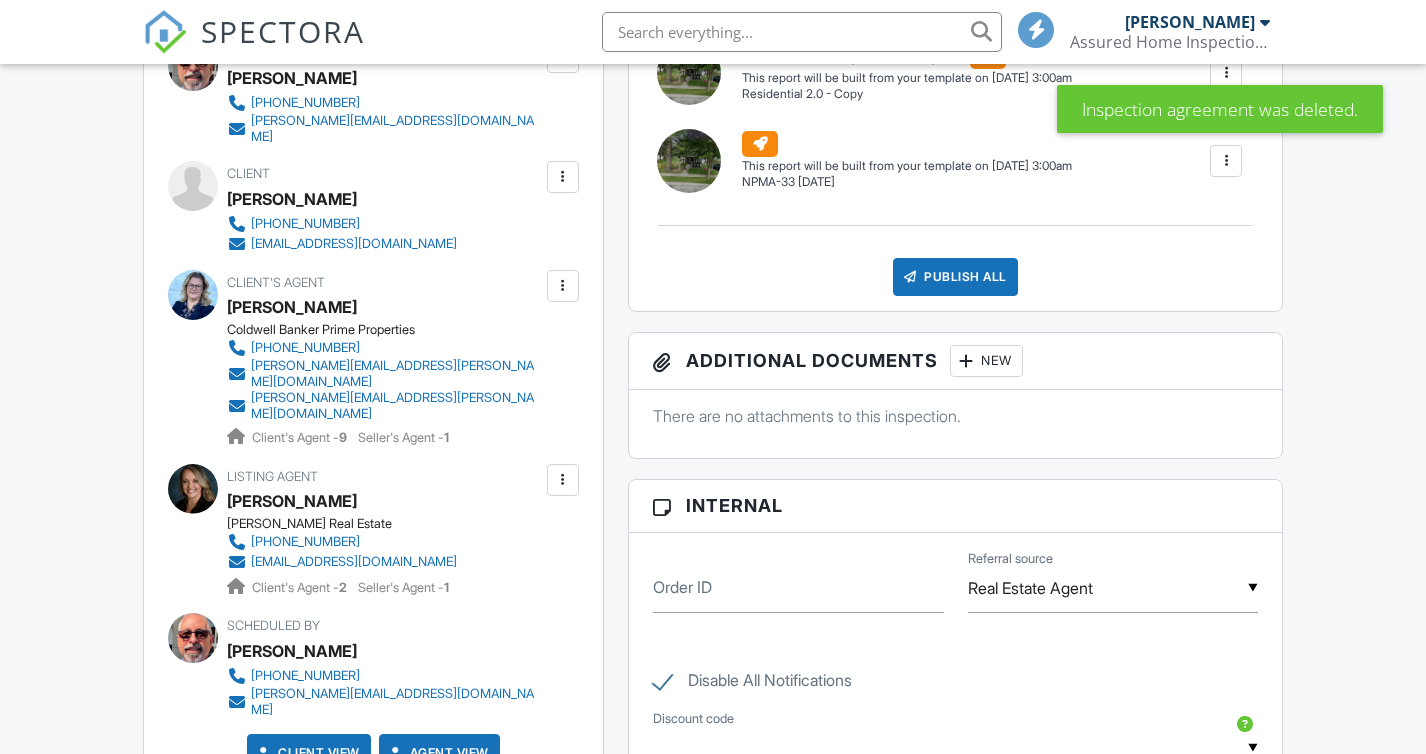 scroll, scrollTop: 1550, scrollLeft: 0, axis: vertical 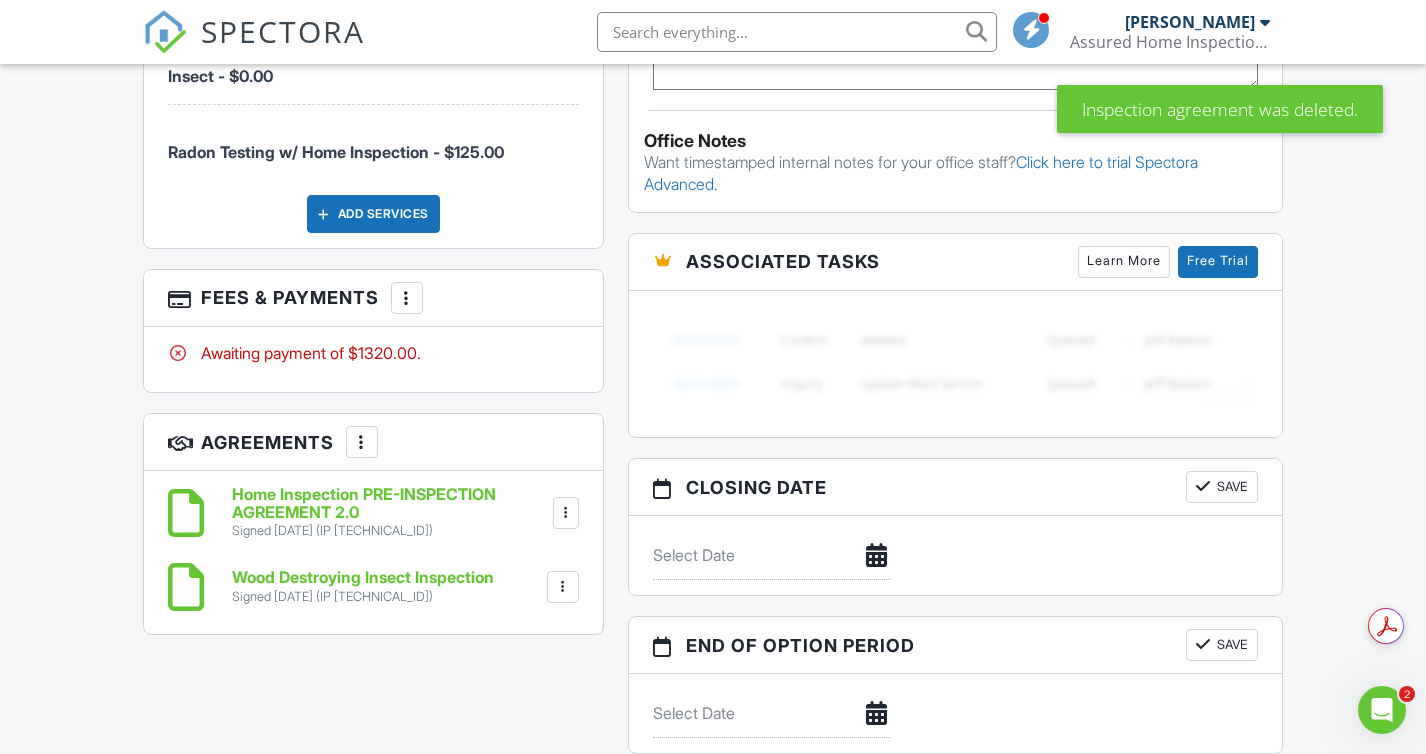click at bounding box center (362, 442) 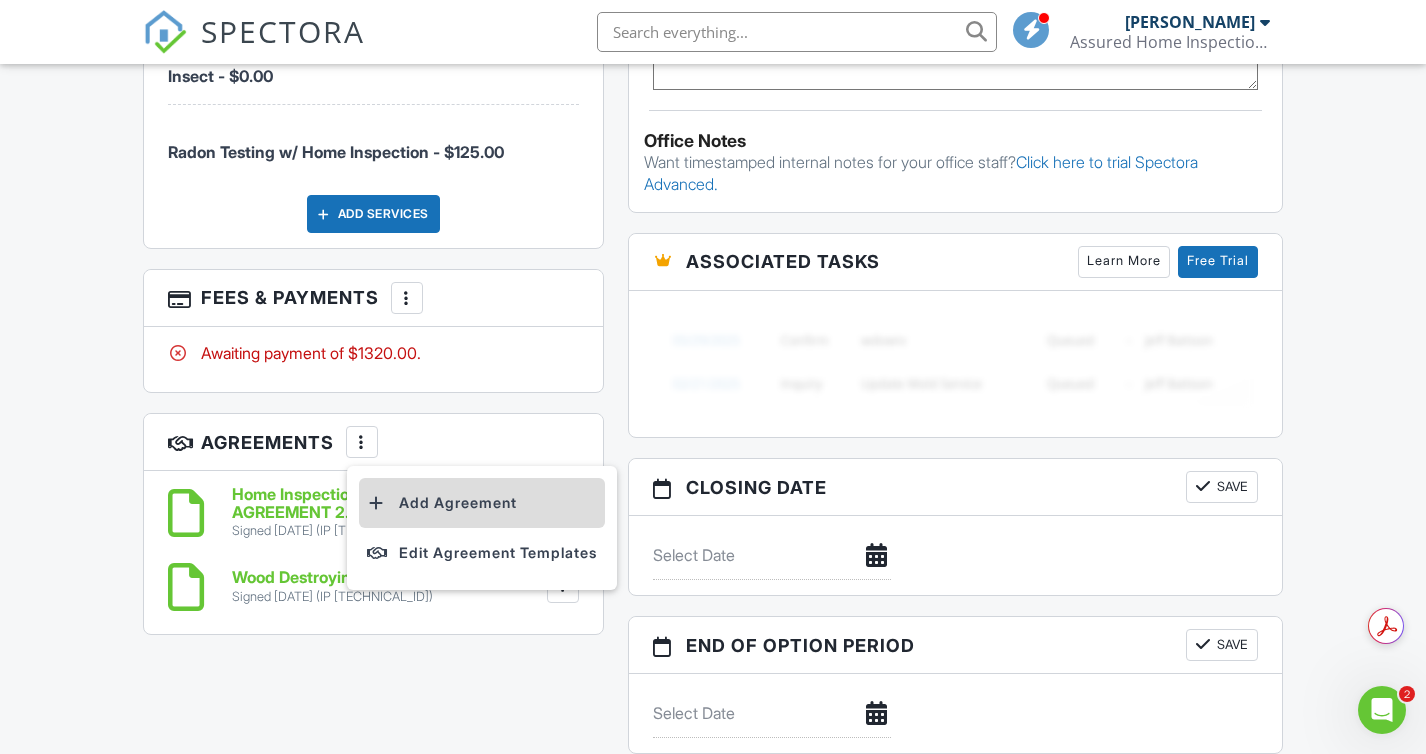 click on "Add Agreement" at bounding box center (482, 503) 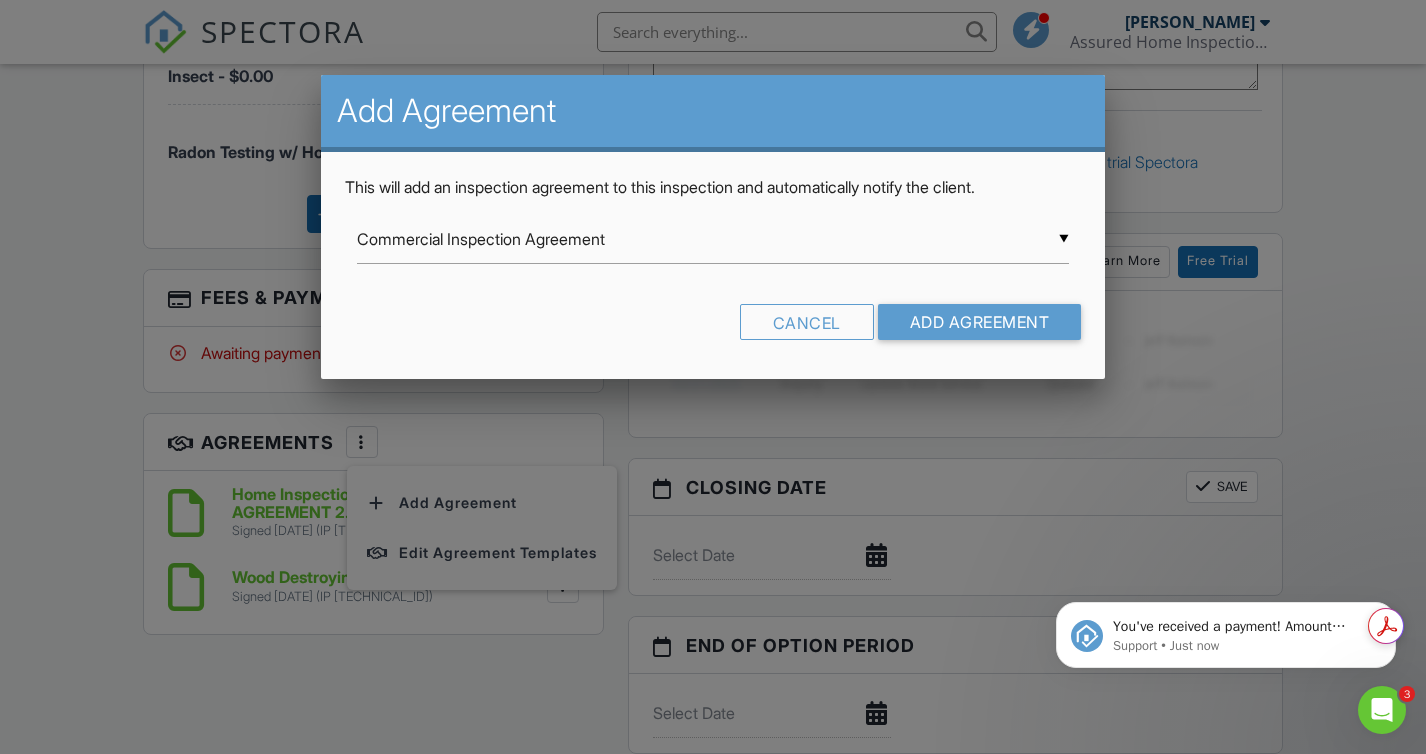 scroll, scrollTop: 0, scrollLeft: 0, axis: both 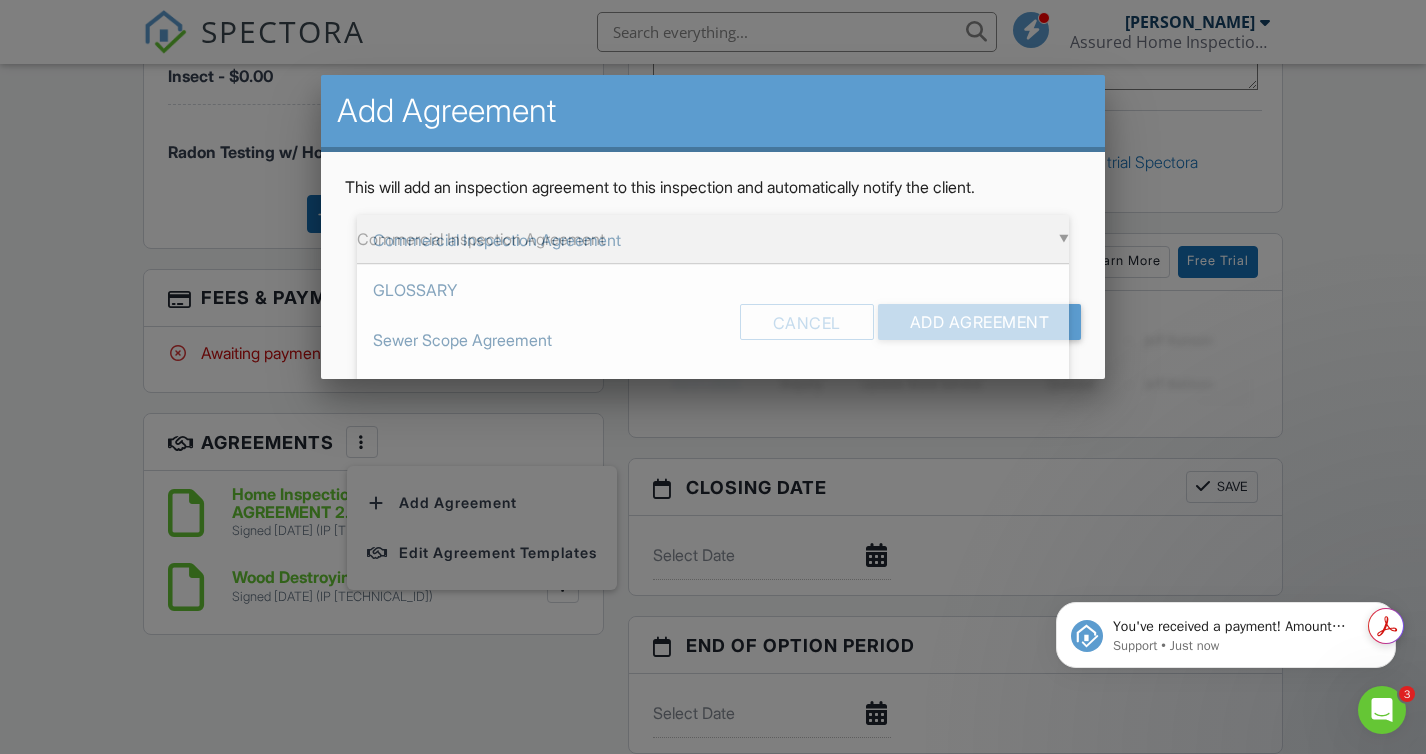 click on "▼ Commercial Inspection Agreement Commercial Inspection Agreement GLOSSARY Sewer Scope Agreement Wood Destroying Insect Inspection POOL OR SPA INSPECTION  Water Quality Testing - BACTERIA ONLY Home Inspection Agreement Irrigation System Inspection Agreement PCB Water test agreement Water Quality Testing - COMPREHENSIVE WATER TEST Water Quality Testing - STANDARD WATER TEST Water Quality Testing - FHA/VA/USDA WATER TEST Septic System Inspection Agreement Water Flow Test Radon testing agreement w/ Home Inspection 4-Point Inspection Home Inspection PRE-INSPECTION AGREEMENT 2.0 Consultation Agreement Radon testing agreement w/o Home Inspection Custom Water Test Commercial Inspection Agreement
GLOSSARY
Sewer Scope Agreement
Wood Destroying Insect Inspection
POOL OR SPA INSPECTION
Water Quality Testing - BACTERIA ONLY
Home Inspection Agreement
Irrigation System Inspection Agreement
PCB Water test agreement
Water Quality Testing - COMPREHENSIVE WATER TEST
Septic System Inspection Agreement" at bounding box center (713, 239) 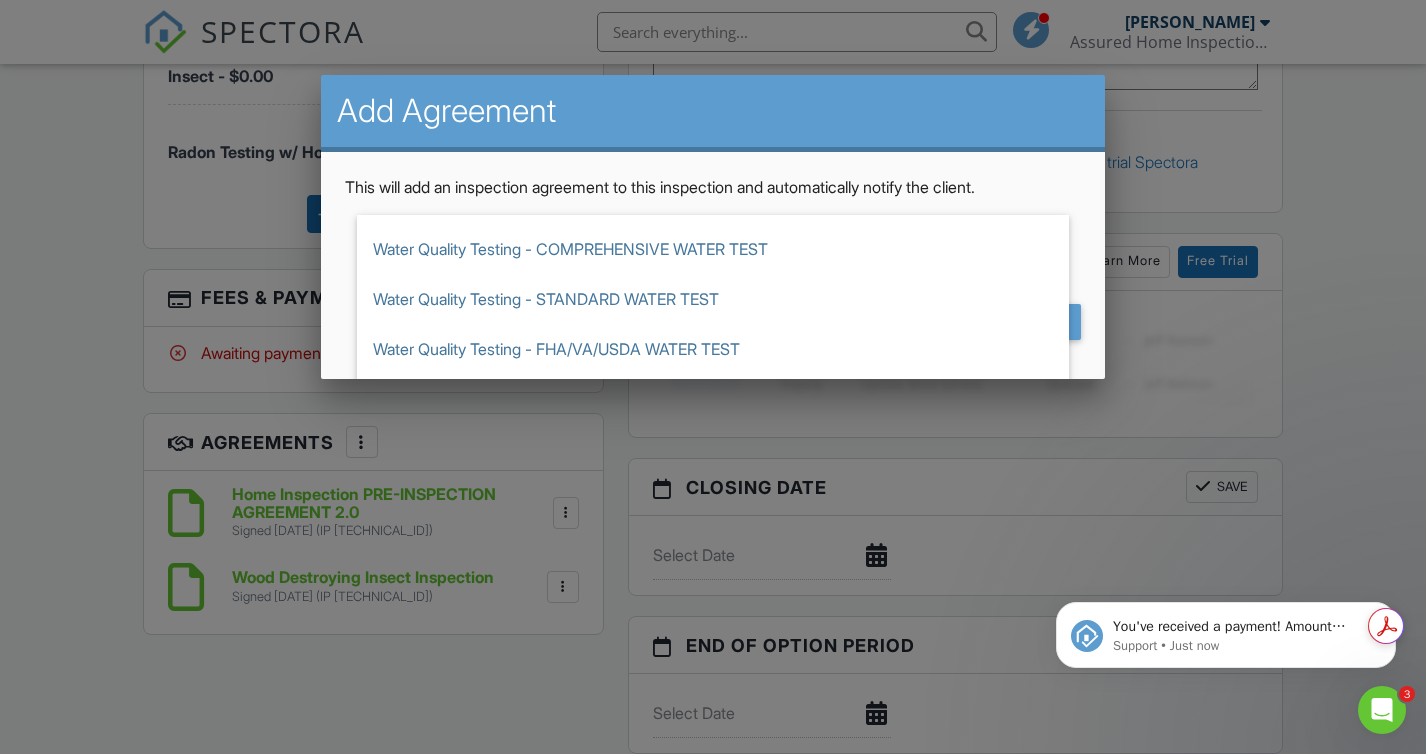 scroll, scrollTop: 461, scrollLeft: 0, axis: vertical 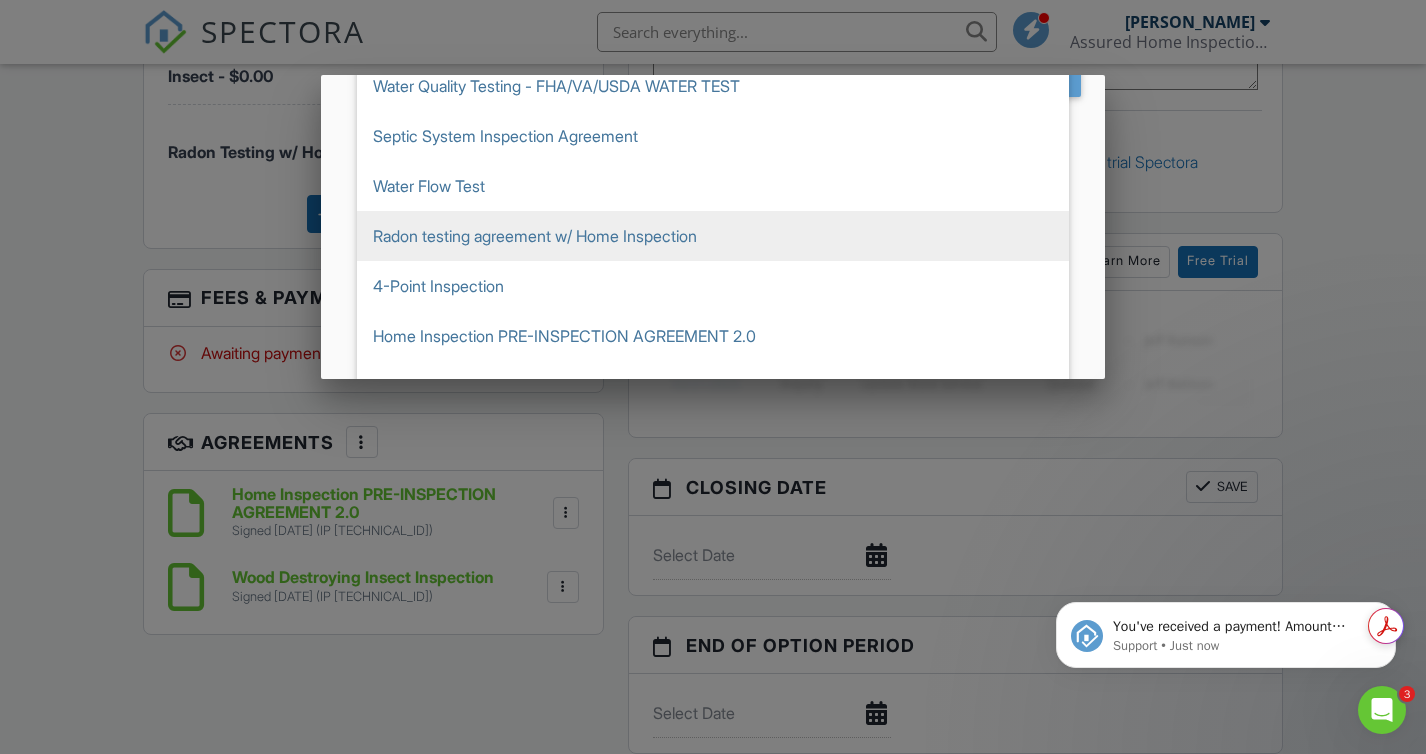 click on "Radon testing agreement w/ Home Inspection" at bounding box center [713, 236] 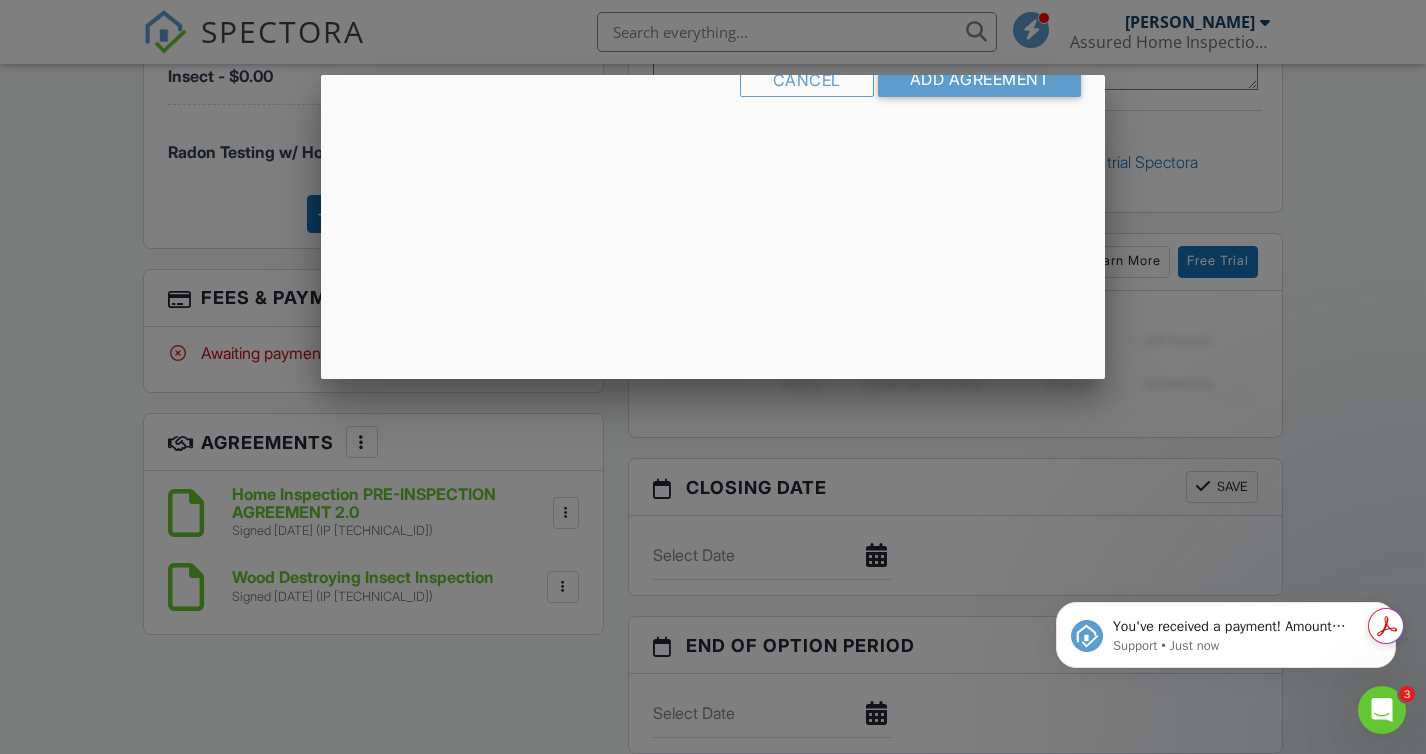 scroll, scrollTop: 0, scrollLeft: 0, axis: both 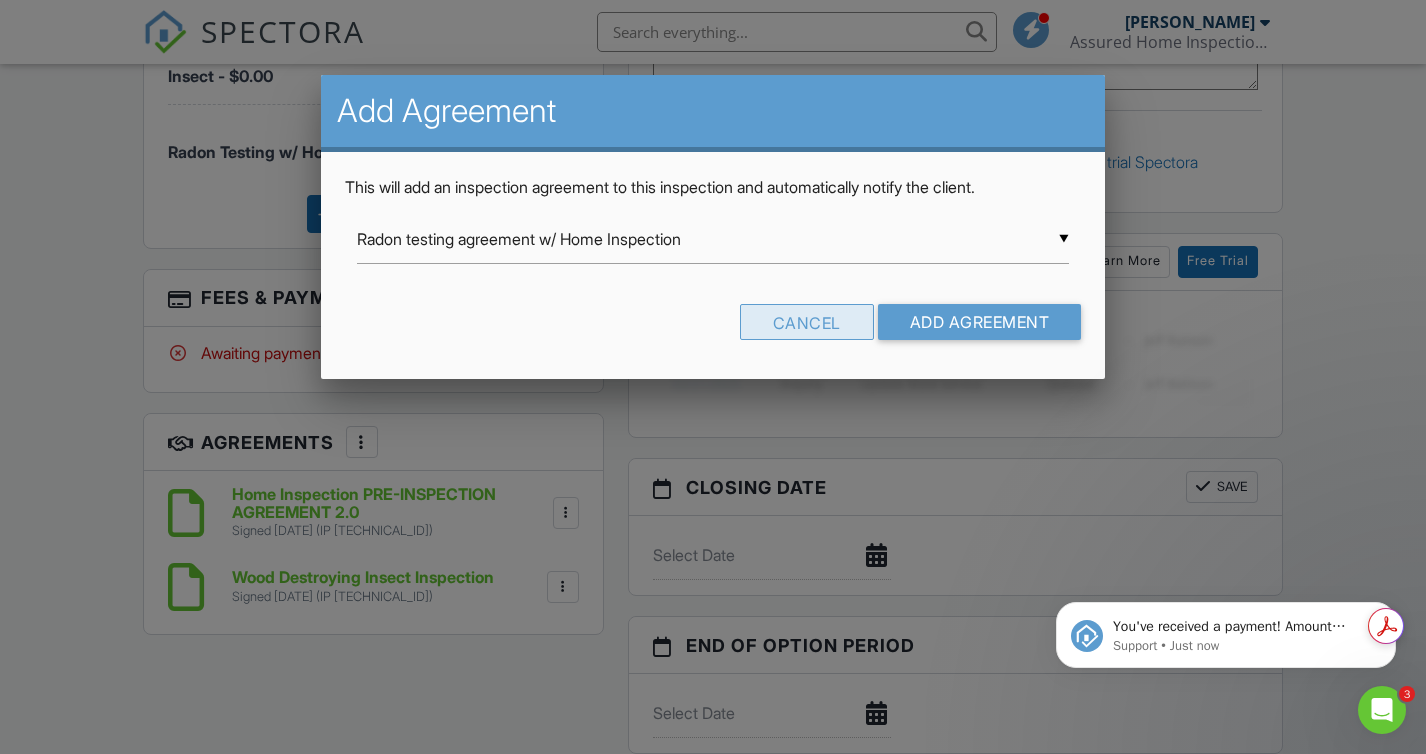 click on "Cancel" at bounding box center (807, 322) 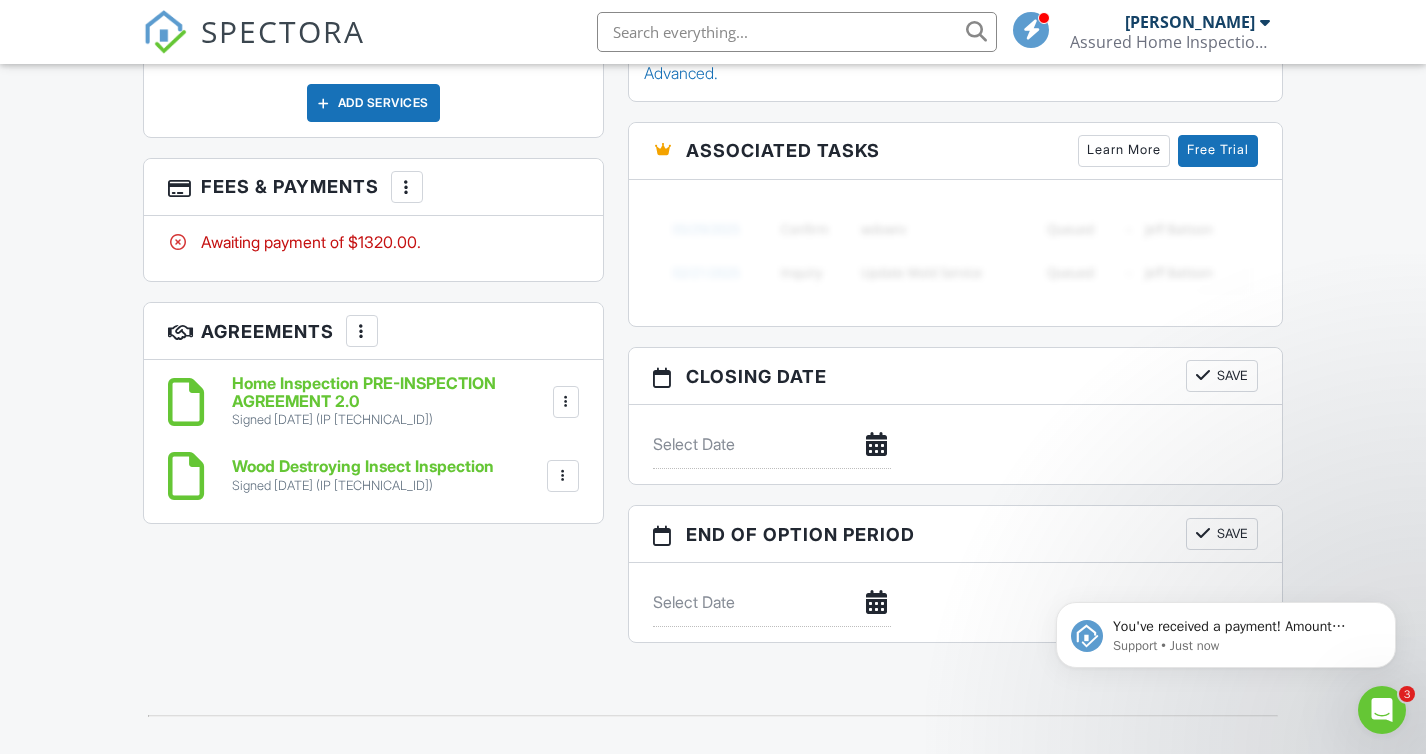 scroll, scrollTop: 2099, scrollLeft: 0, axis: vertical 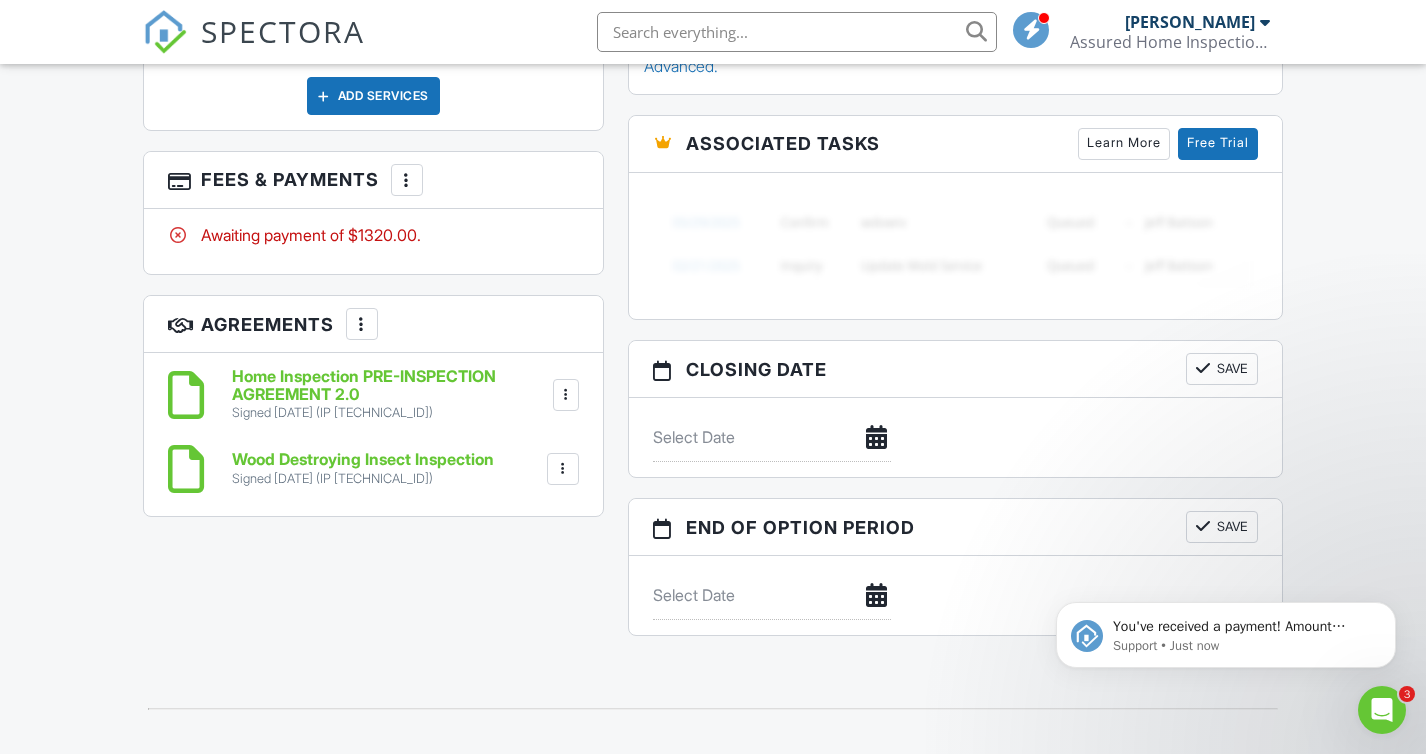 click at bounding box center [362, 324] 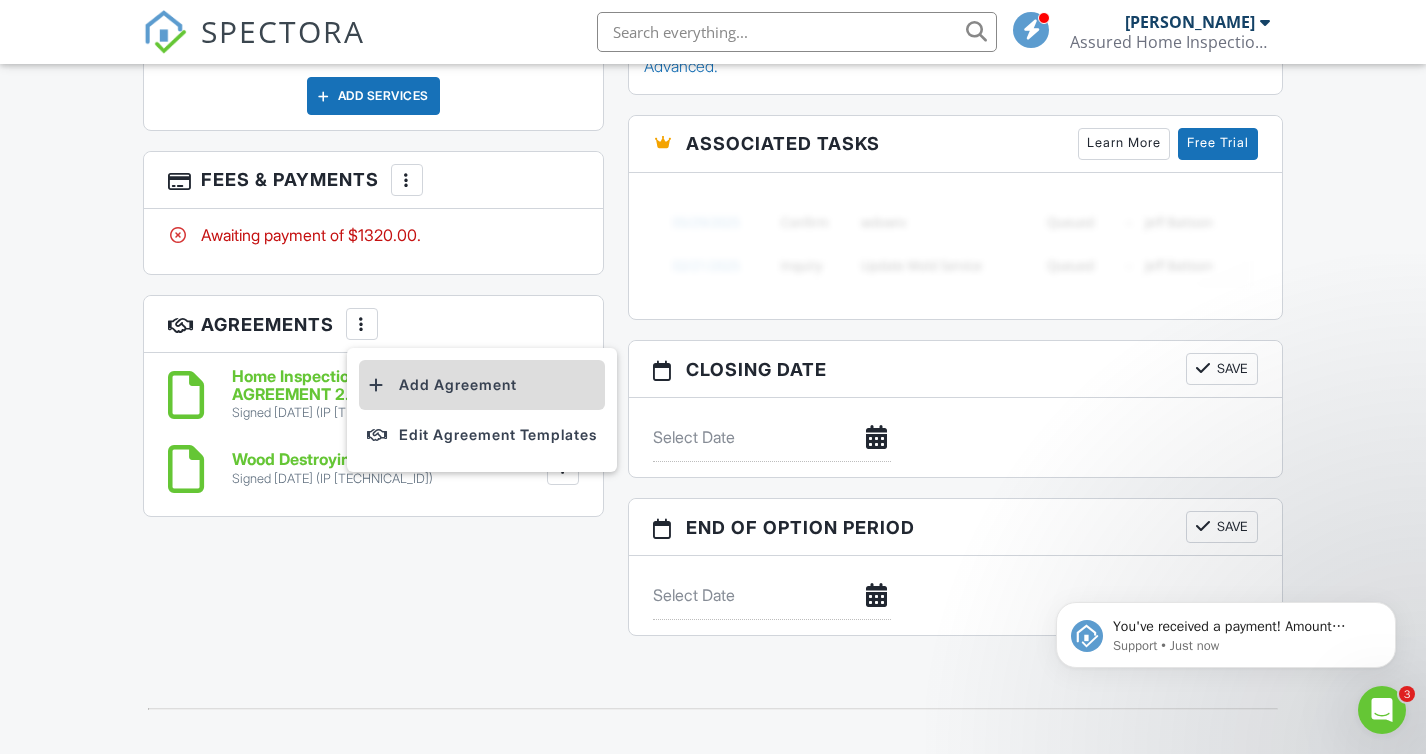 click on "Add Agreement" at bounding box center (482, 385) 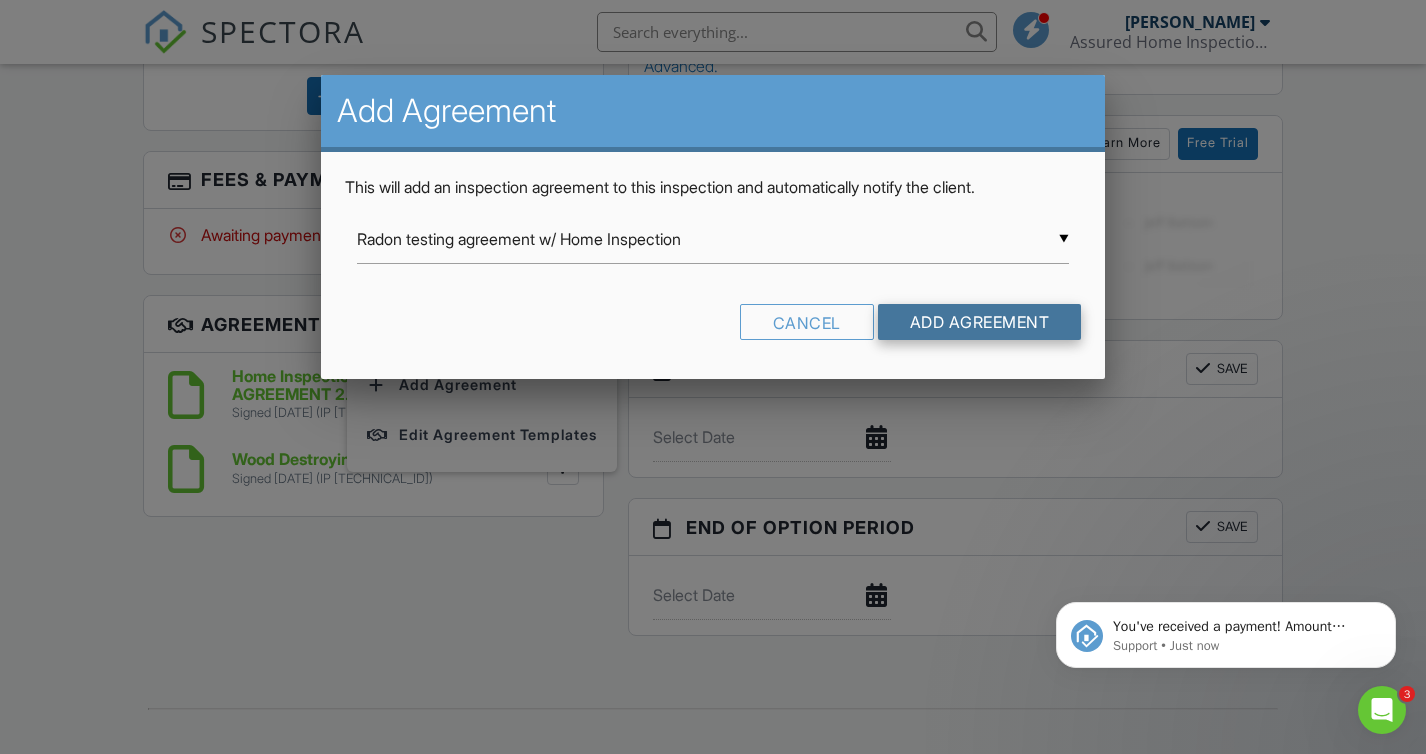 click on "Add Agreement" at bounding box center (980, 322) 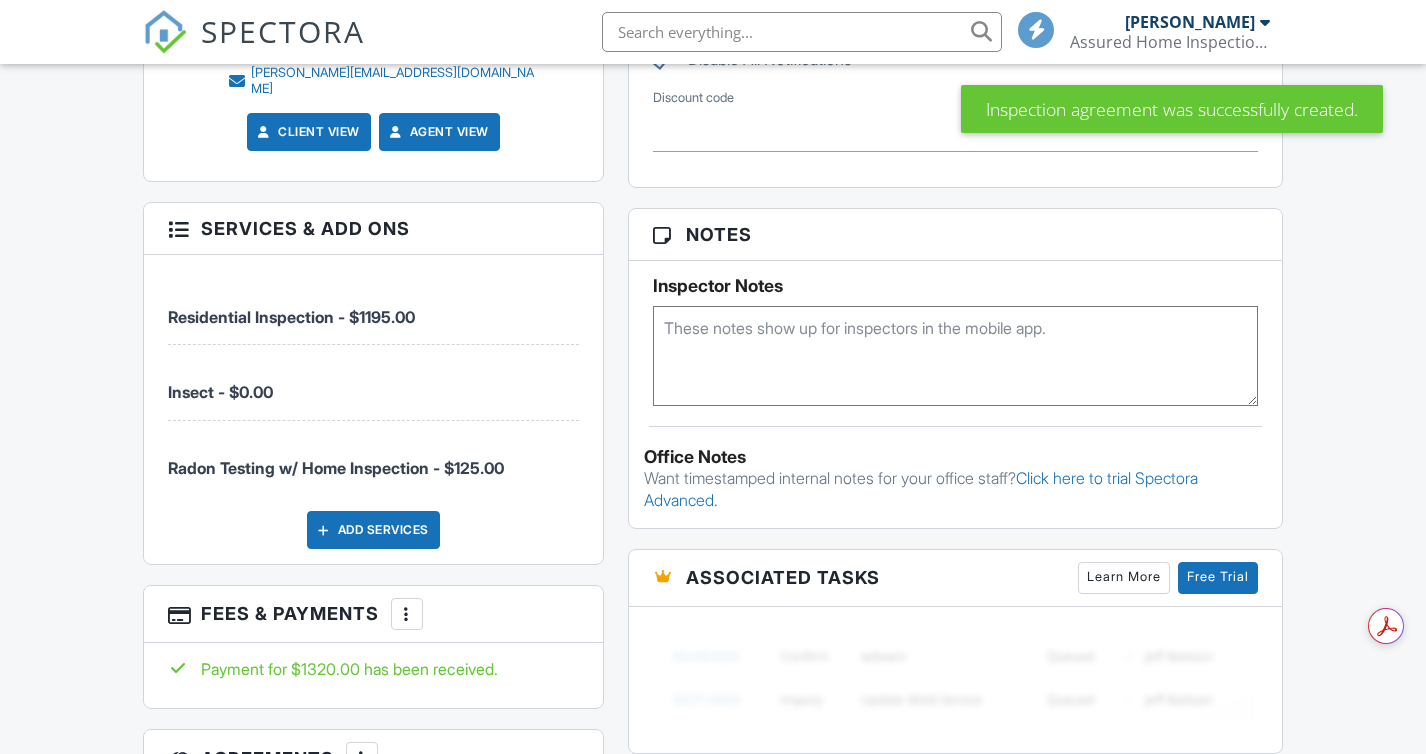 scroll, scrollTop: 1738, scrollLeft: 0, axis: vertical 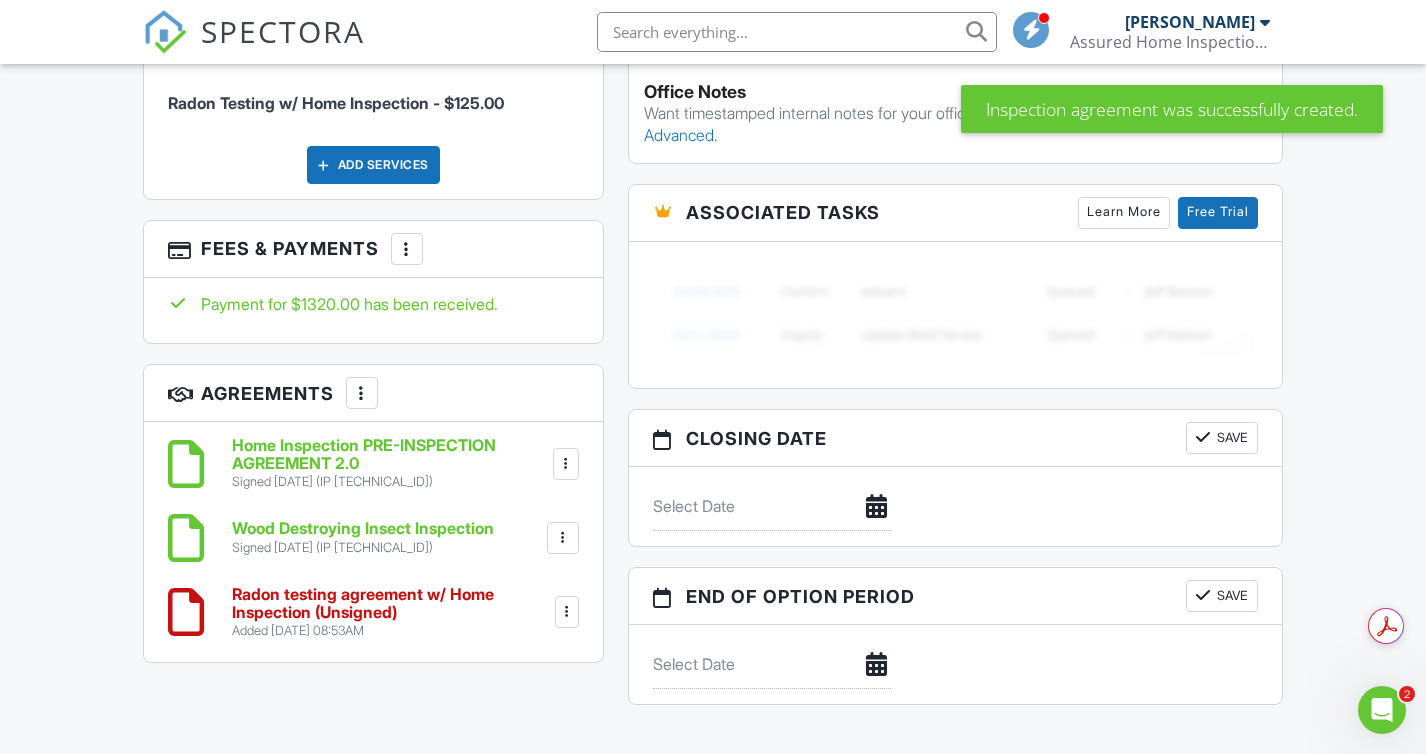 click at bounding box center (567, 612) 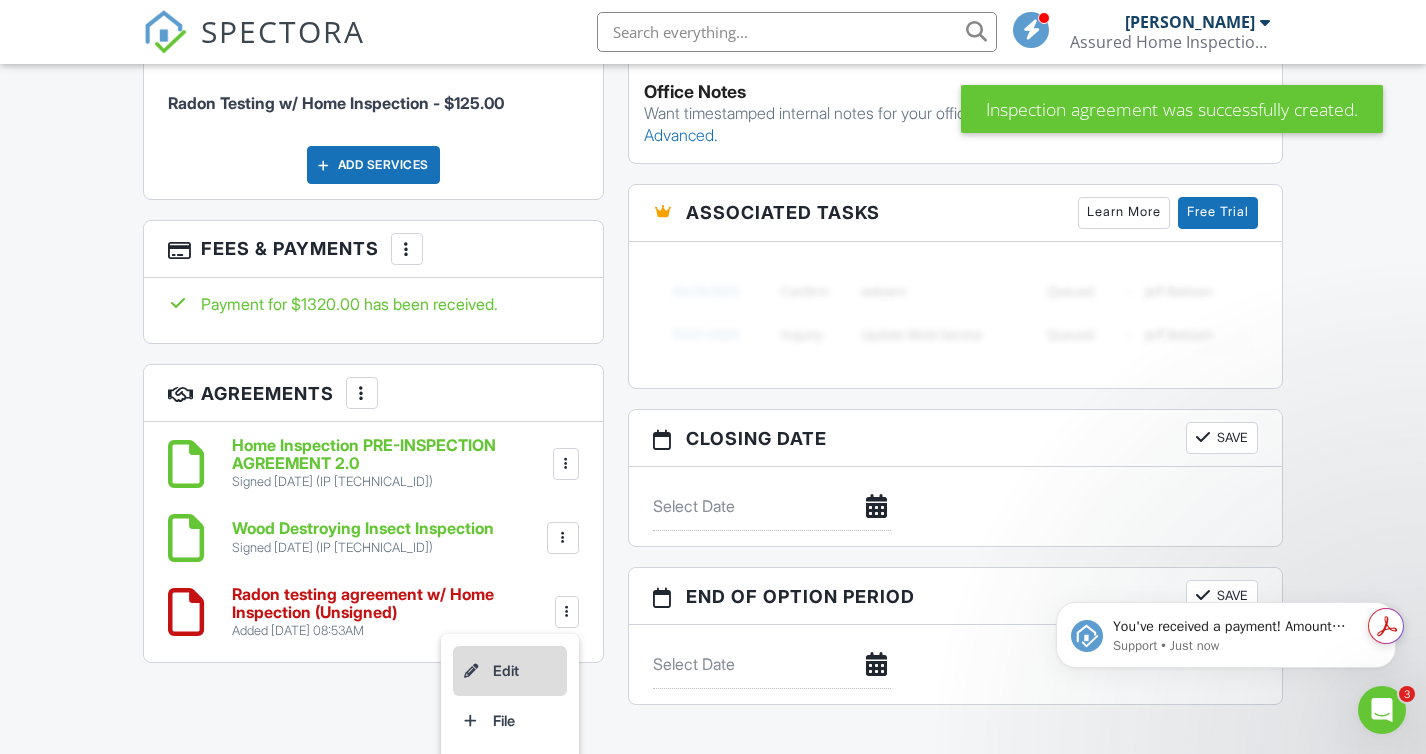 click on "Edit" at bounding box center [510, 671] 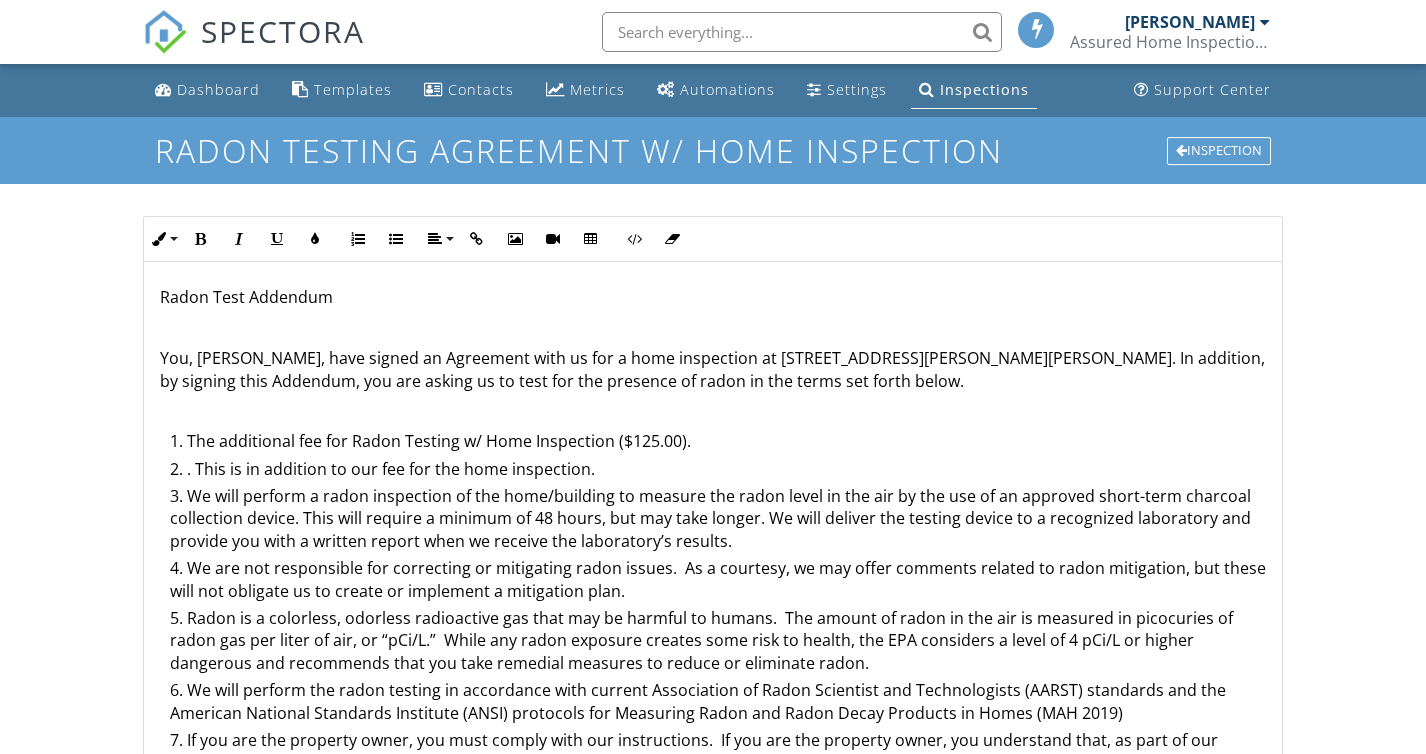 scroll, scrollTop: 0, scrollLeft: 0, axis: both 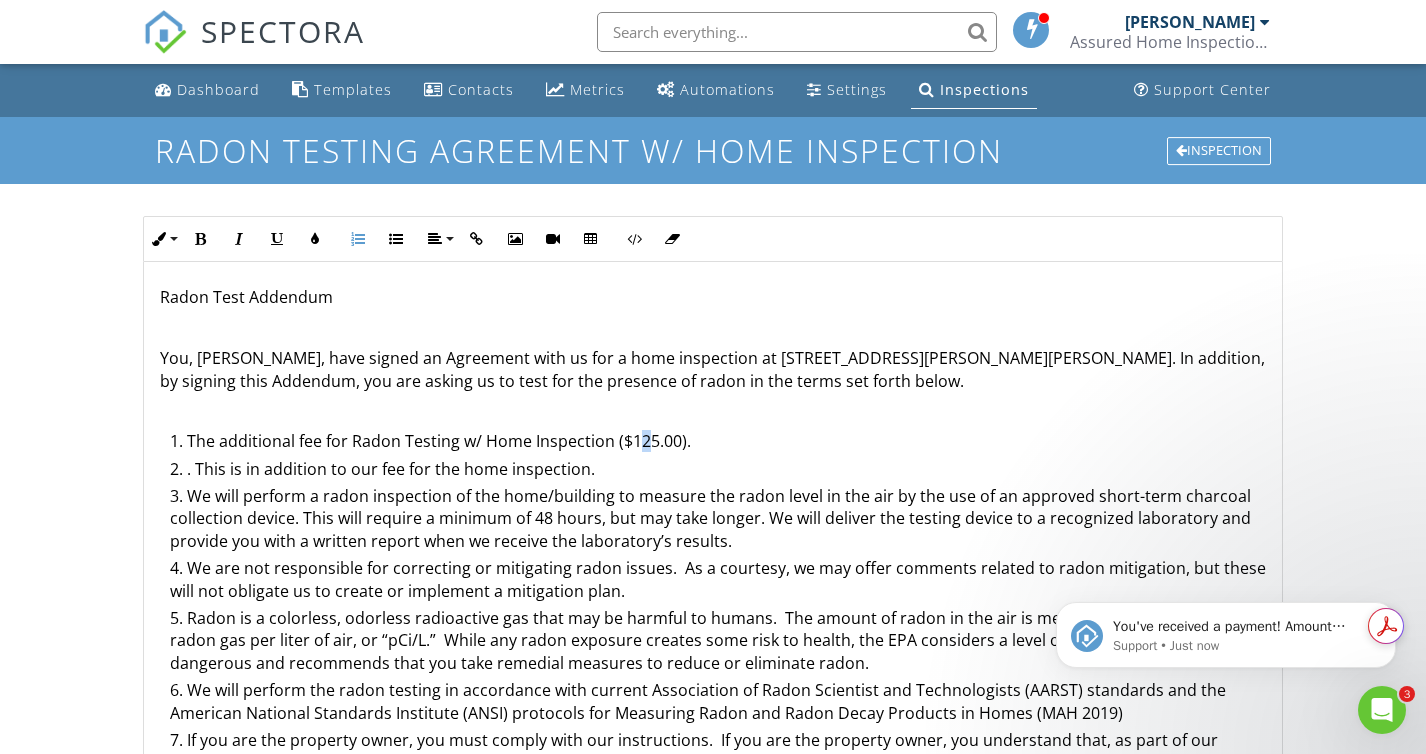 drag, startPoint x: 648, startPoint y: 442, endPoint x: 637, endPoint y: 440, distance: 11.18034 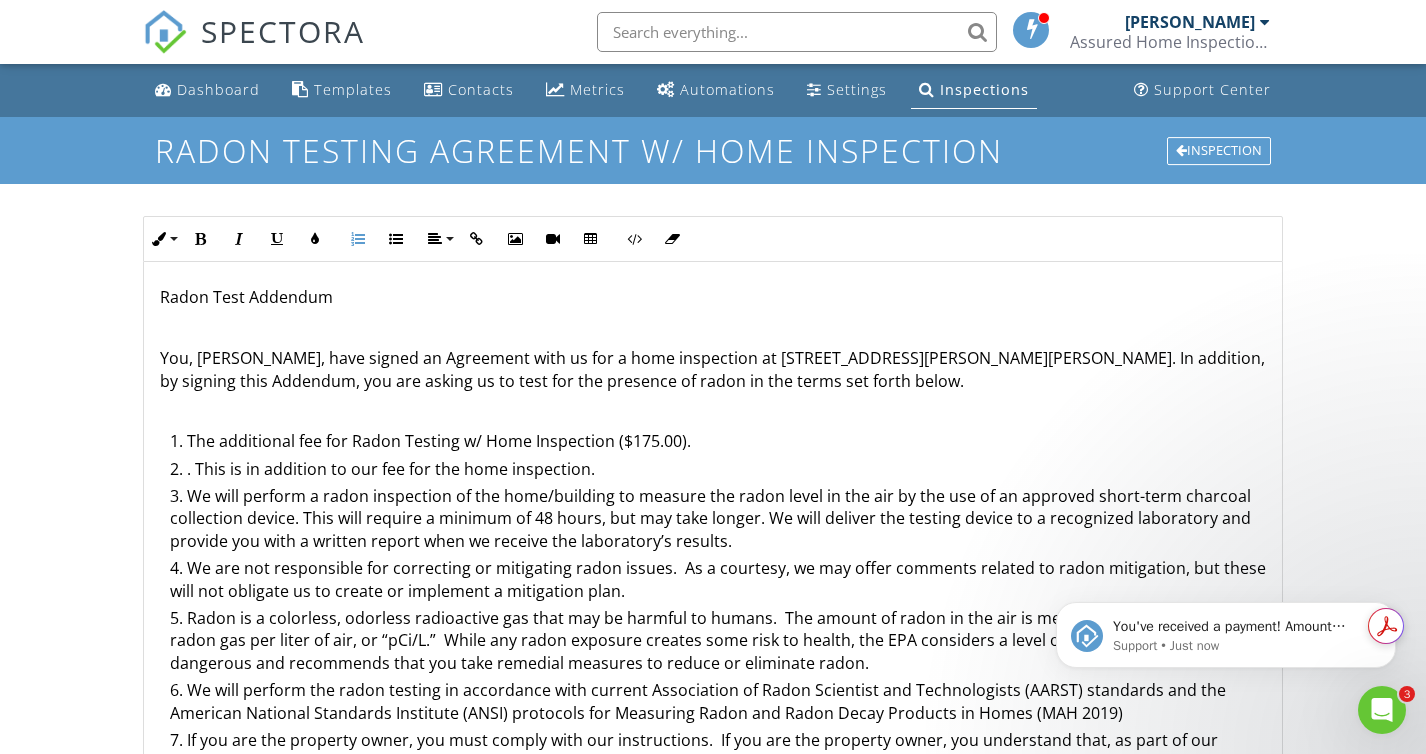 scroll, scrollTop: 44, scrollLeft: 0, axis: vertical 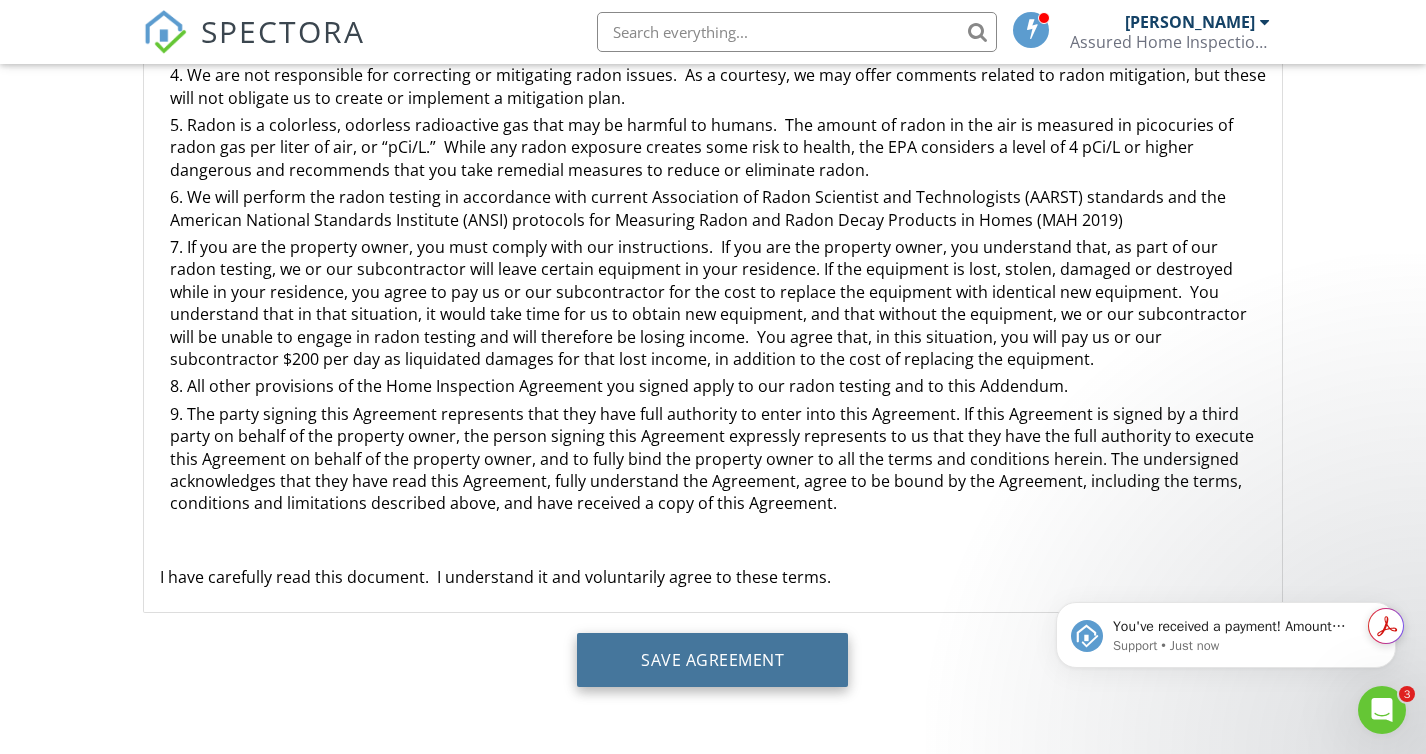 click on "Save Agreement" at bounding box center (712, 660) 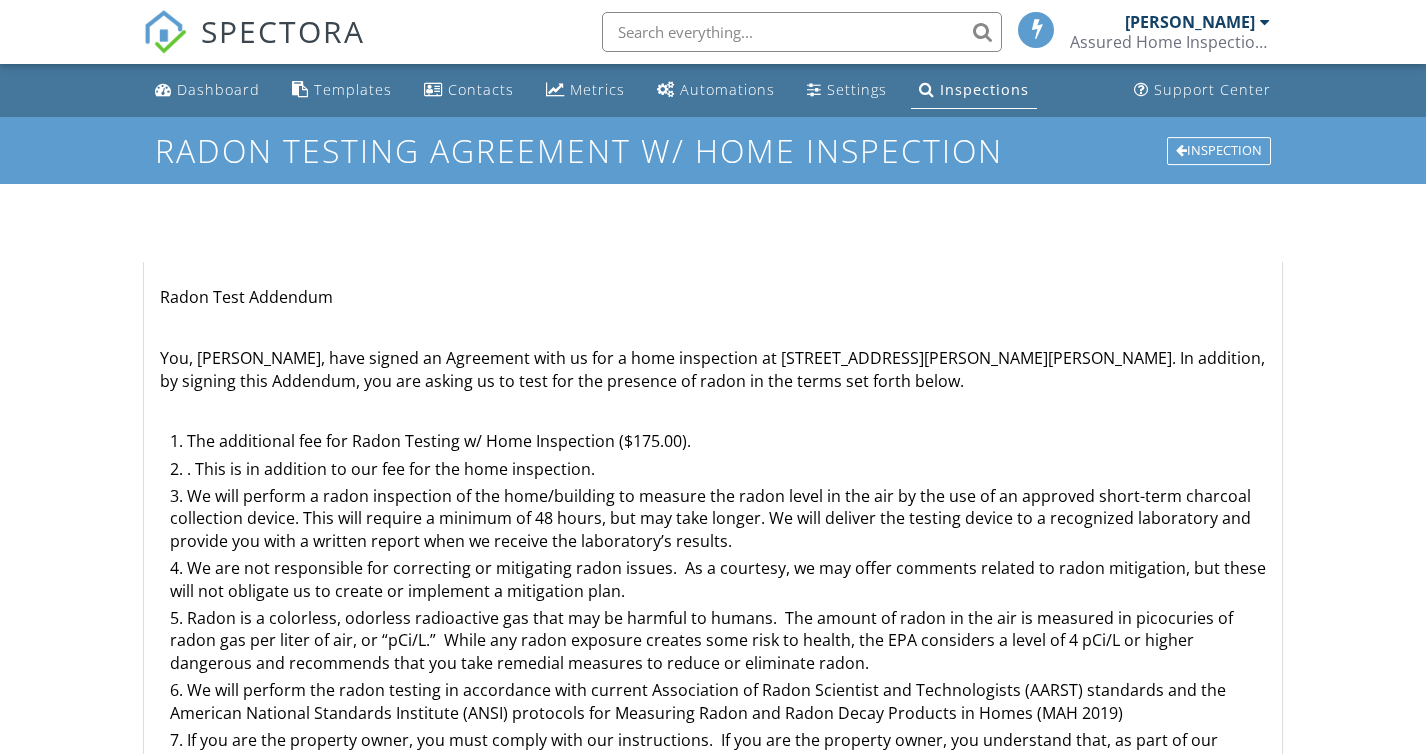 scroll, scrollTop: 449, scrollLeft: 0, axis: vertical 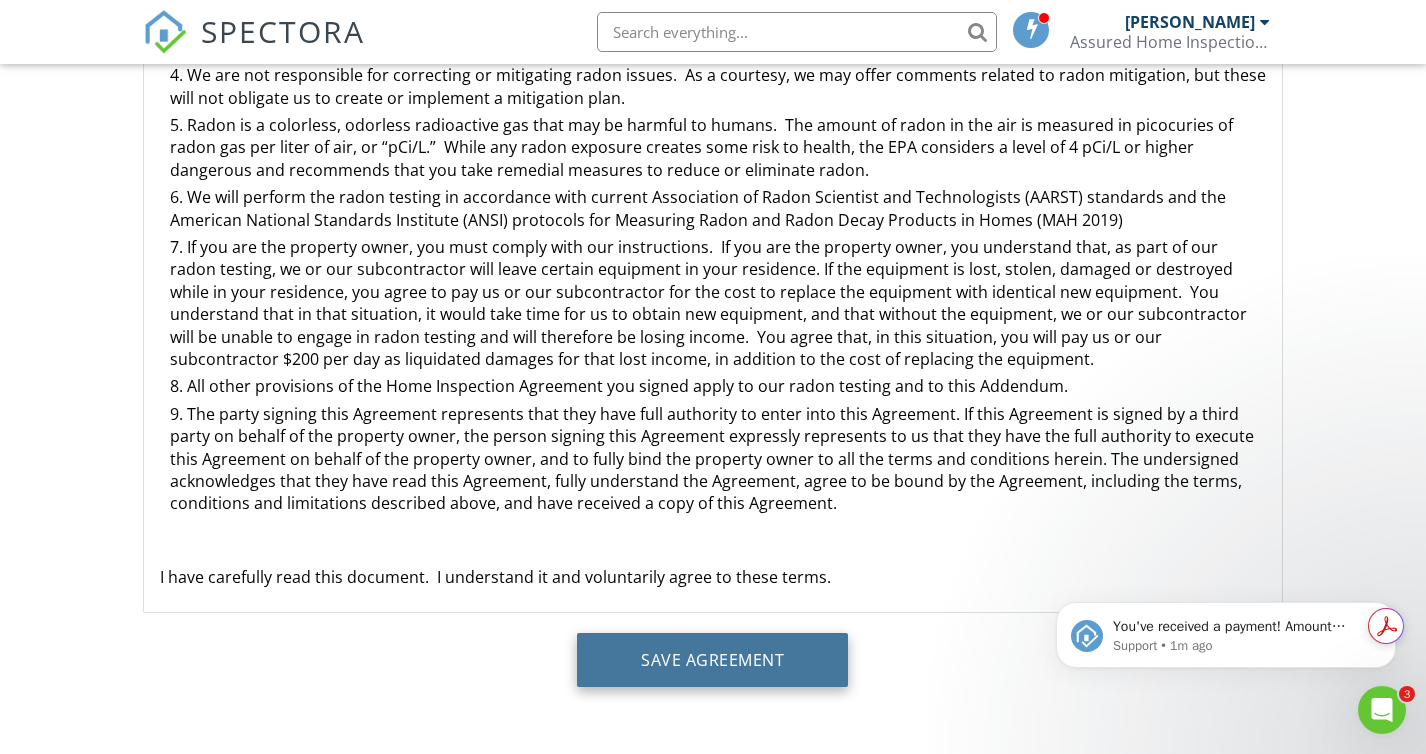 click on "Save Agreement" at bounding box center [712, 660] 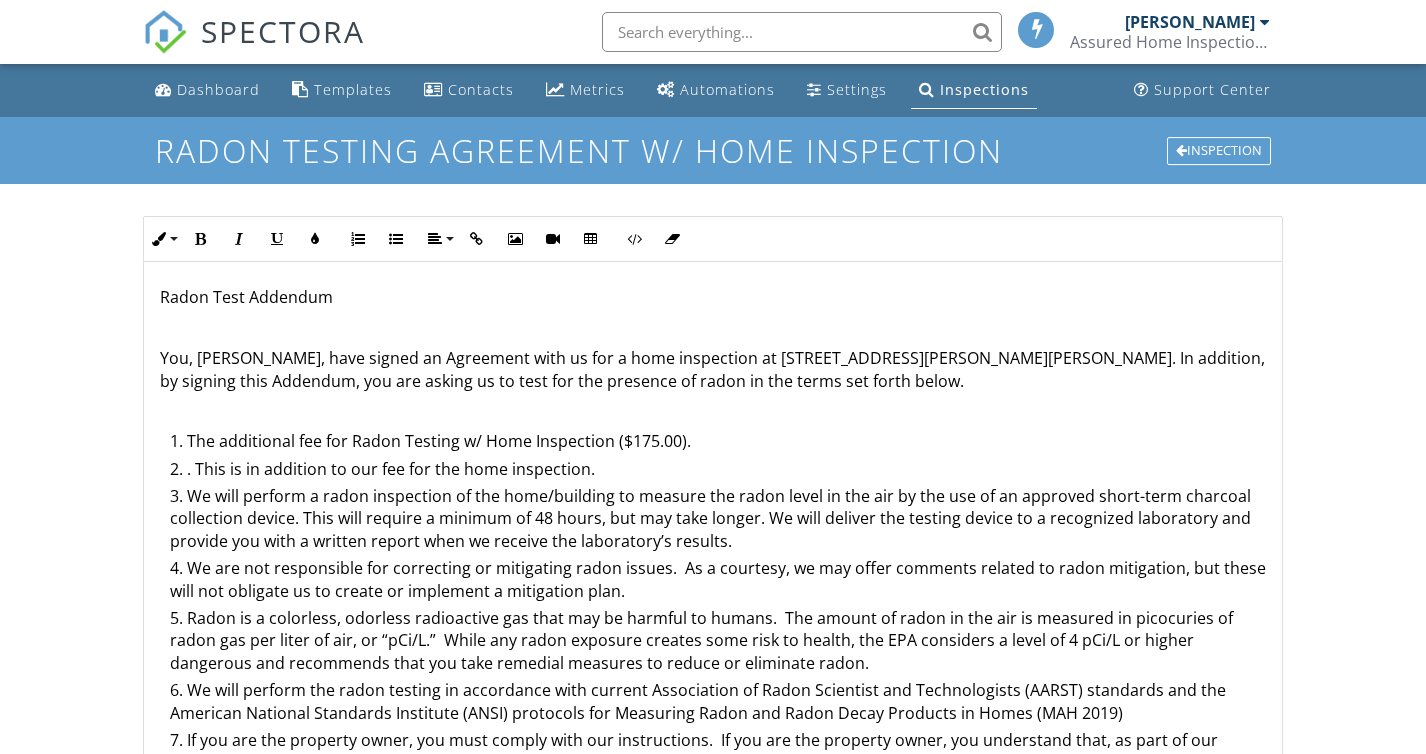 scroll, scrollTop: 449, scrollLeft: 0, axis: vertical 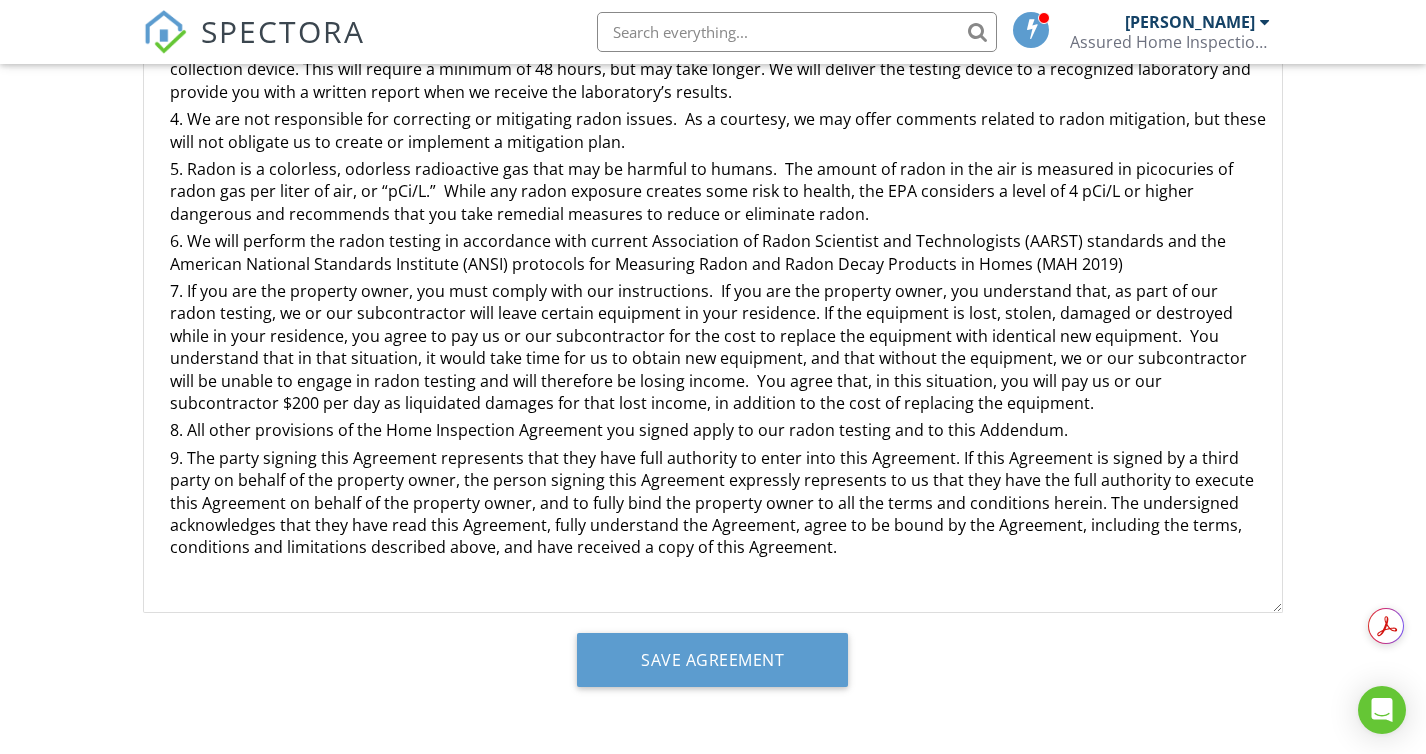 click on "SPECTORA" at bounding box center (283, 31) 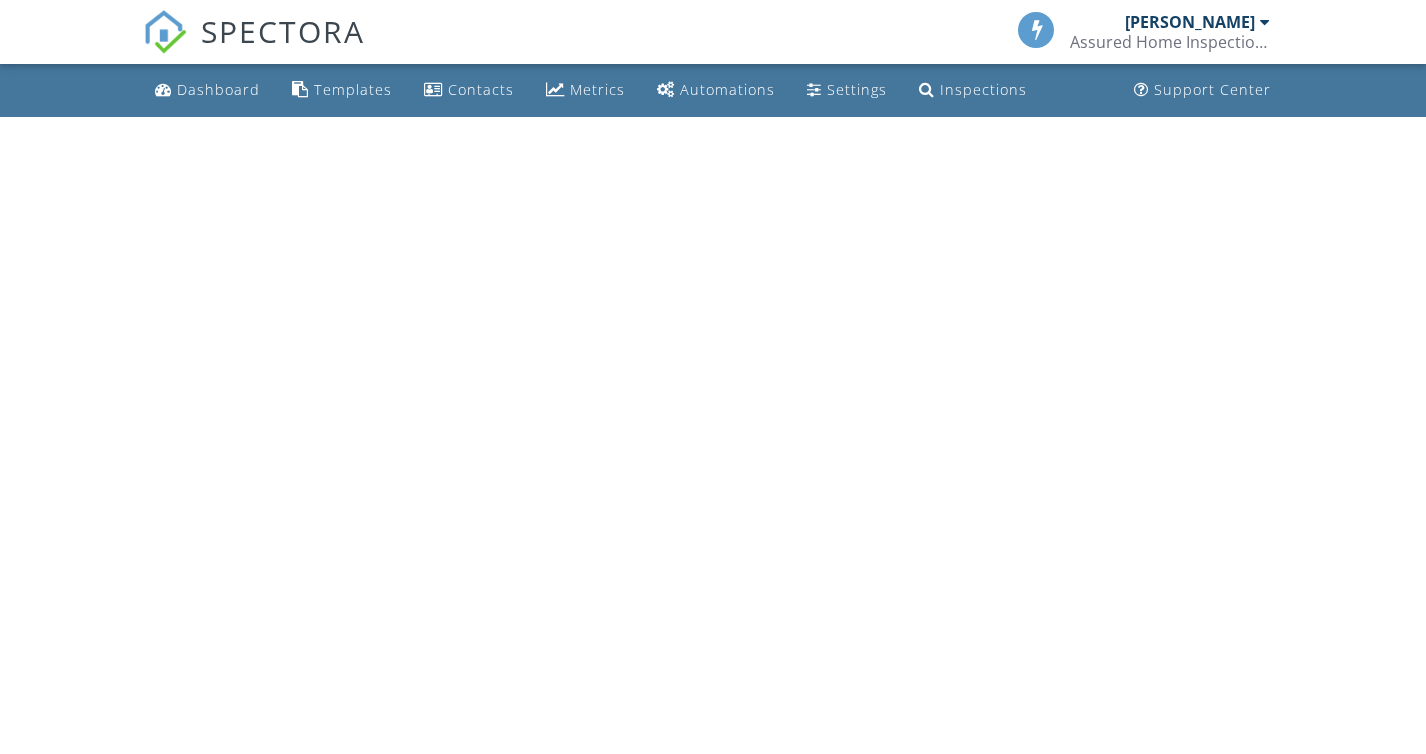 scroll, scrollTop: 0, scrollLeft: 0, axis: both 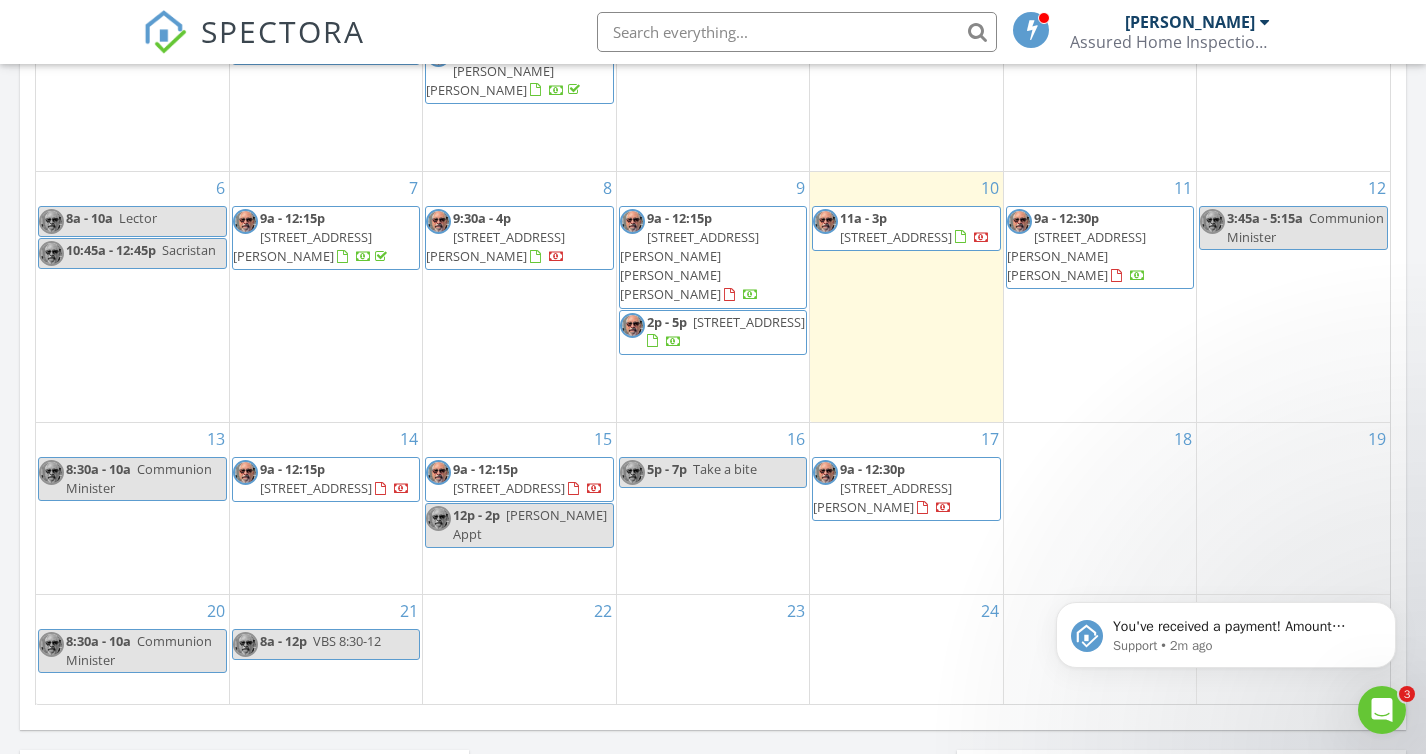 click on "[STREET_ADDRESS][PERSON_NAME][PERSON_NAME]" at bounding box center (1076, 256) 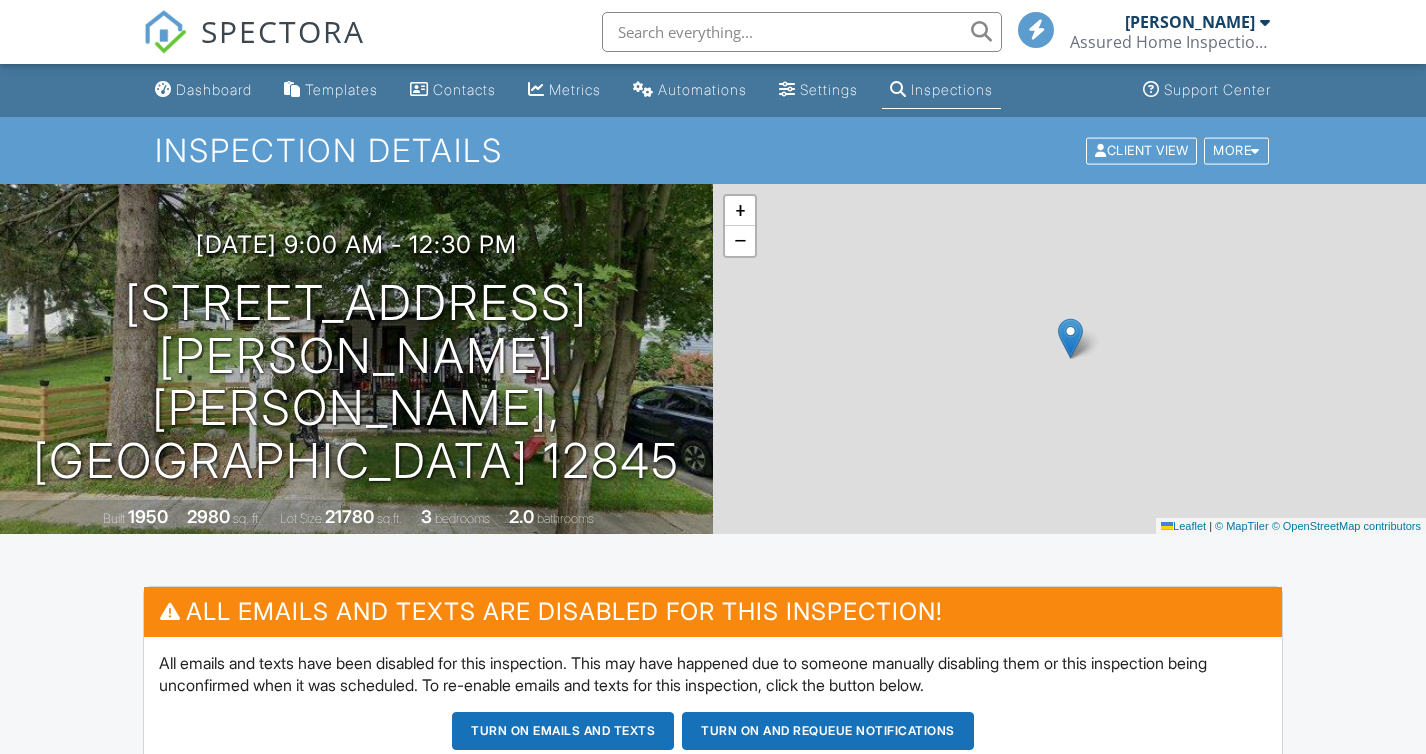 scroll, scrollTop: 0, scrollLeft: 0, axis: both 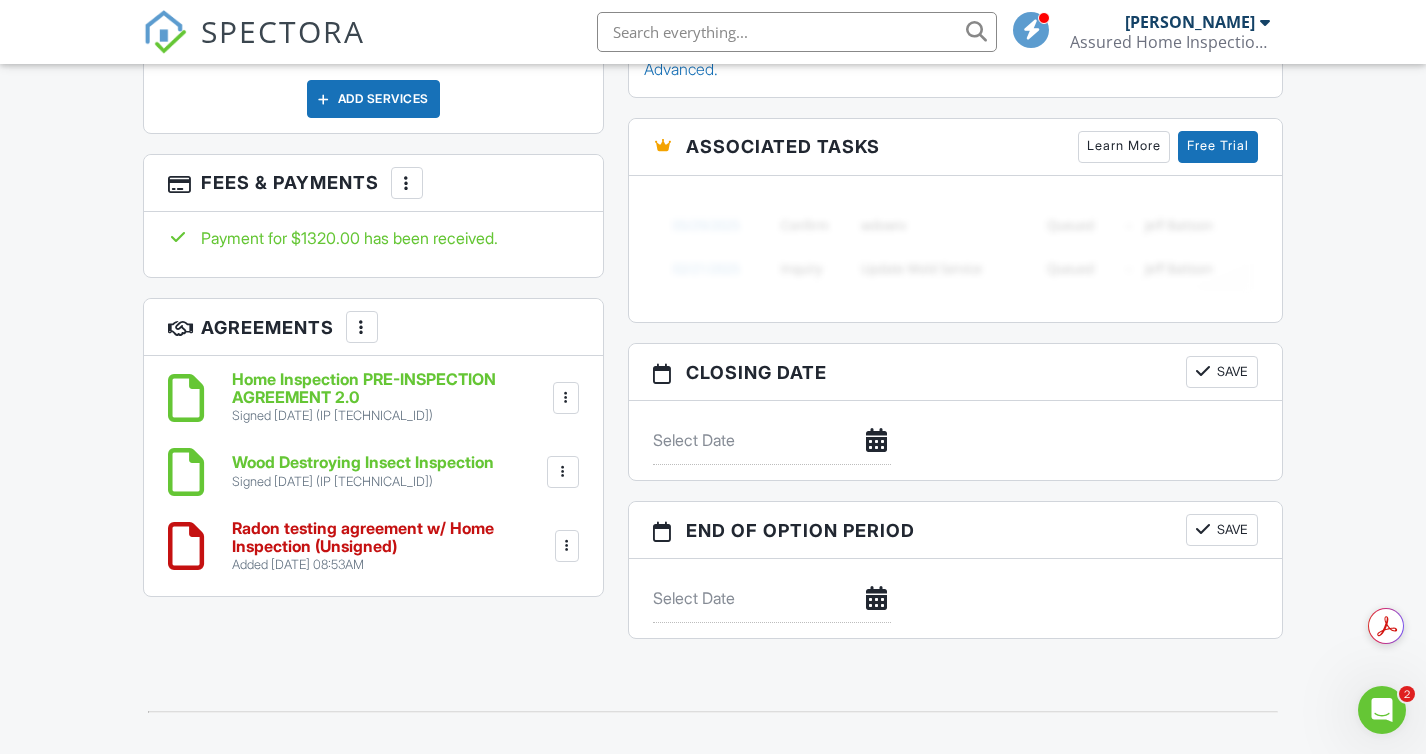 click on "Radon testing agreement w/ Home Inspection
(Unsigned)" at bounding box center [391, 537] 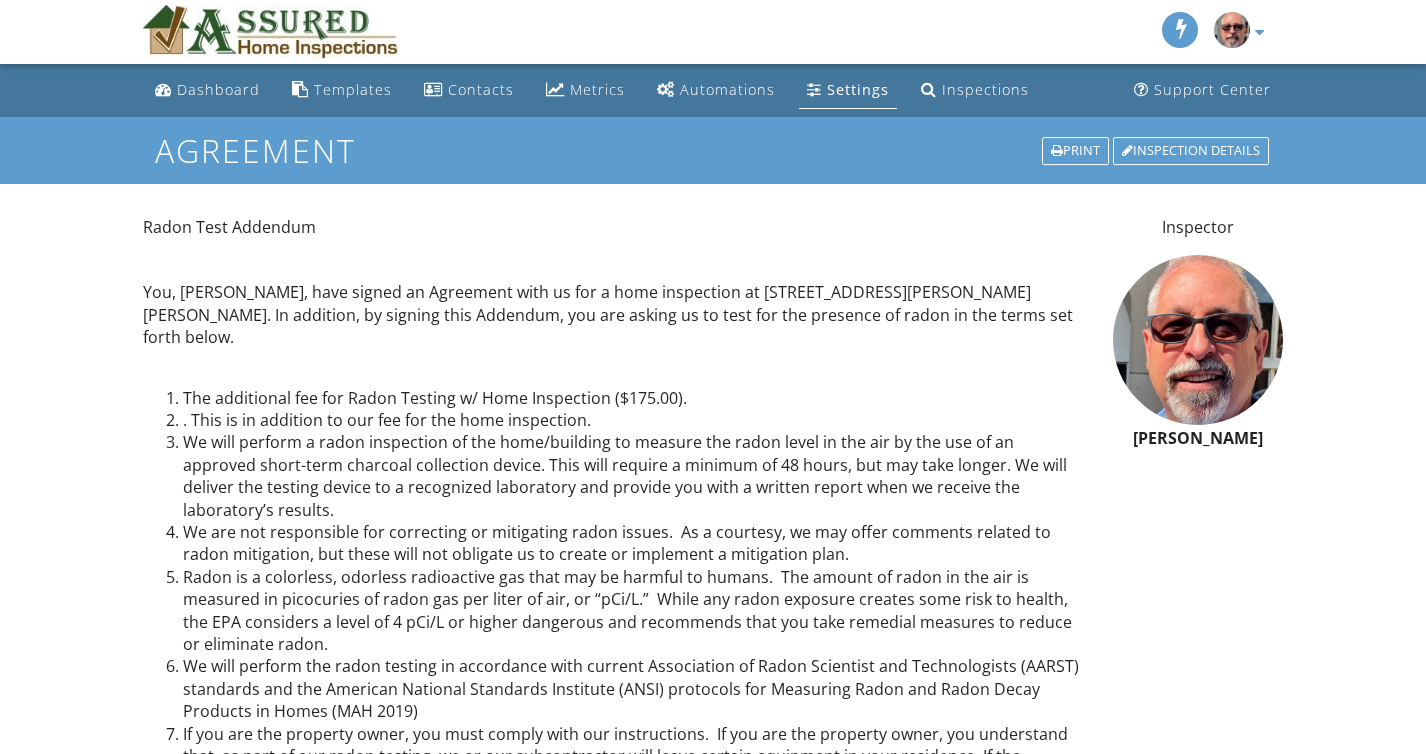 scroll, scrollTop: 0, scrollLeft: 0, axis: both 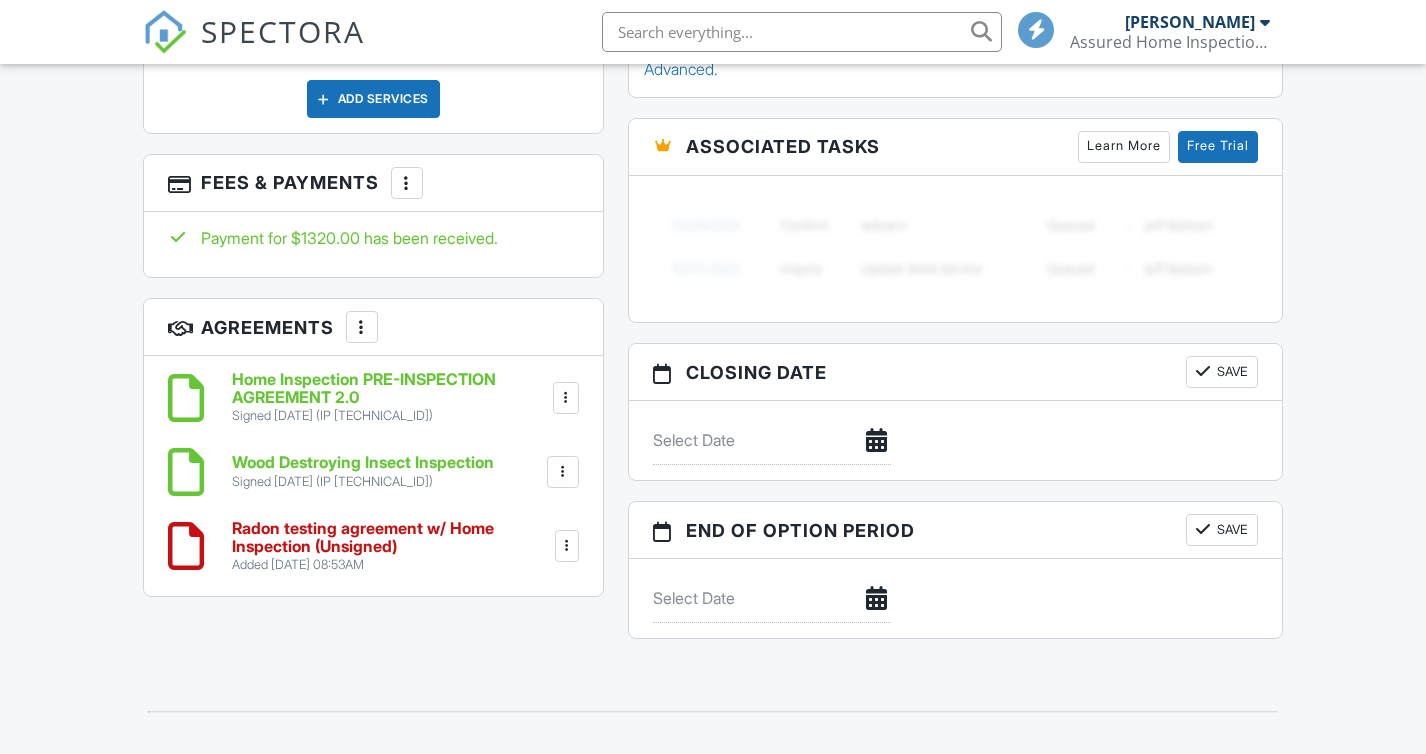 click on "Home Inspection PRE-INSPECTION AGREEMENT 2.0" at bounding box center (390, 388) 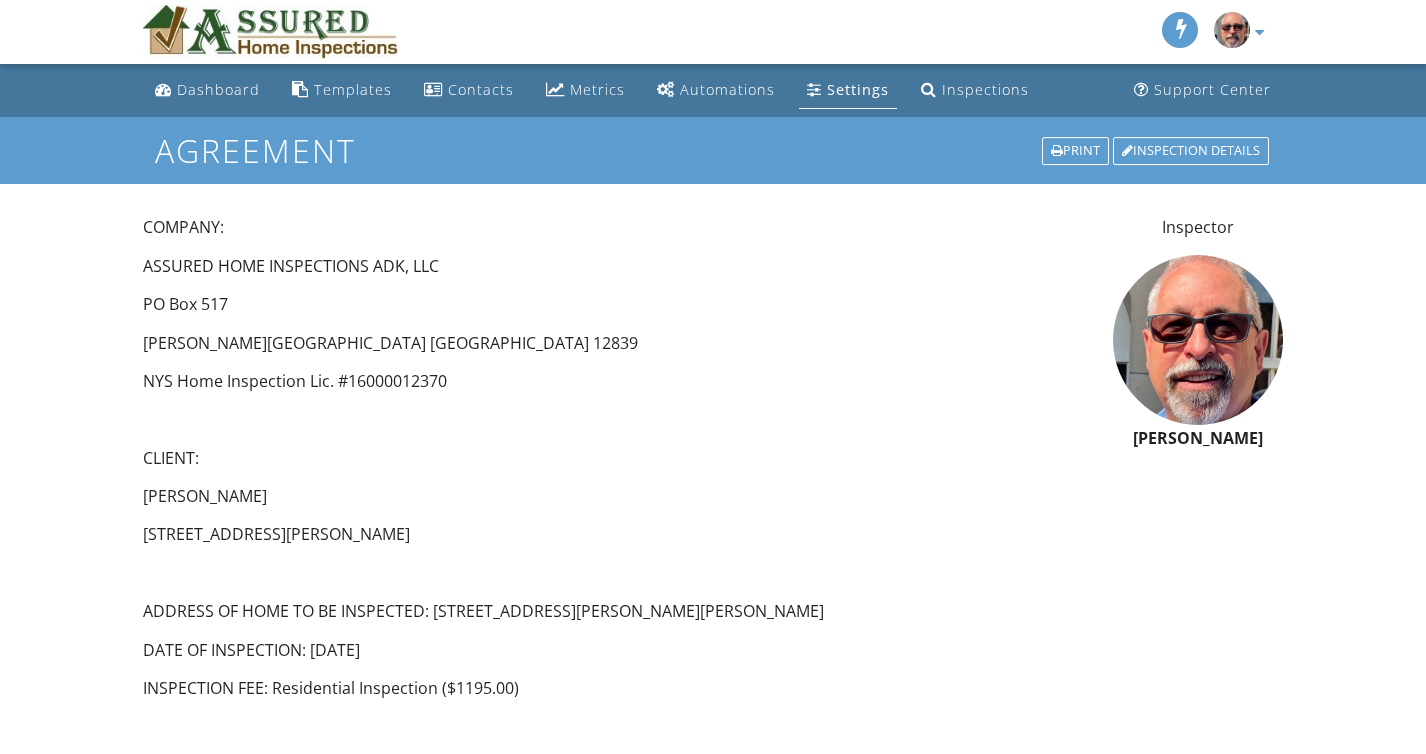 scroll, scrollTop: 0, scrollLeft: 0, axis: both 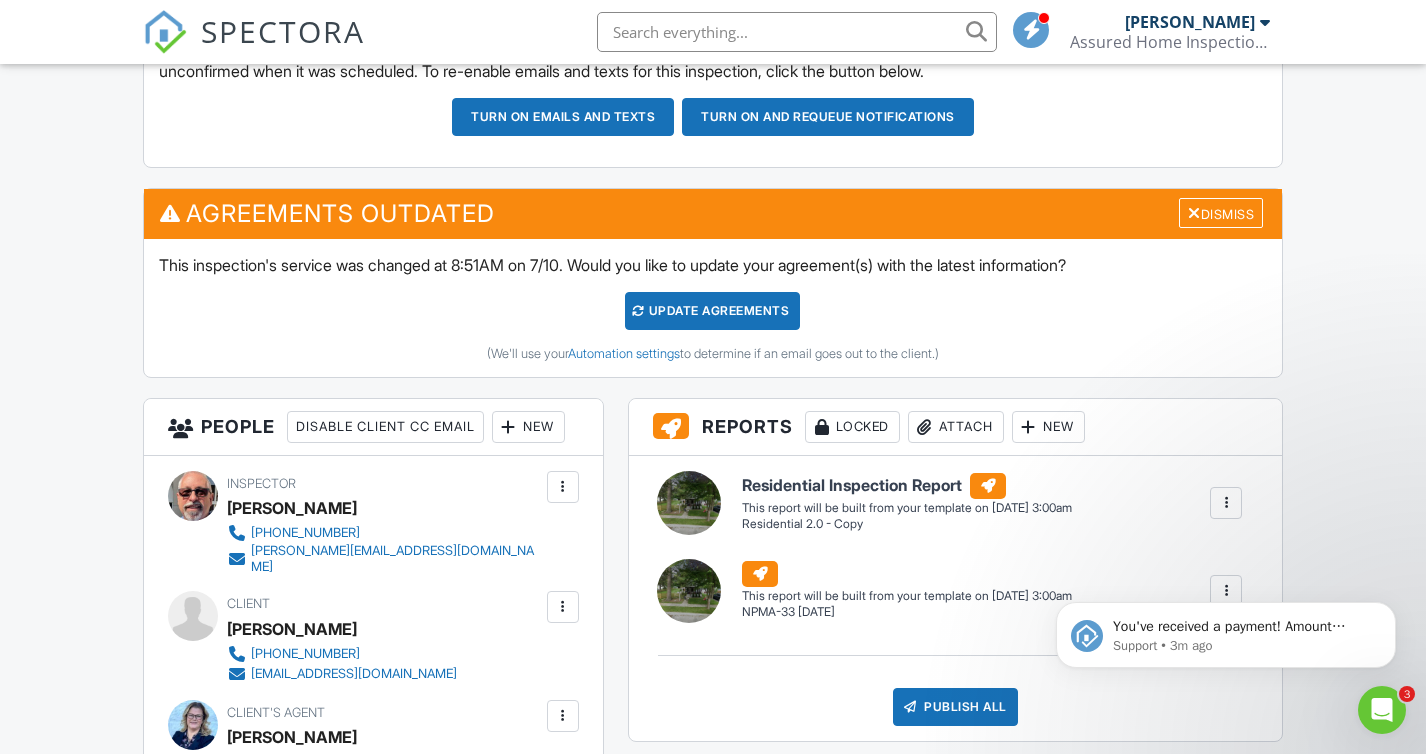click on "Update Agreements" at bounding box center [712, 311] 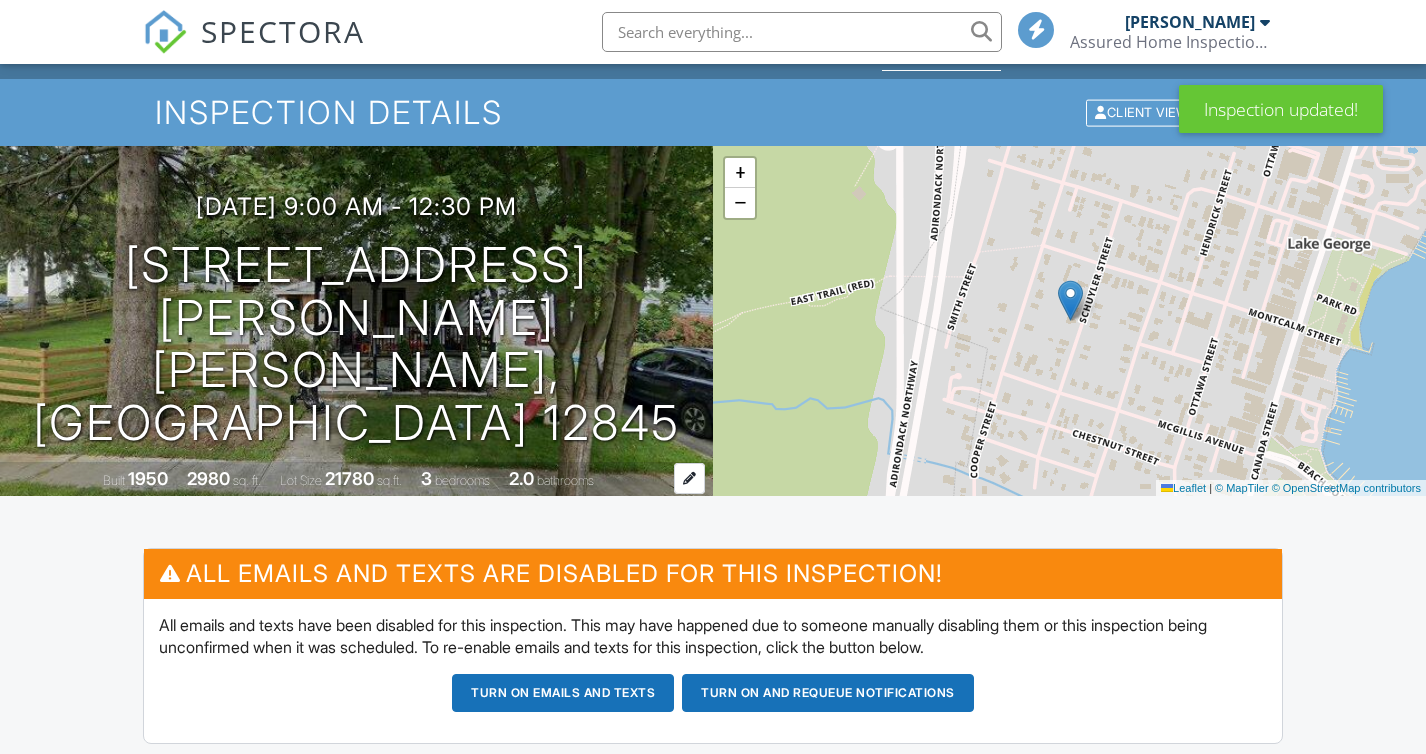 scroll, scrollTop: 729, scrollLeft: 0, axis: vertical 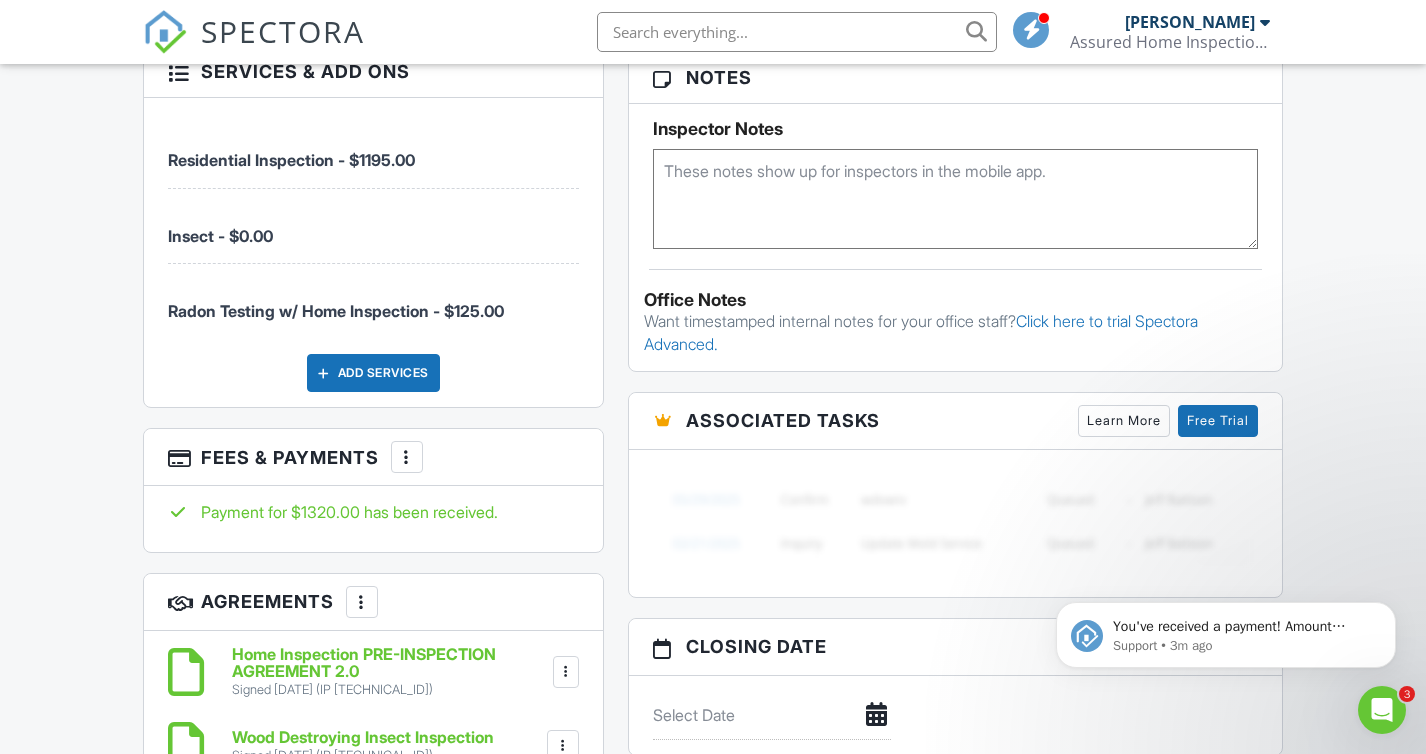 click at bounding box center (407, 457) 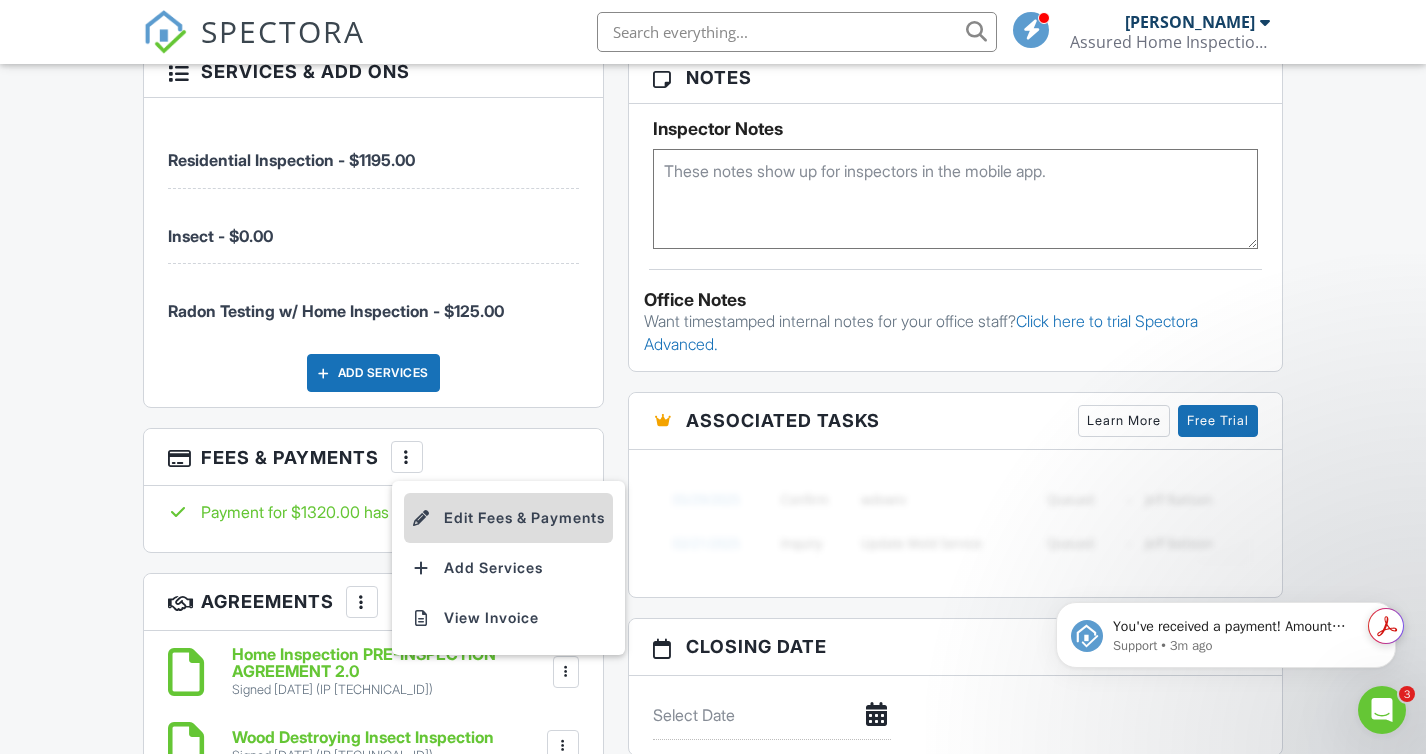 click on "Edit Fees & Payments" at bounding box center (508, 518) 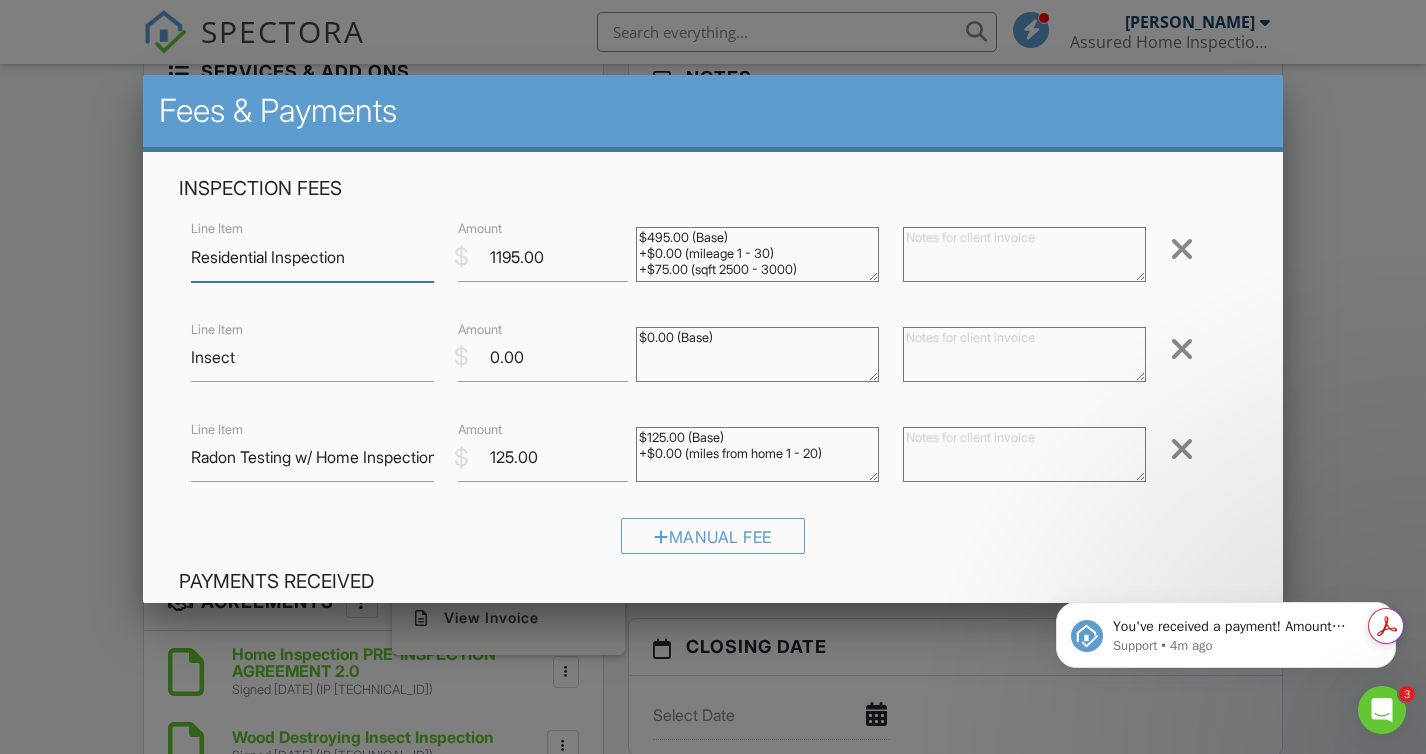 scroll, scrollTop: 530, scrollLeft: 0, axis: vertical 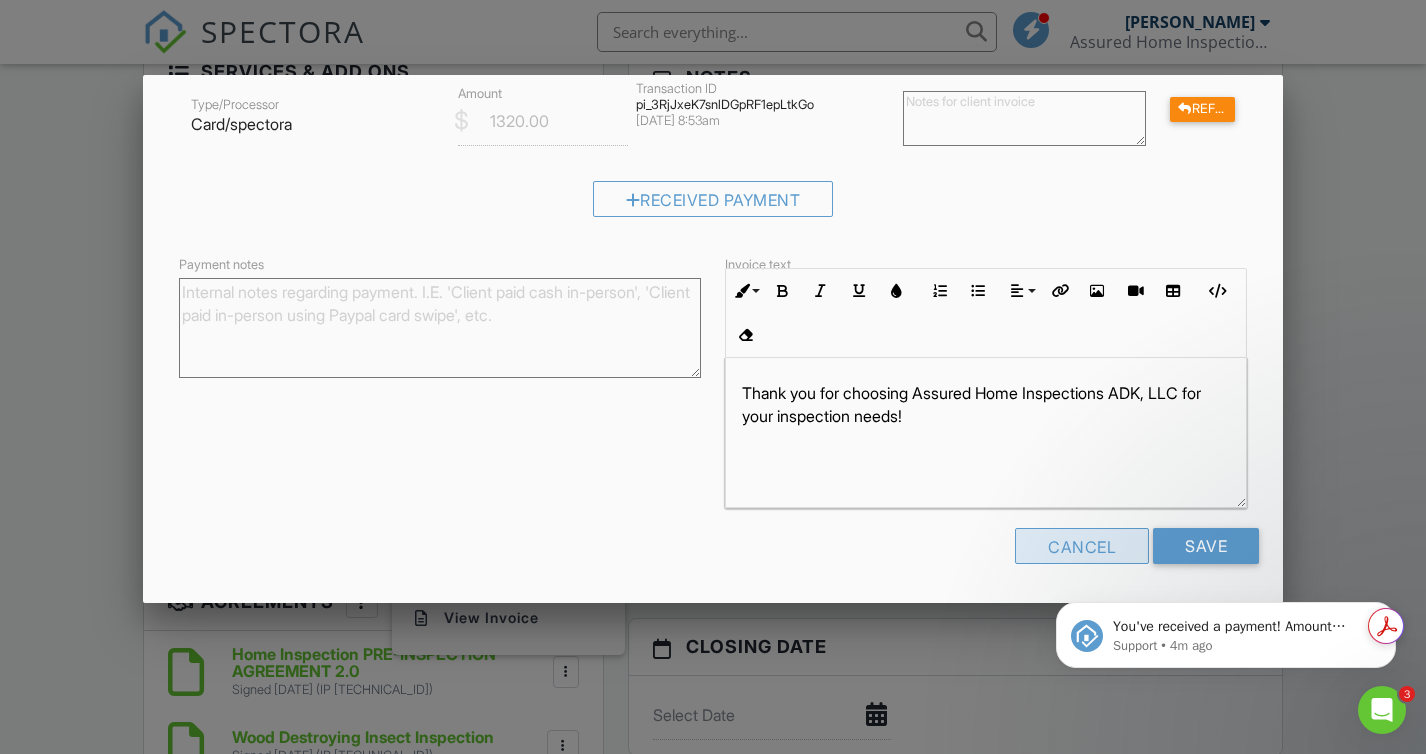 click on "Cancel" at bounding box center [1082, 546] 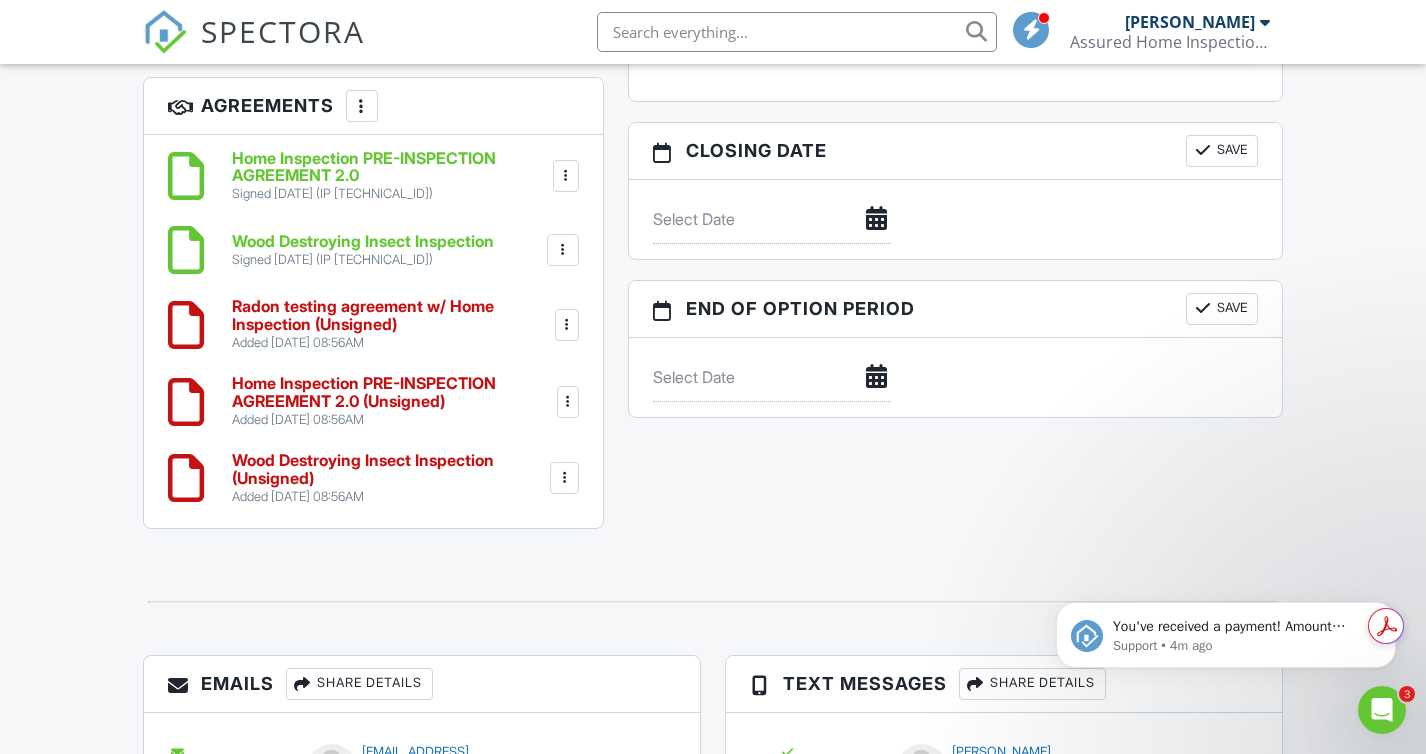 scroll, scrollTop: 2110, scrollLeft: 0, axis: vertical 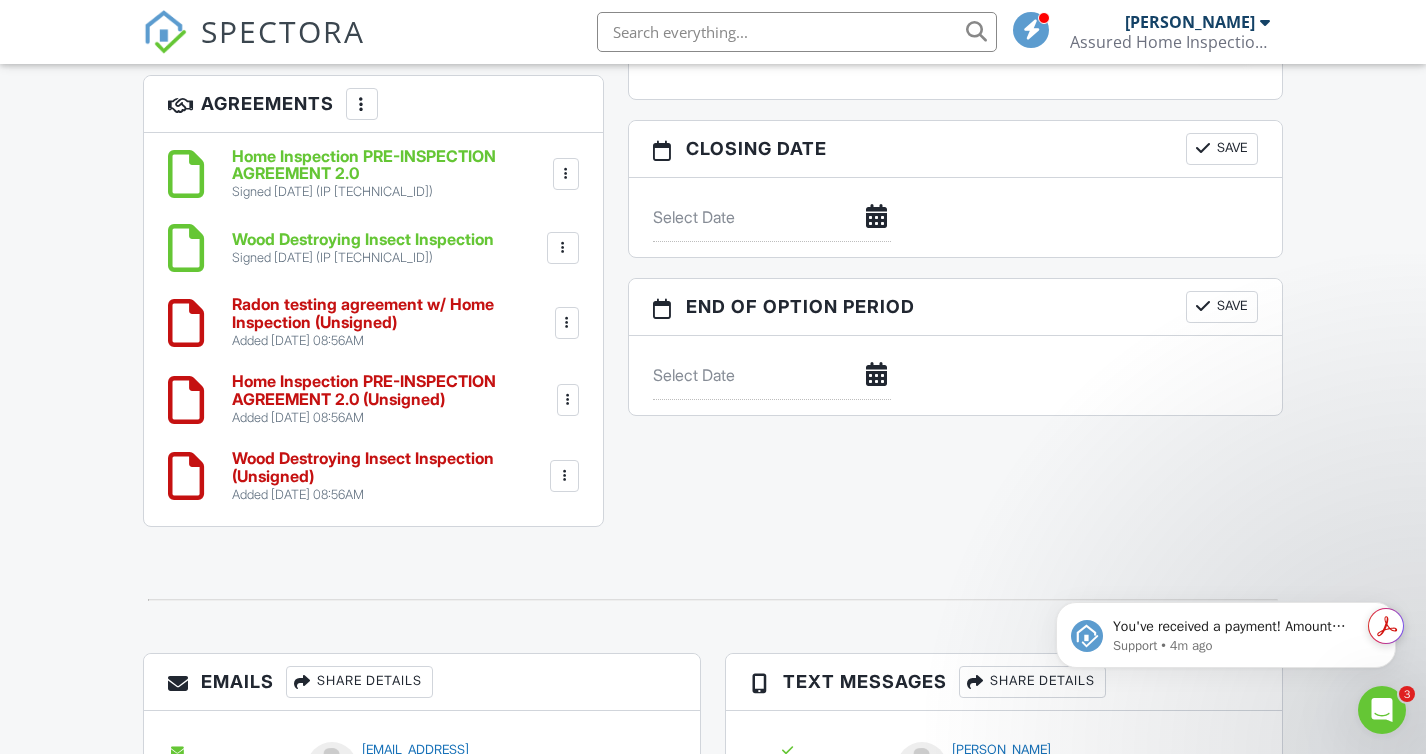 click at bounding box center (568, 400) 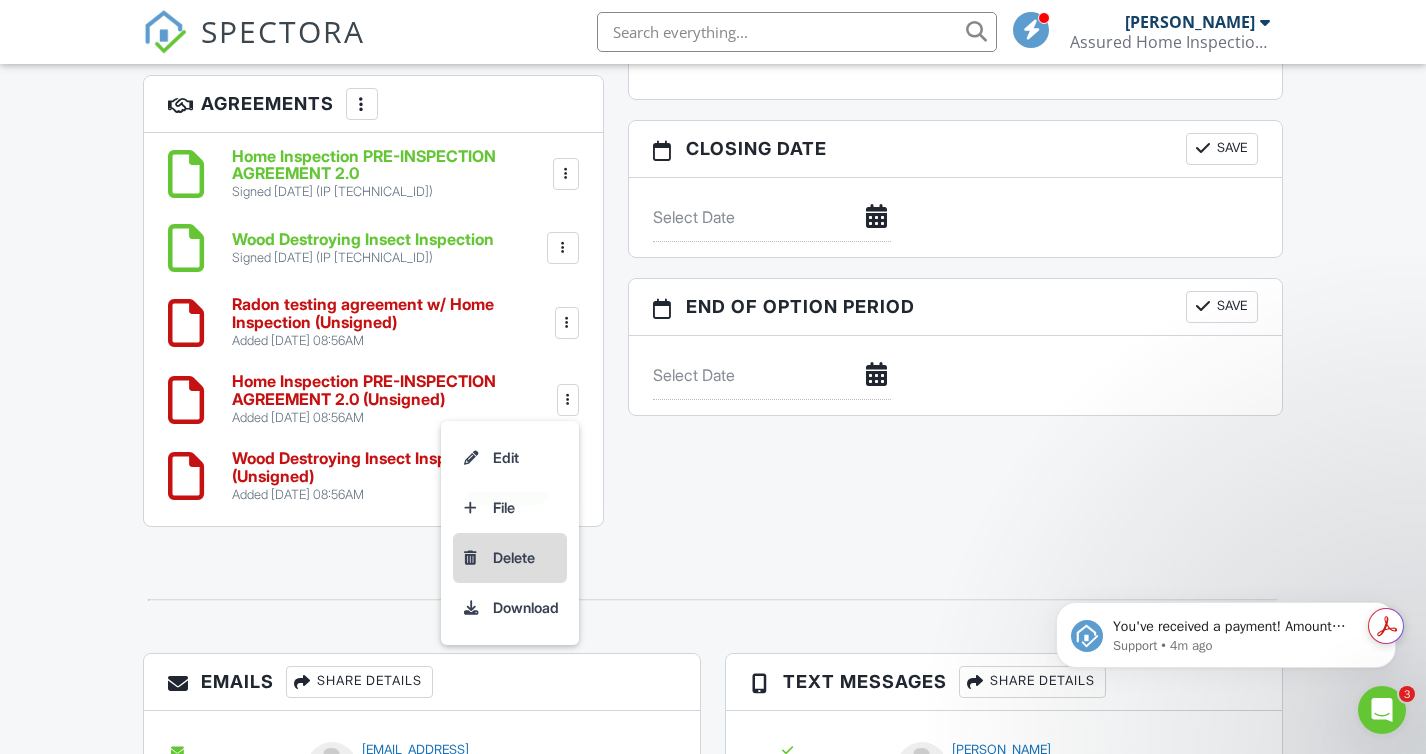 click on "Delete" at bounding box center [510, 558] 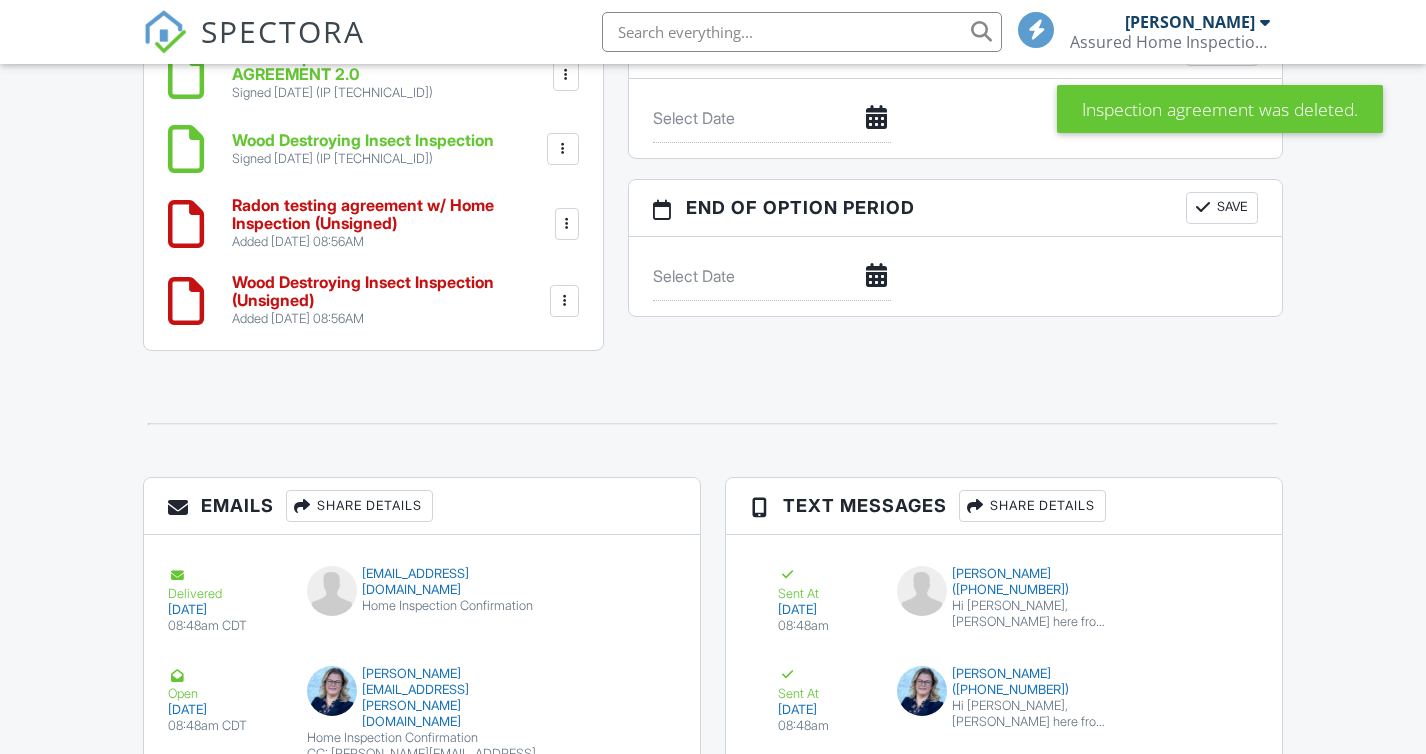 scroll, scrollTop: 1711, scrollLeft: 0, axis: vertical 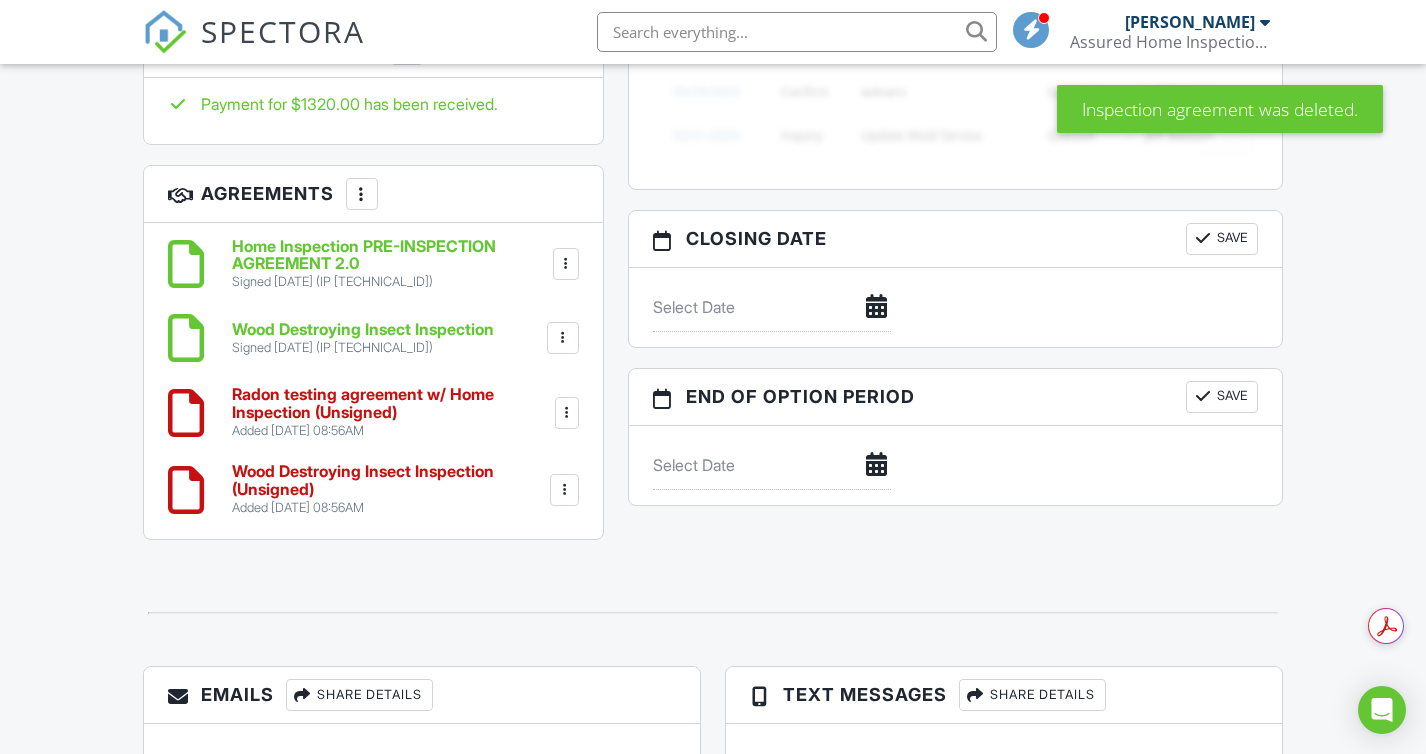 click at bounding box center [564, 490] 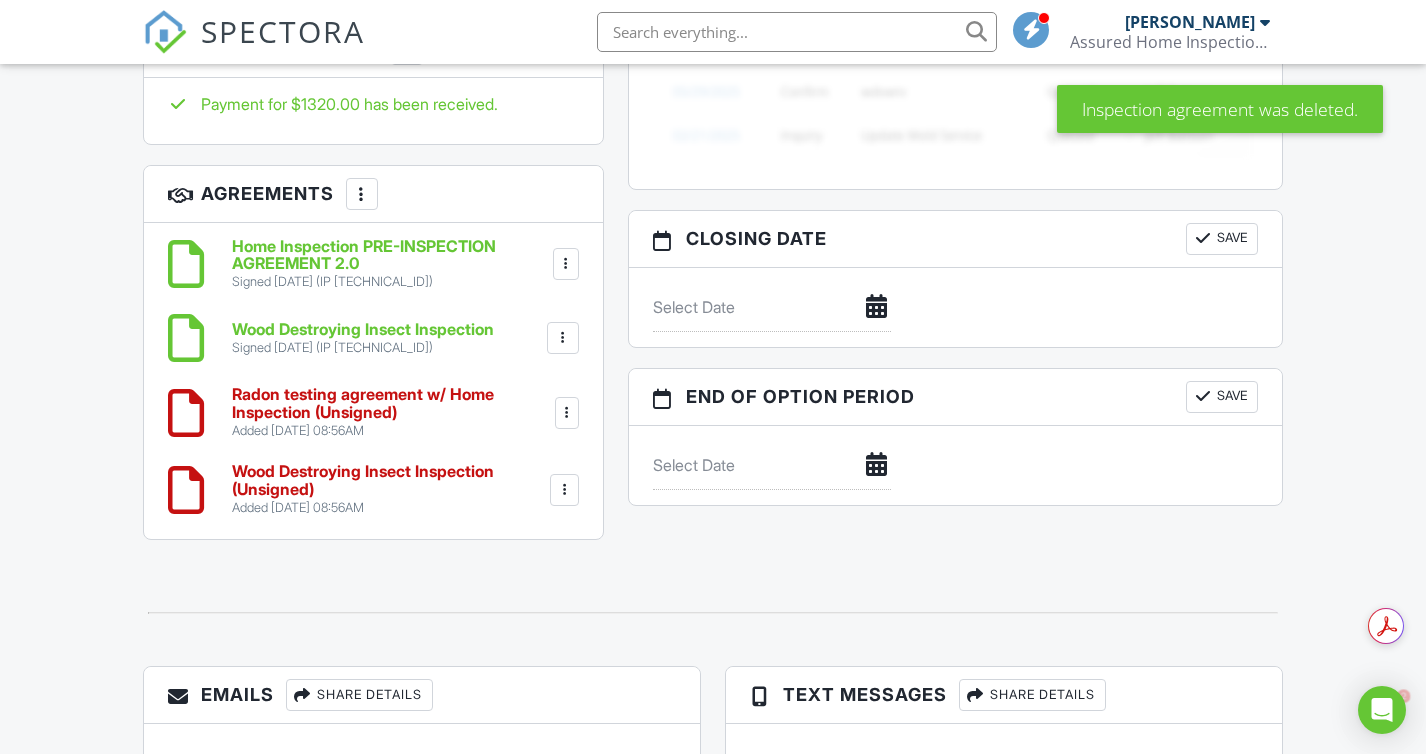 scroll, scrollTop: 0, scrollLeft: 0, axis: both 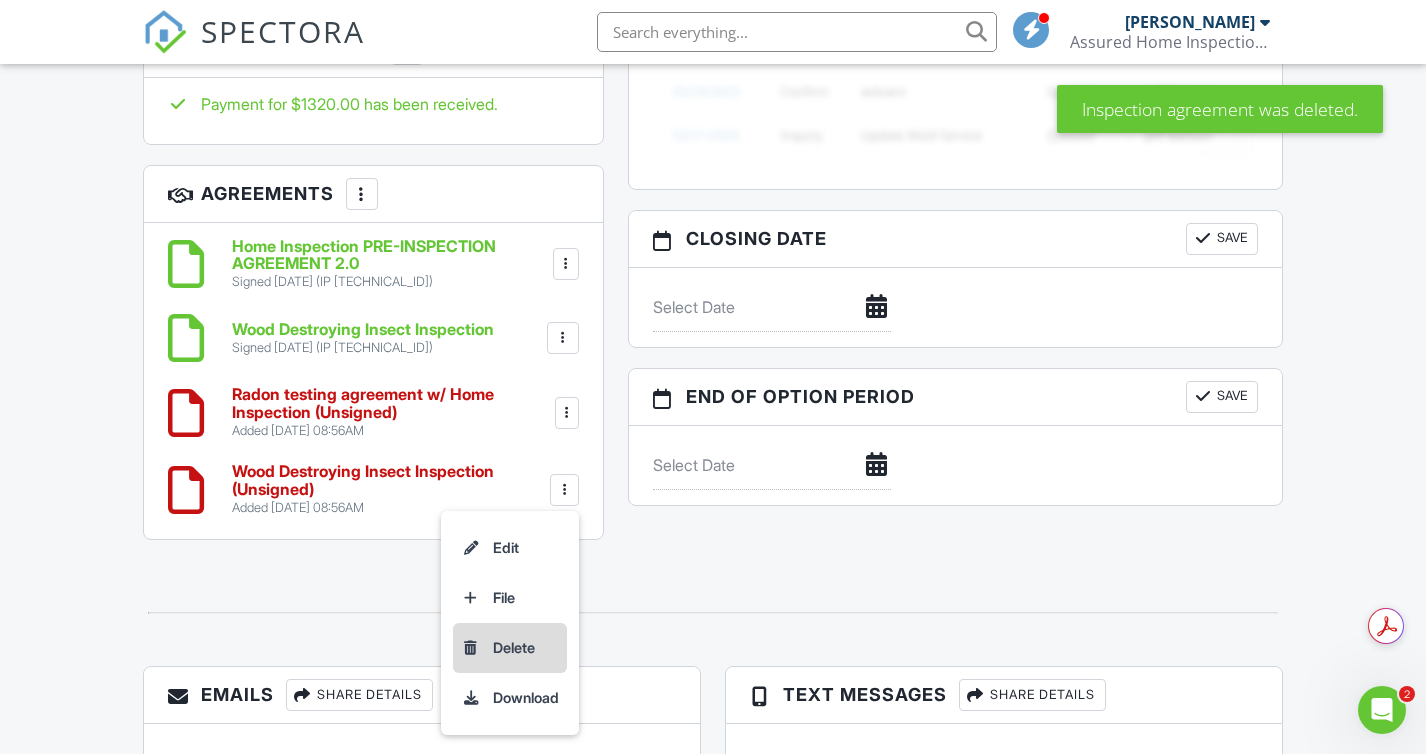 click on "Delete" at bounding box center [510, 648] 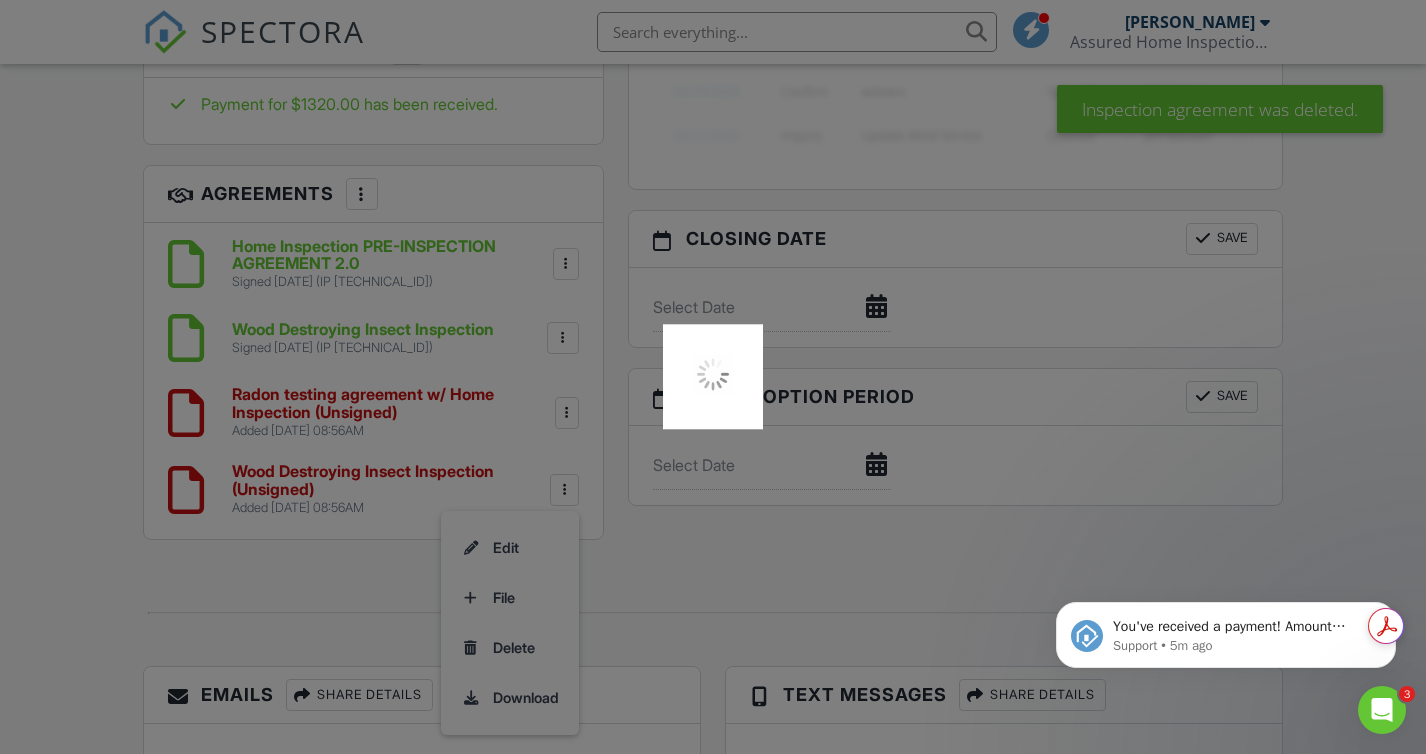 scroll, scrollTop: 0, scrollLeft: 0, axis: both 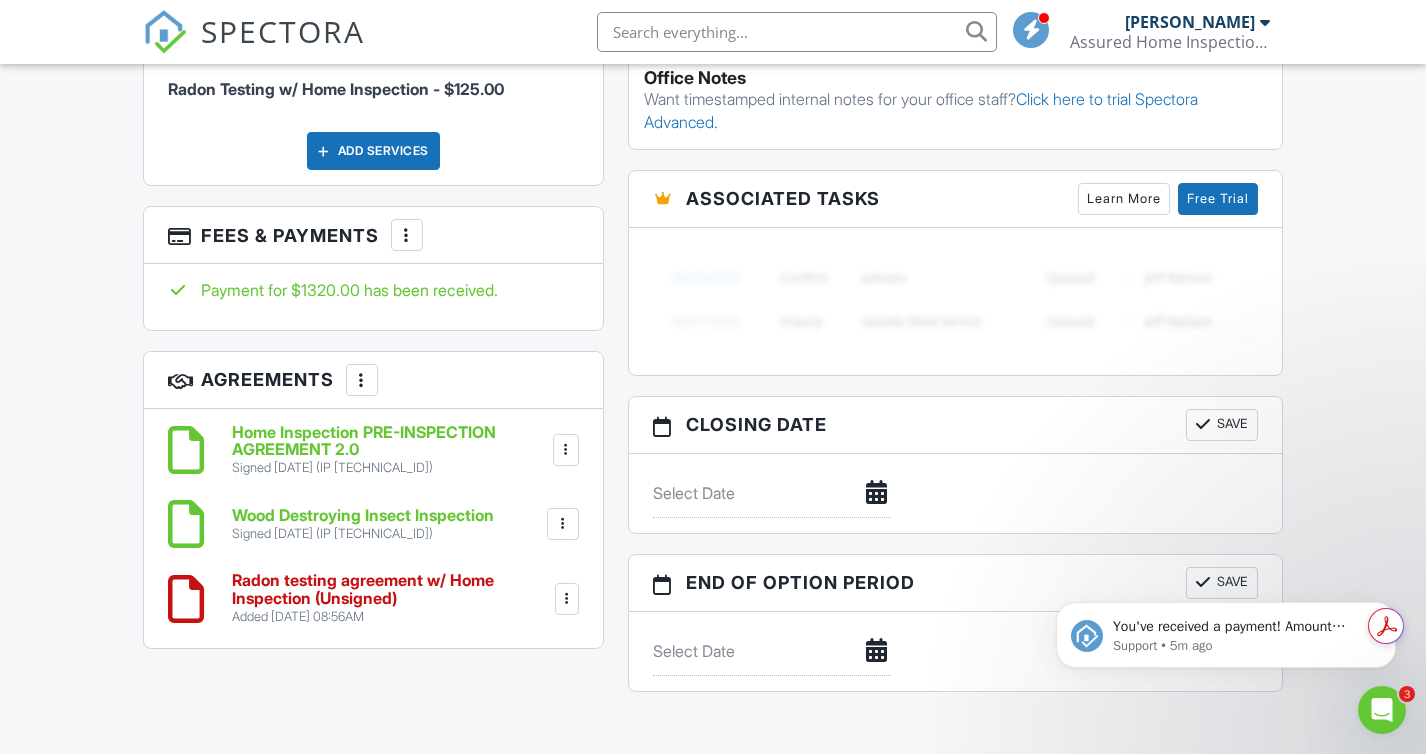 click at bounding box center (567, 599) 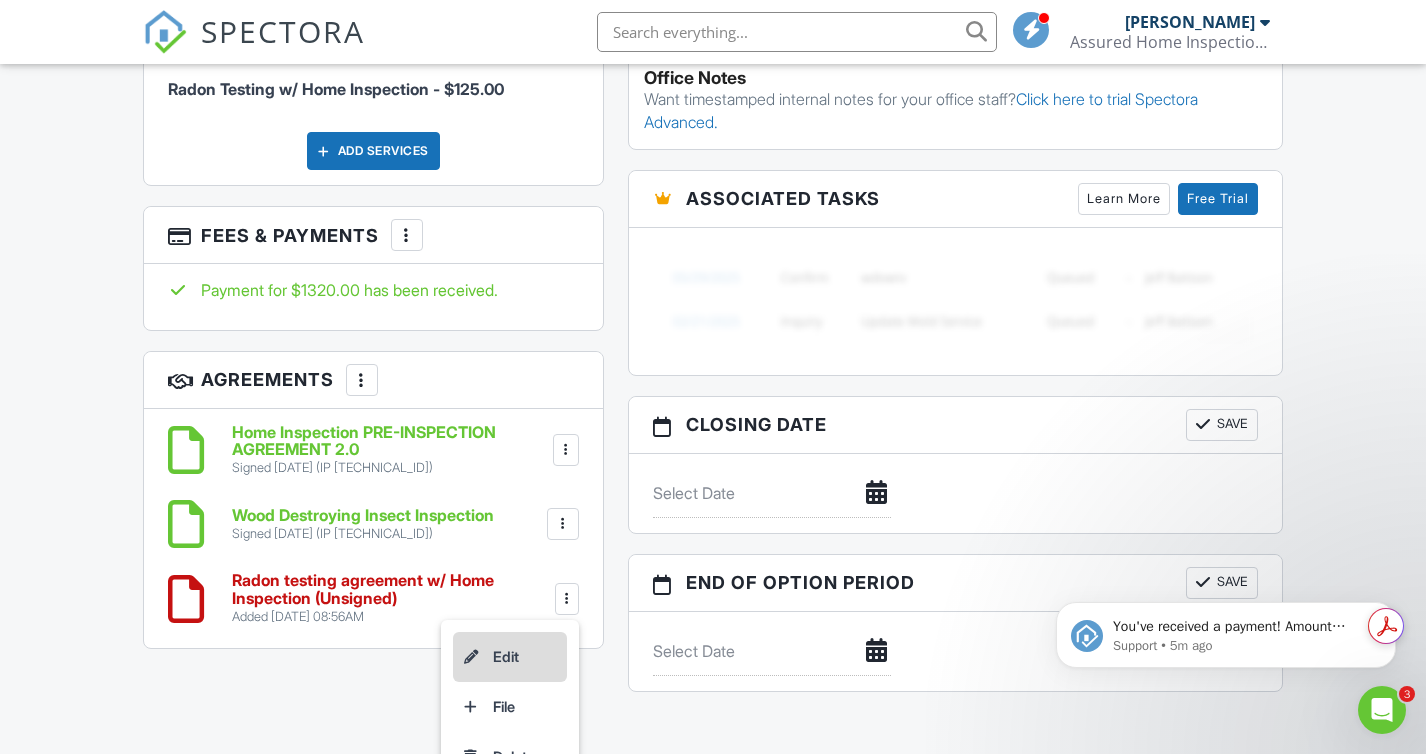 click on "Edit" at bounding box center [510, 657] 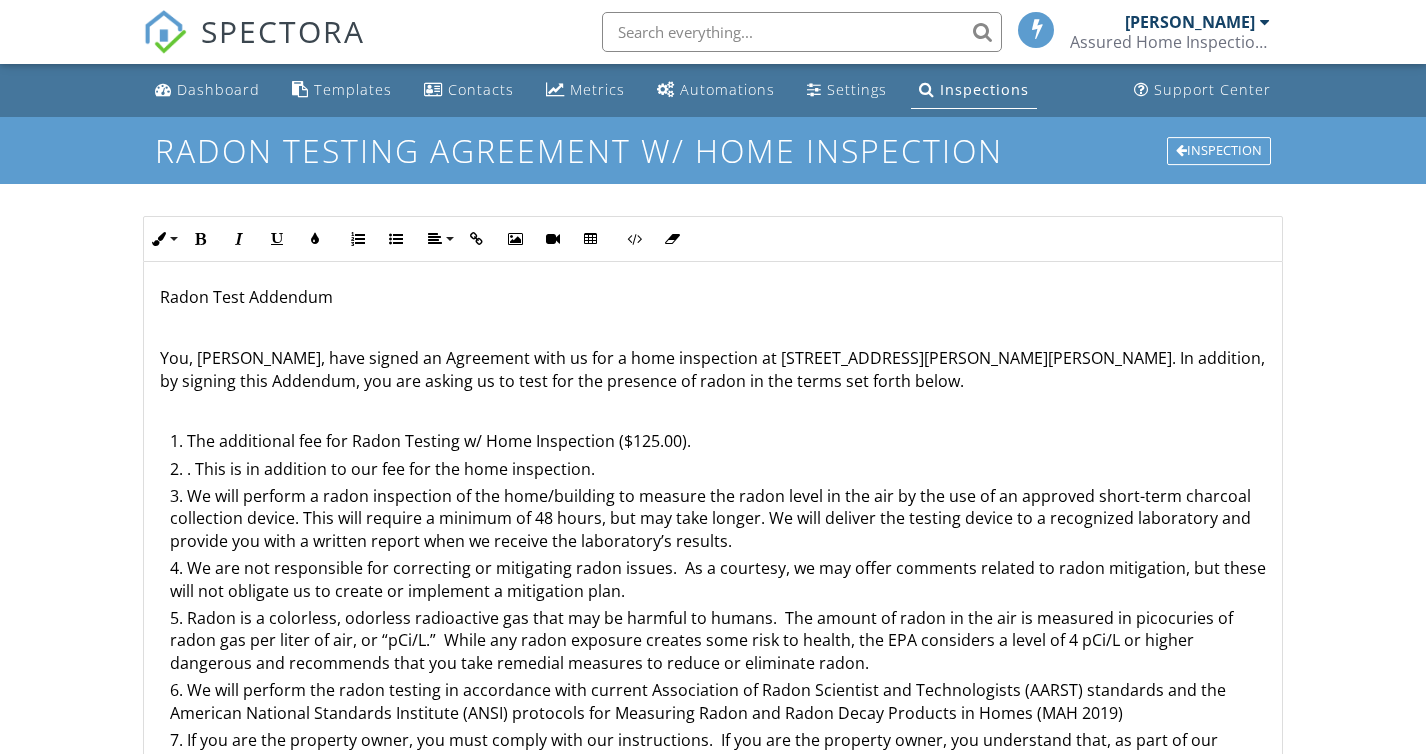 scroll, scrollTop: 0, scrollLeft: 0, axis: both 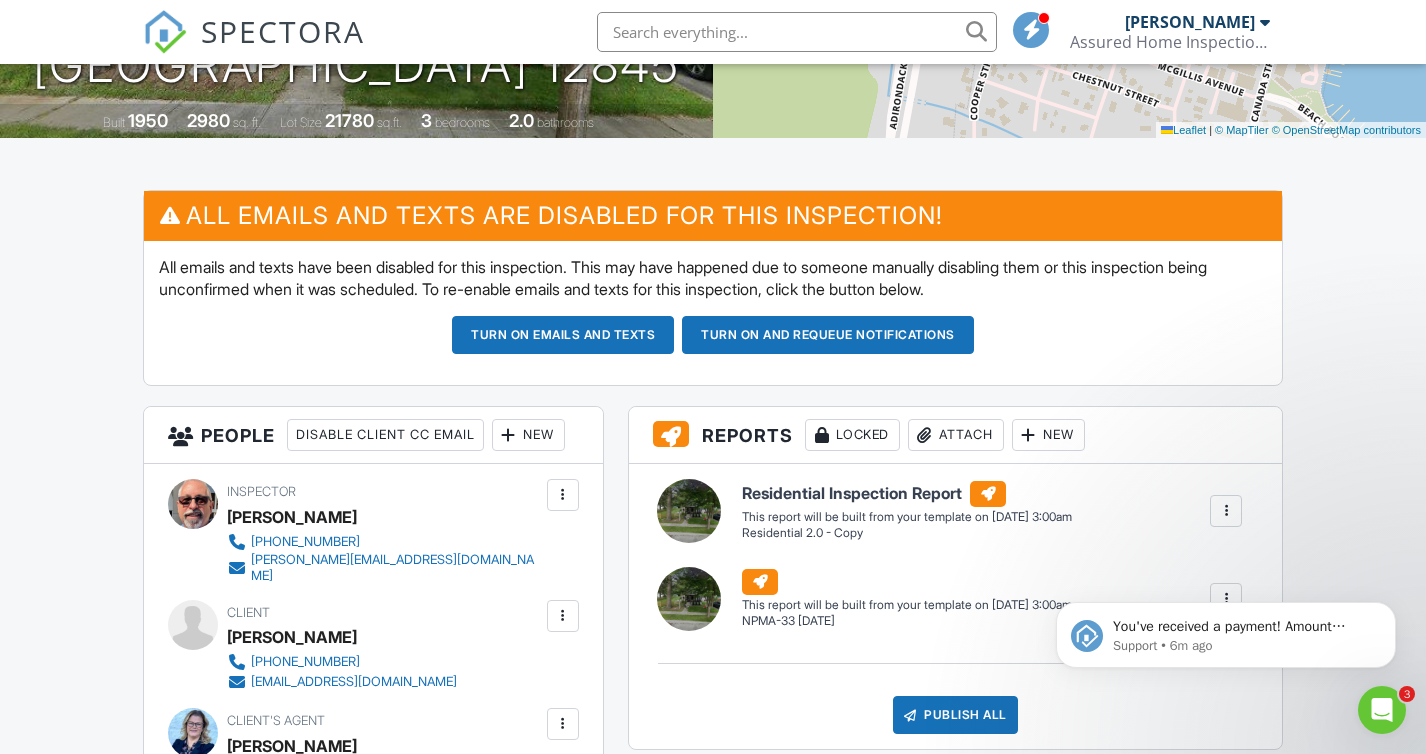 click on "Turn on emails and texts" at bounding box center [563, 335] 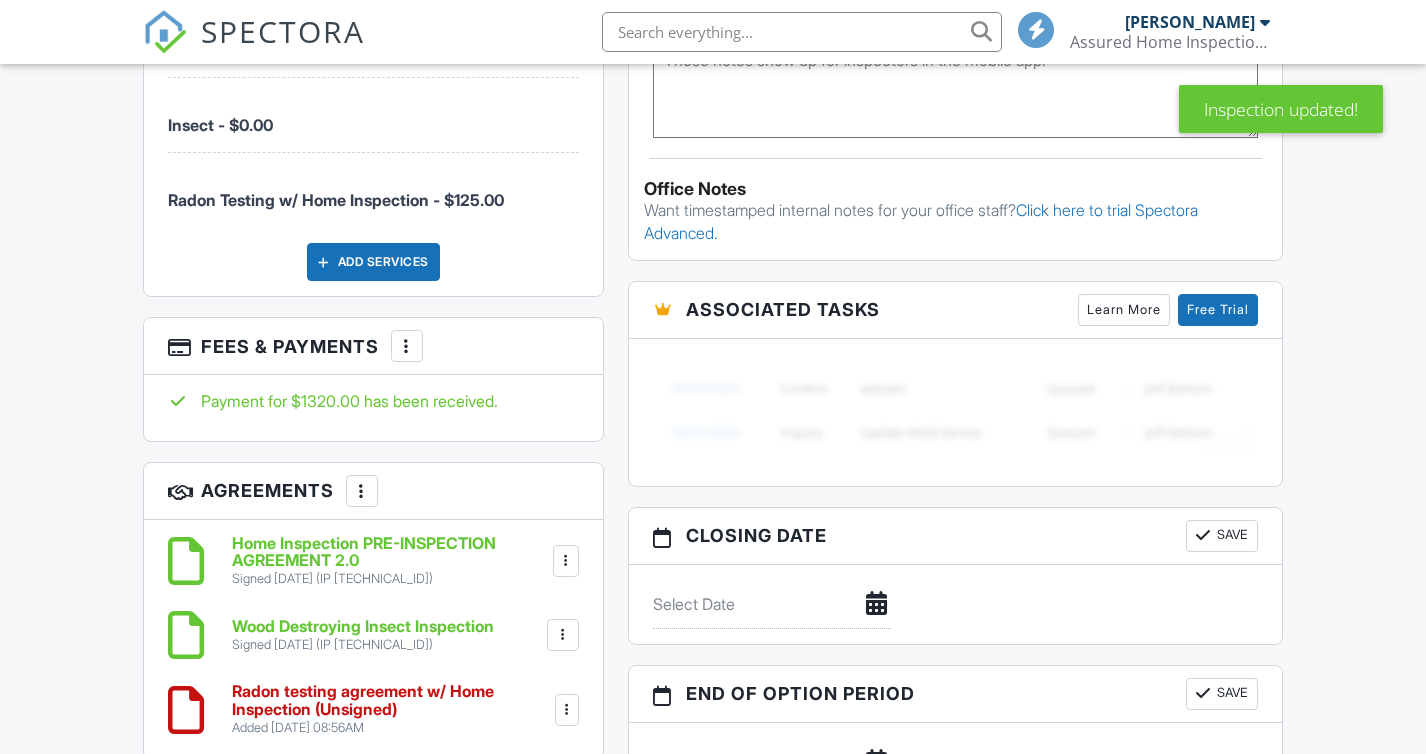 scroll, scrollTop: 1521, scrollLeft: 0, axis: vertical 